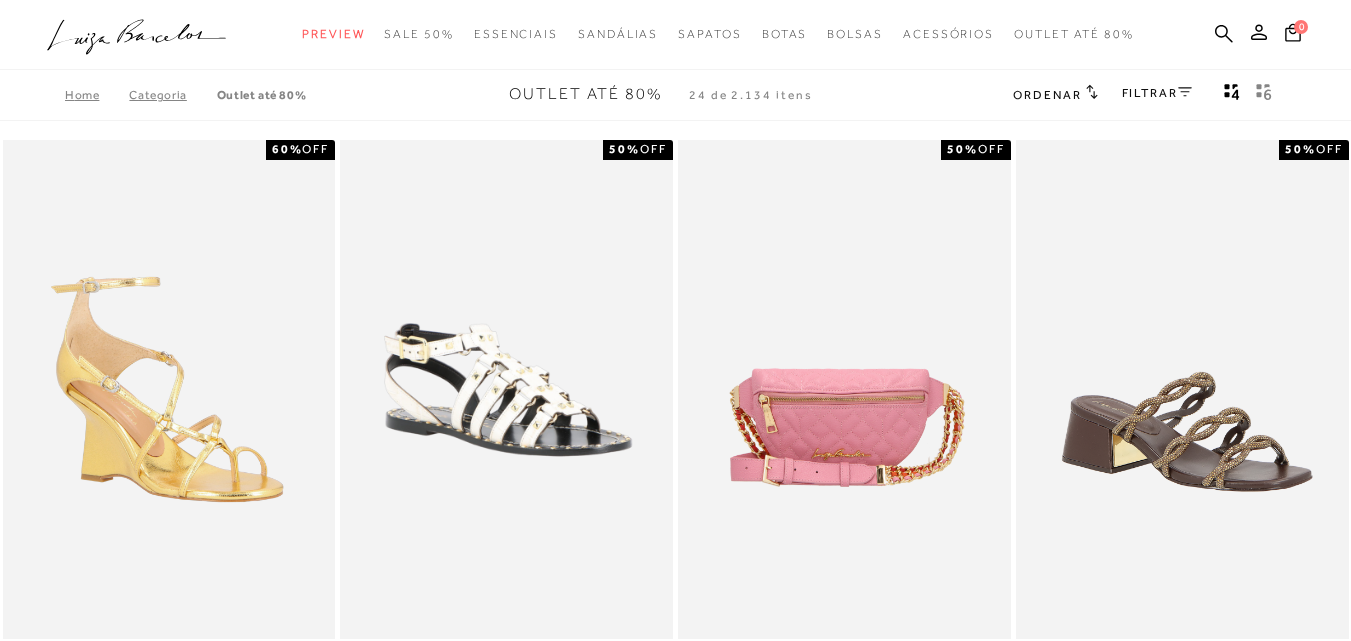 scroll, scrollTop: 0, scrollLeft: 0, axis: both 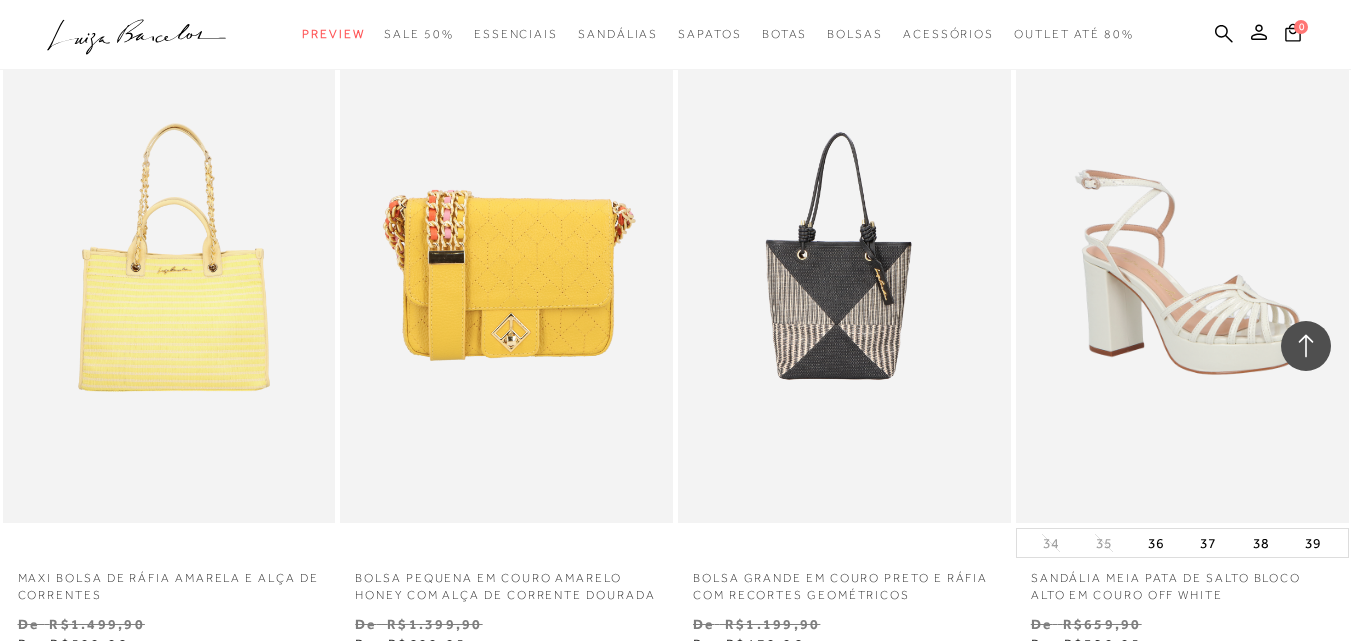 click at bounding box center [845, 273] 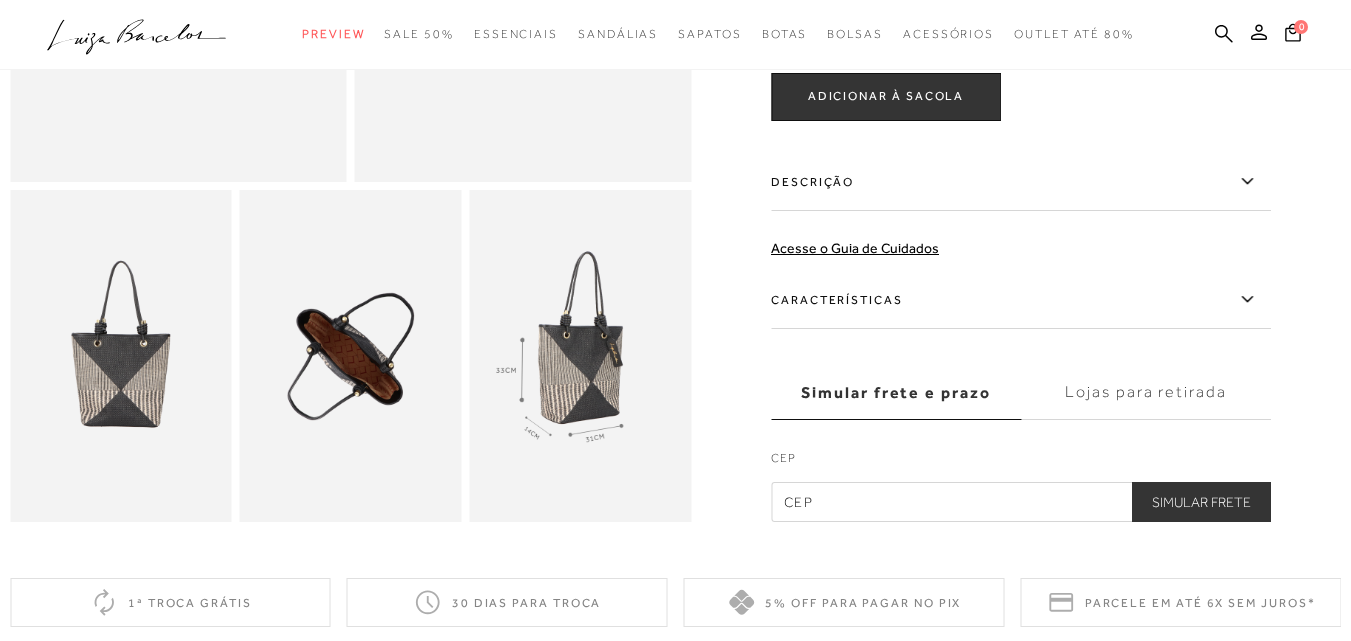 scroll, scrollTop: 500, scrollLeft: 0, axis: vertical 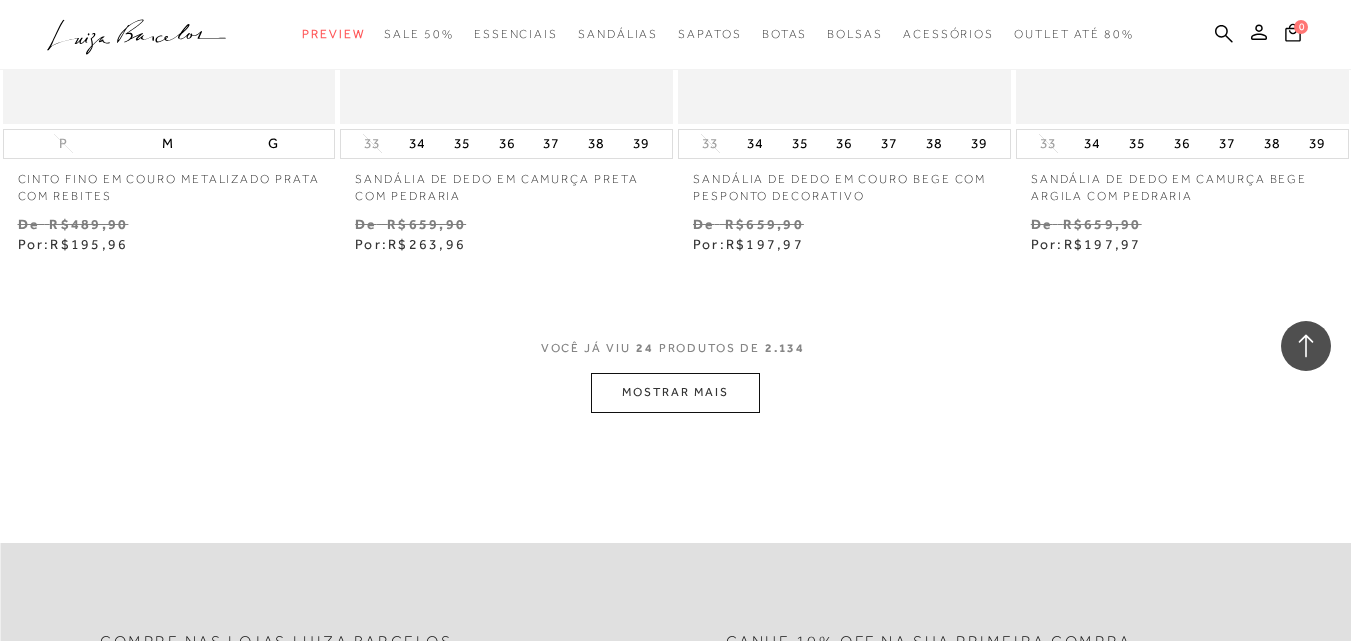 click on "MOSTRAR MAIS" at bounding box center (675, 392) 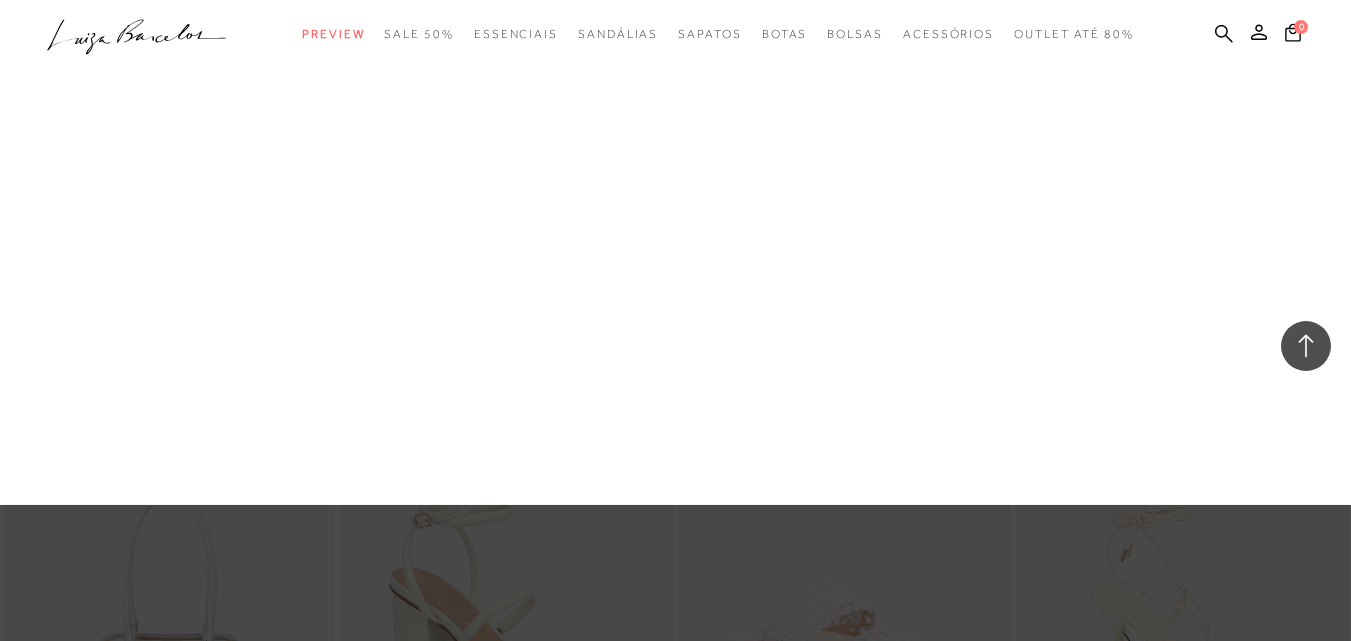 scroll, scrollTop: 2400, scrollLeft: 0, axis: vertical 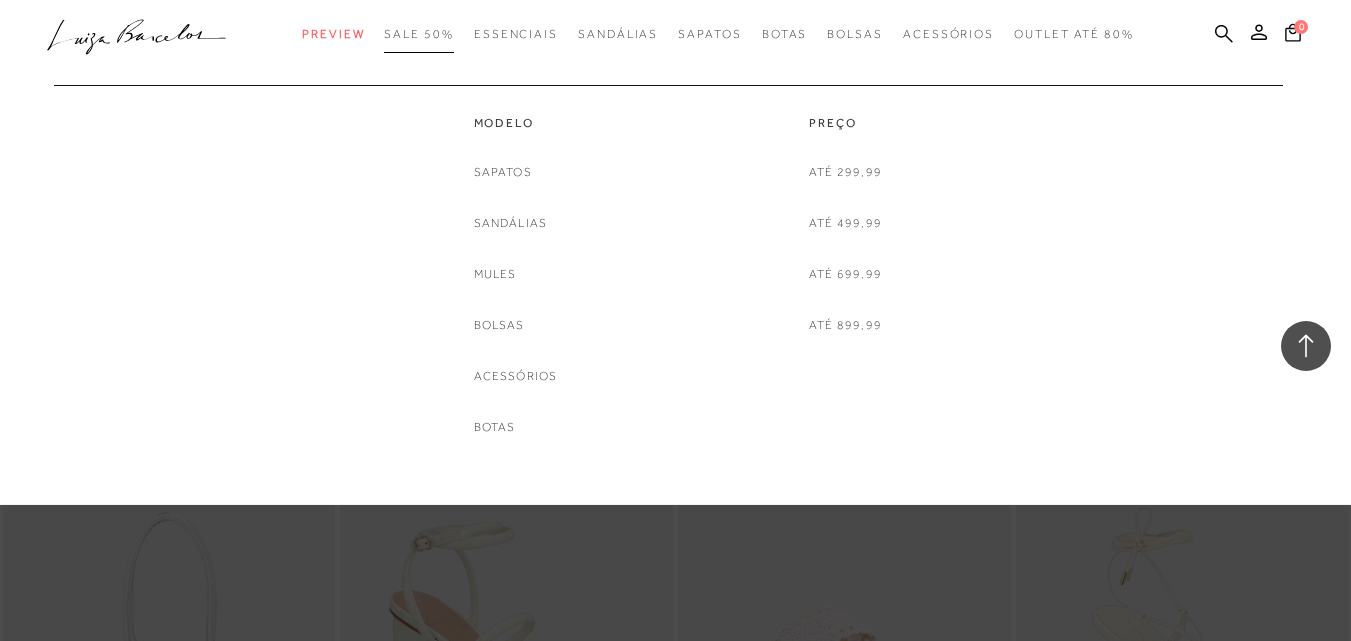 click on "SALE 50%" at bounding box center [418, 34] 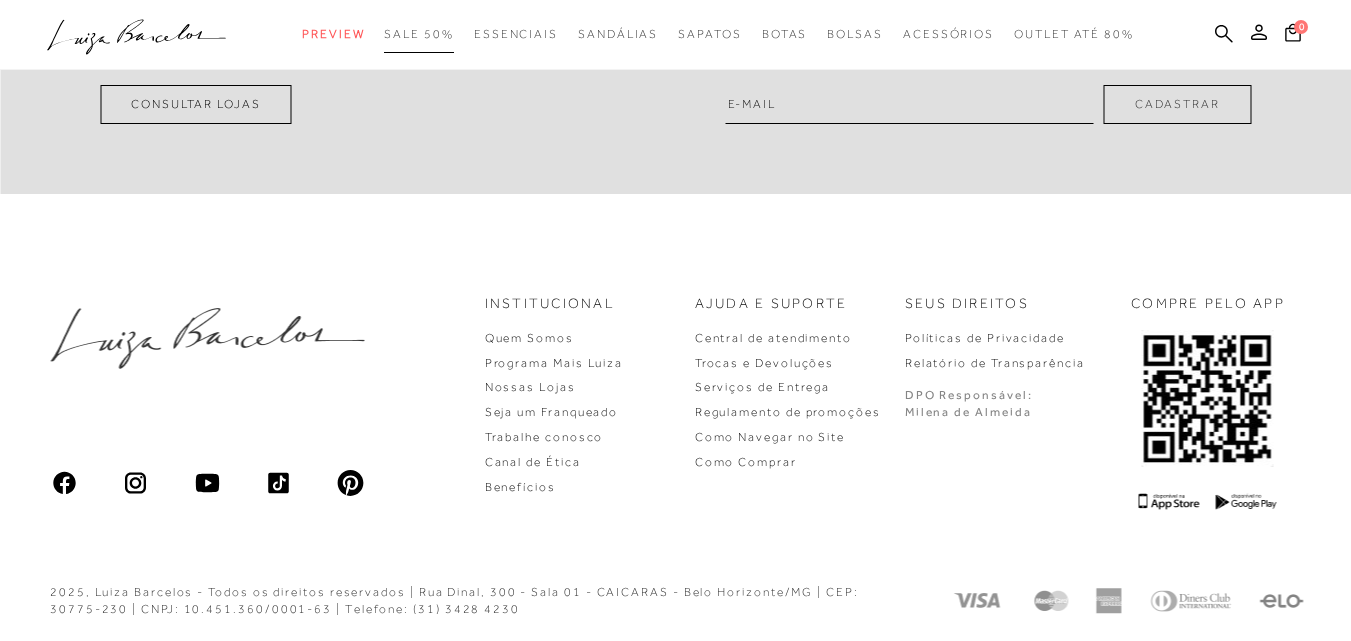 scroll, scrollTop: 0, scrollLeft: 0, axis: both 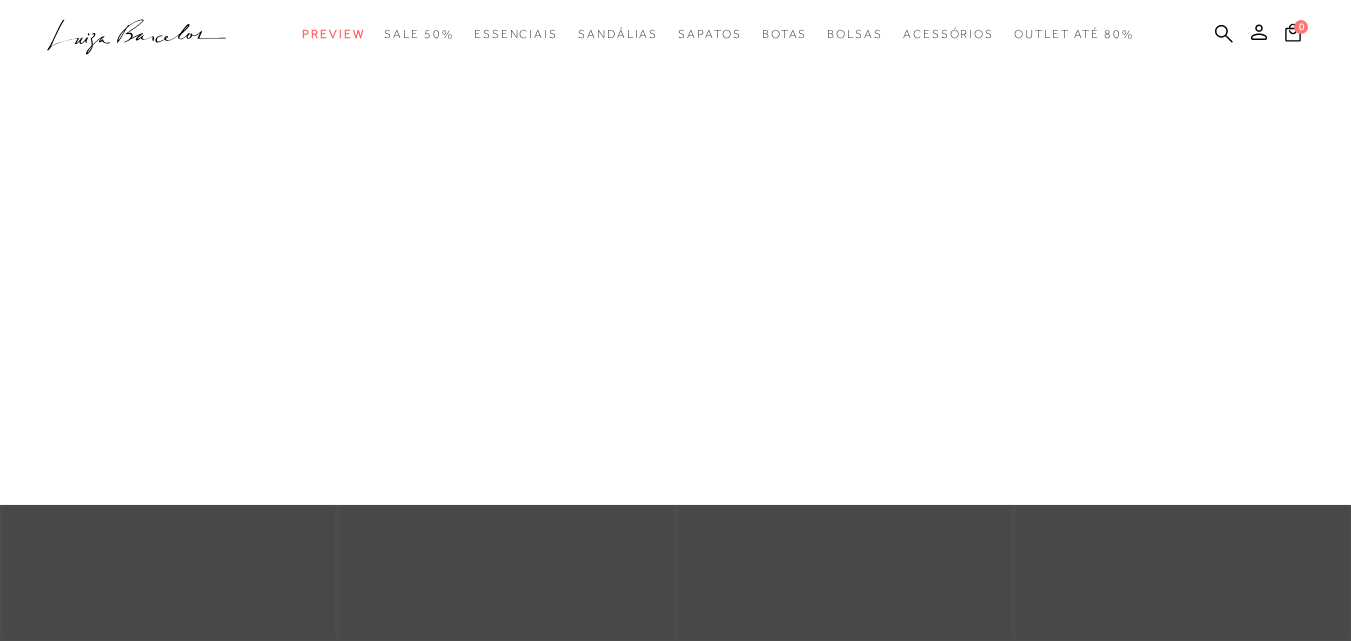 click on "Sapatos" at bounding box center (0, 0) 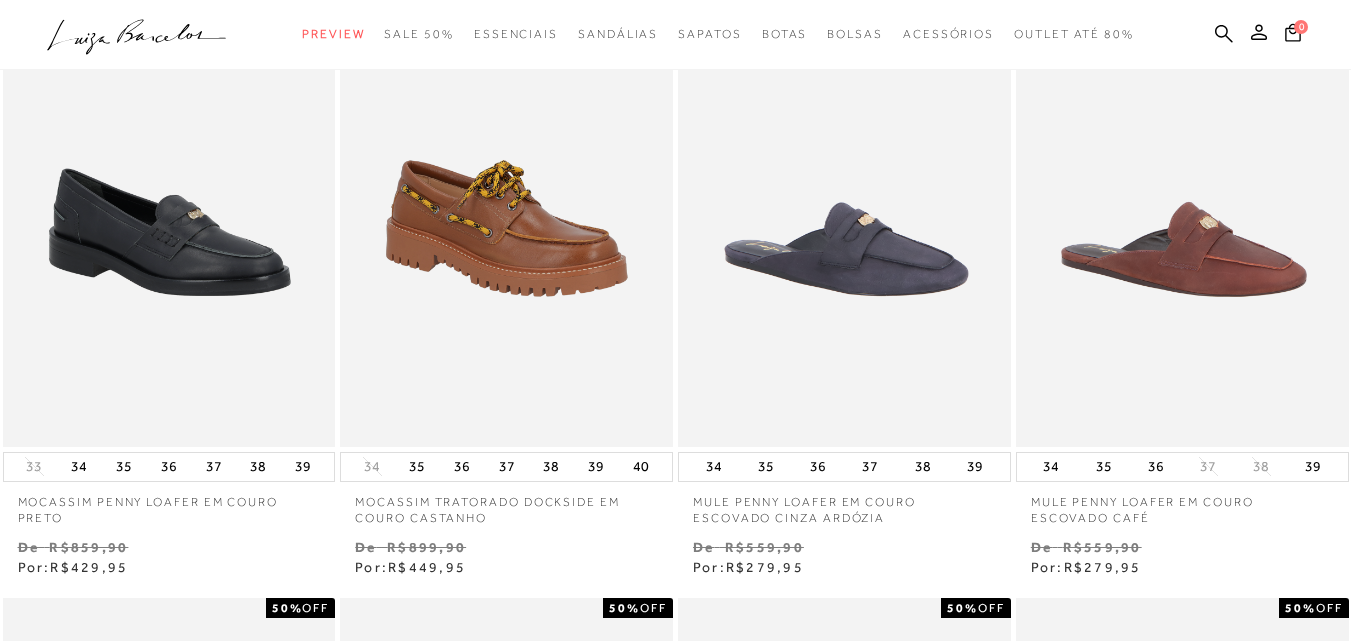 scroll, scrollTop: 200, scrollLeft: 0, axis: vertical 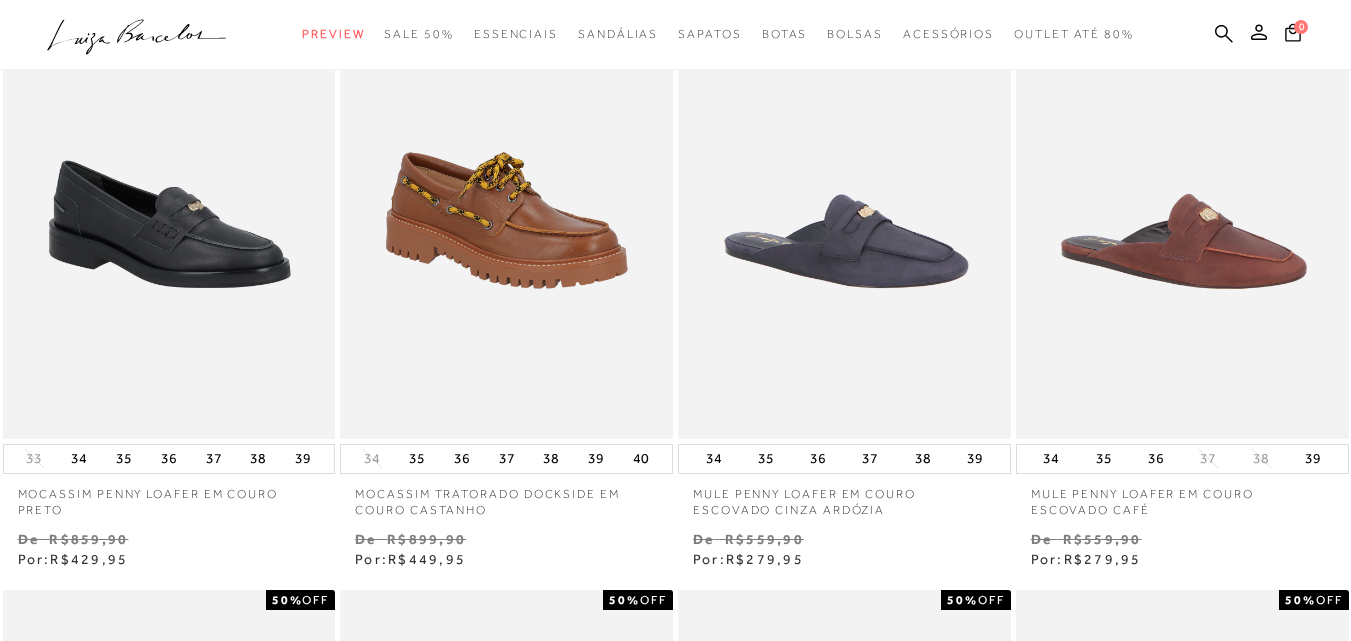 click at bounding box center (170, 189) 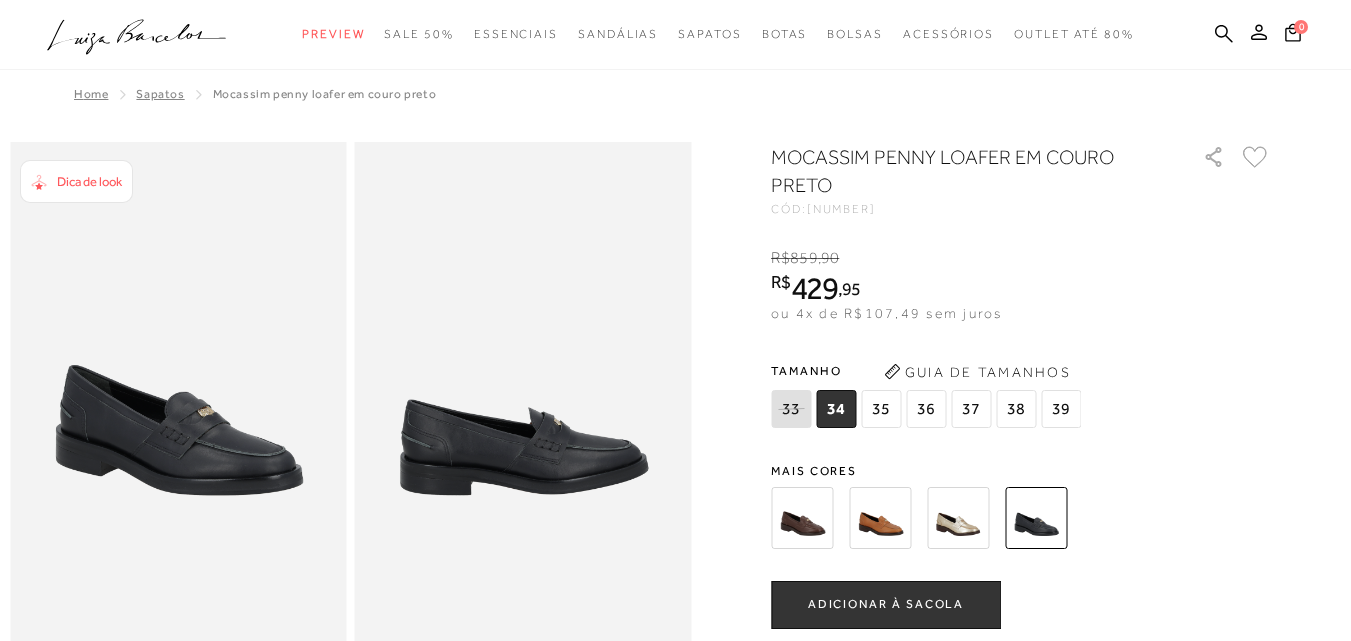 scroll, scrollTop: 0, scrollLeft: 0, axis: both 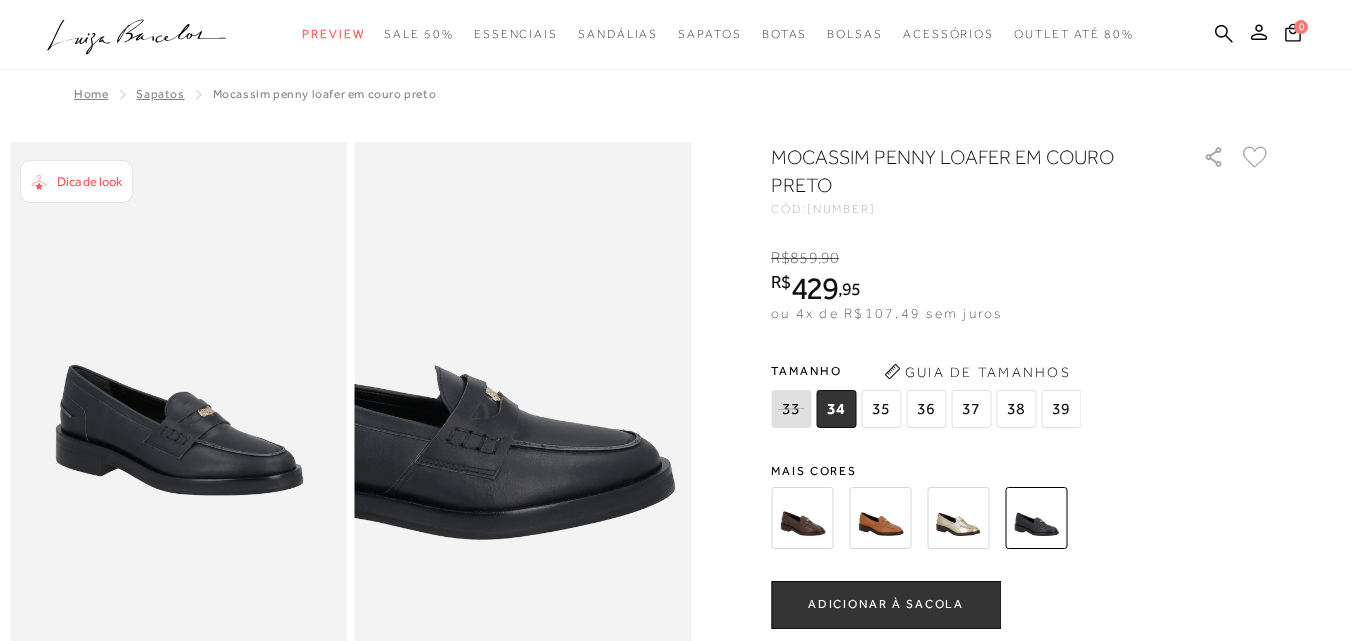 click at bounding box center [423, 340] 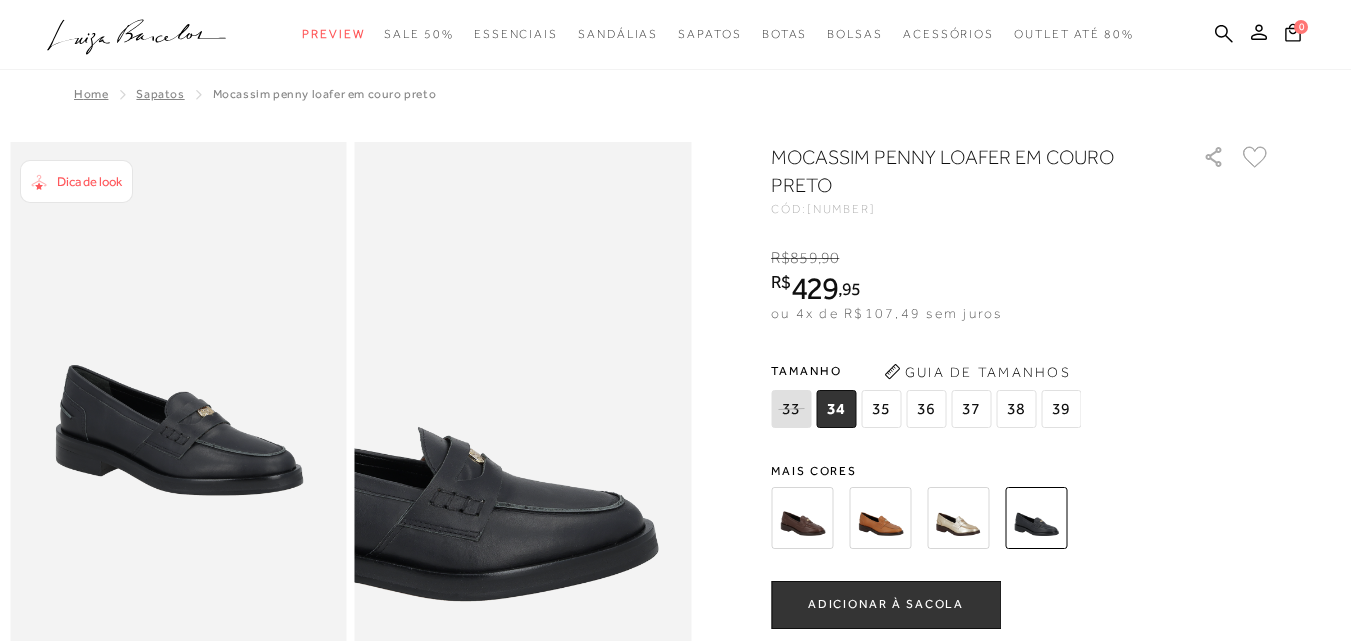 click at bounding box center (406, 401) 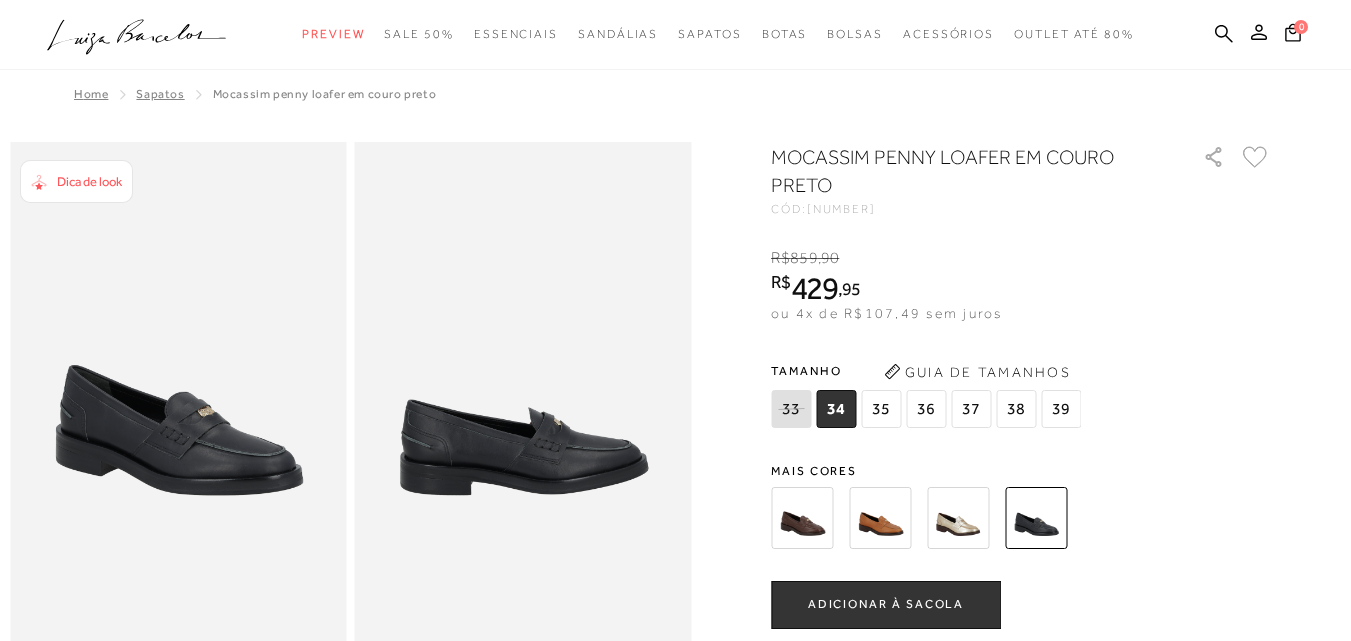 click on "36" at bounding box center [926, 409] 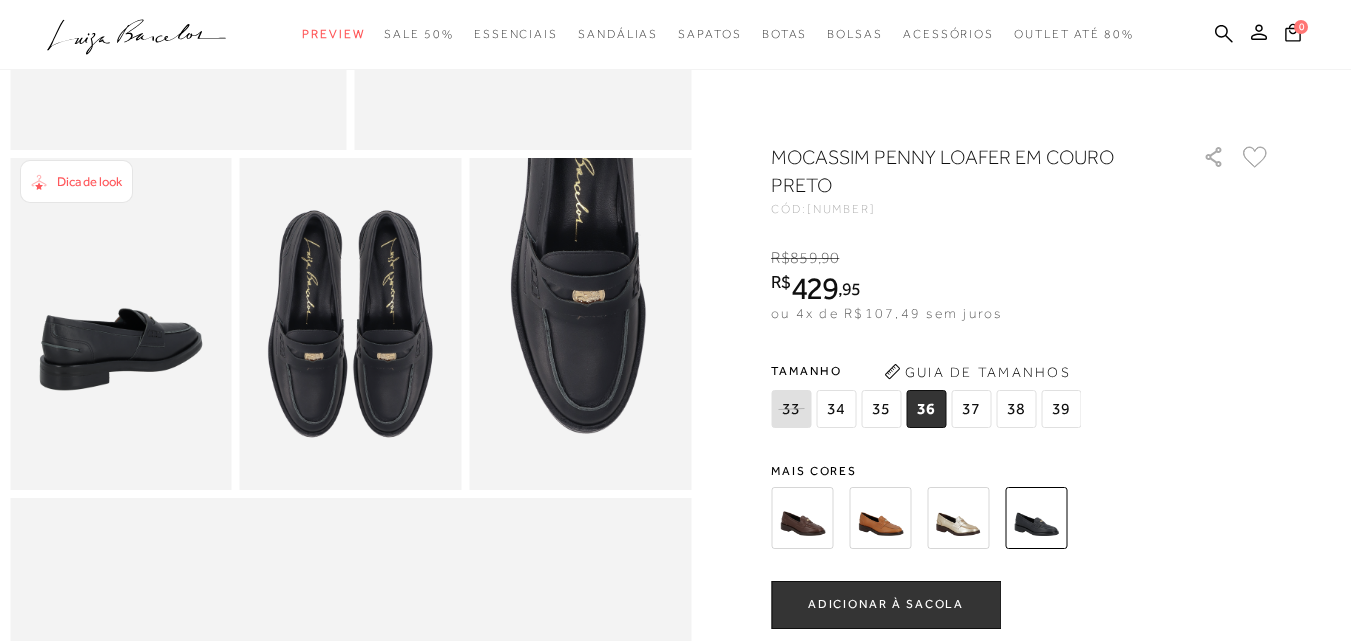 scroll, scrollTop: 500, scrollLeft: 0, axis: vertical 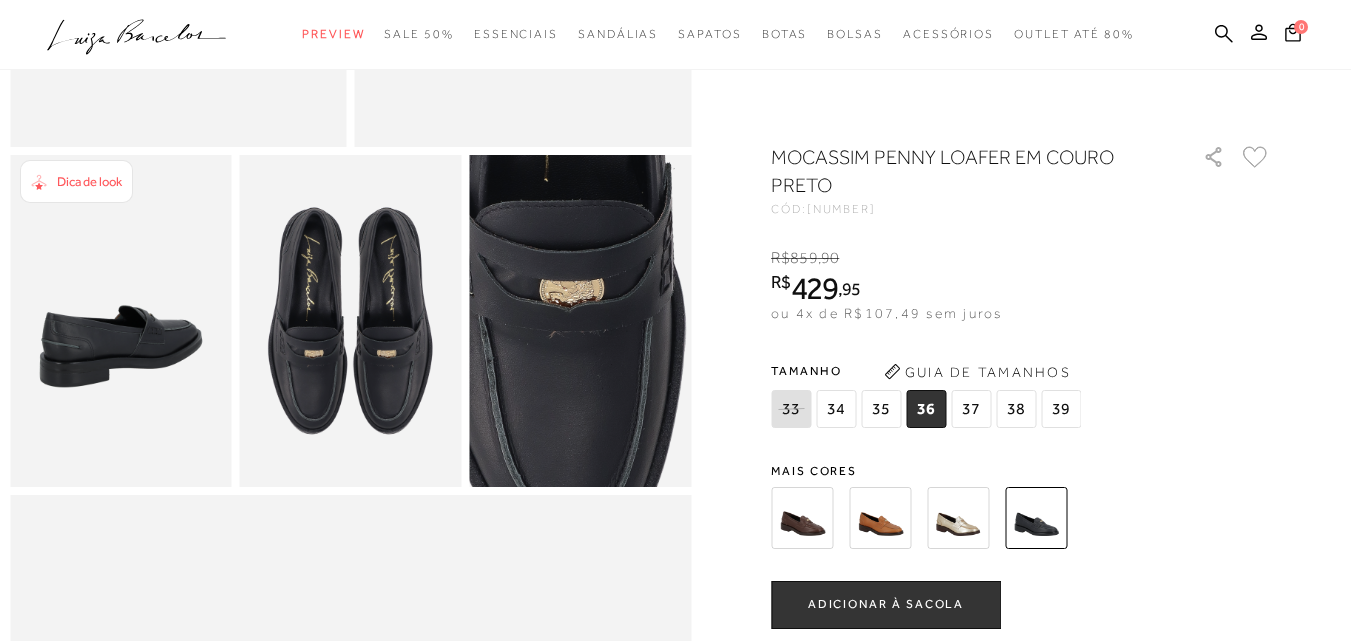 click at bounding box center (554, 346) 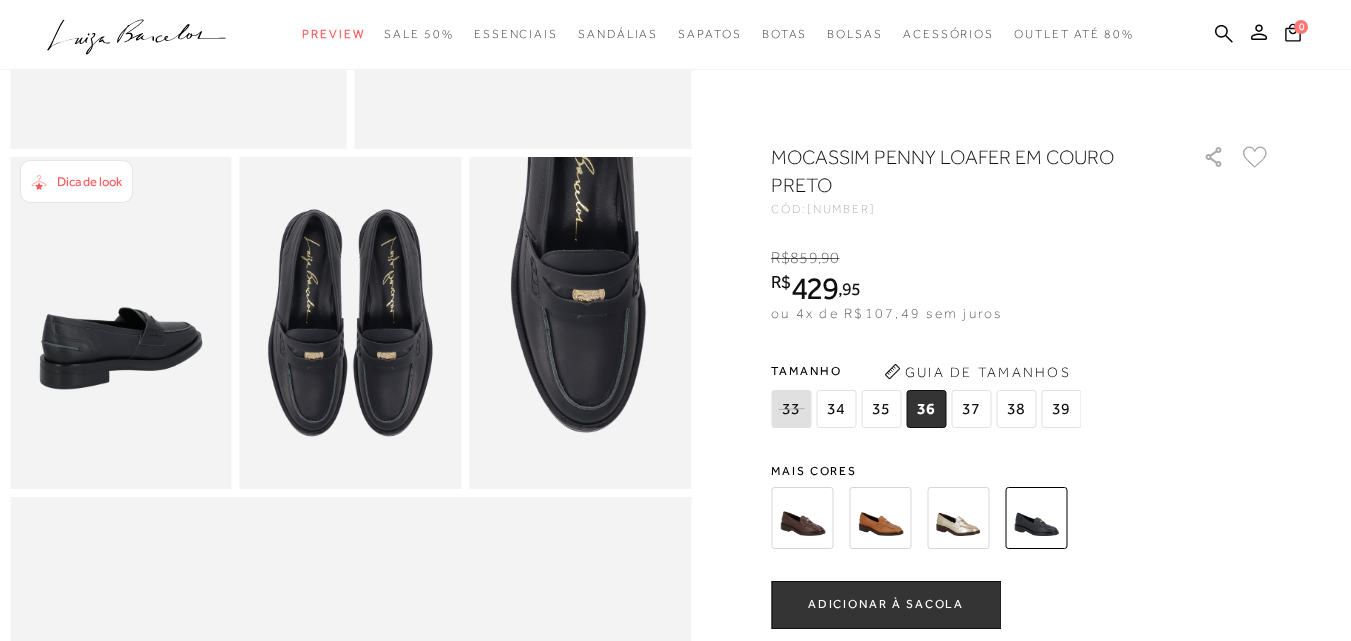 scroll, scrollTop: 500, scrollLeft: 0, axis: vertical 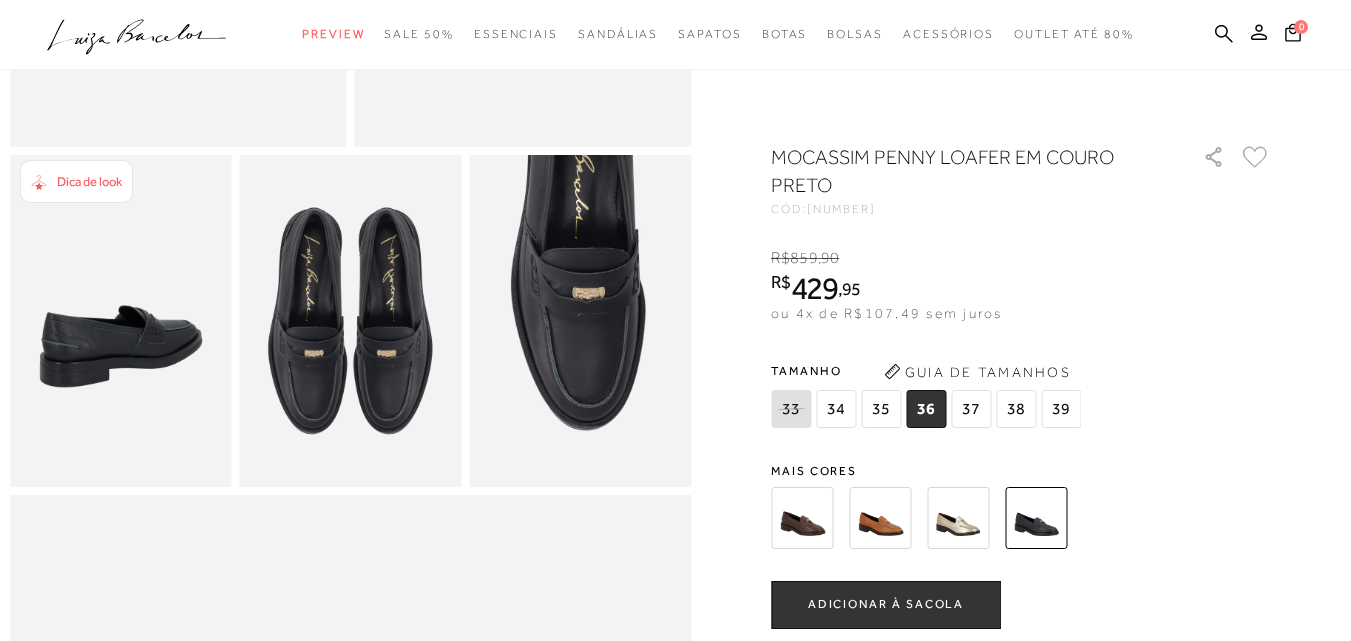 click at bounding box center [880, 518] 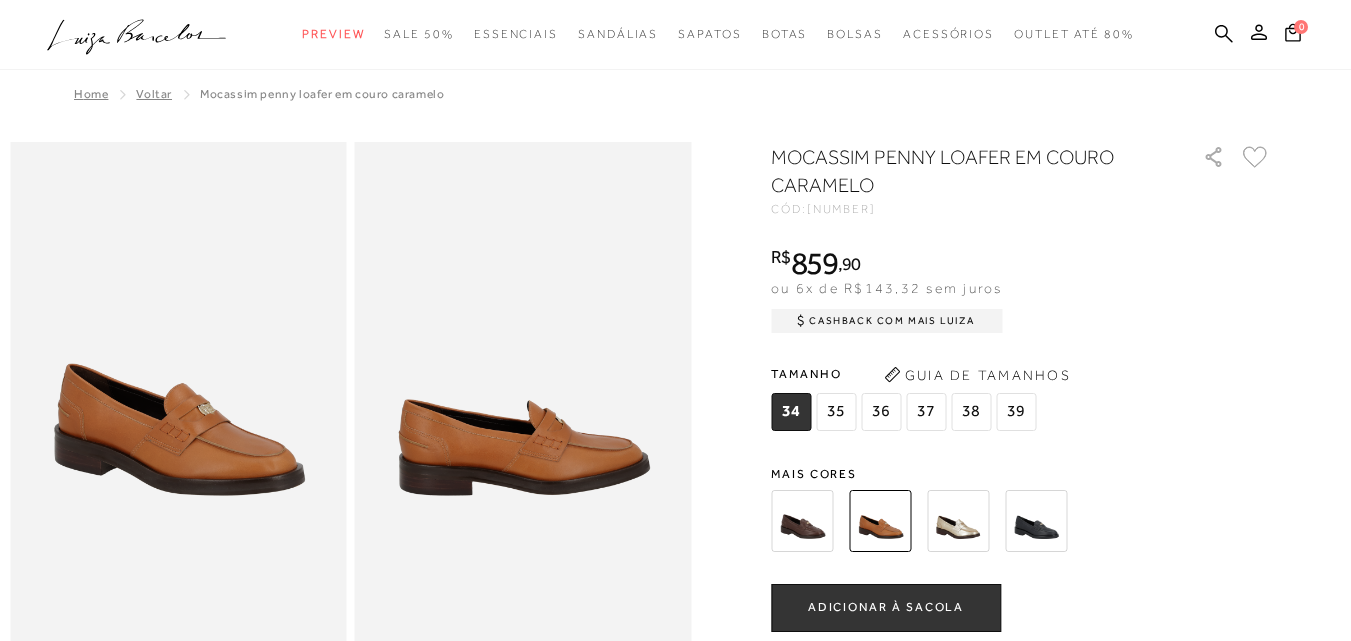 scroll, scrollTop: 0, scrollLeft: 0, axis: both 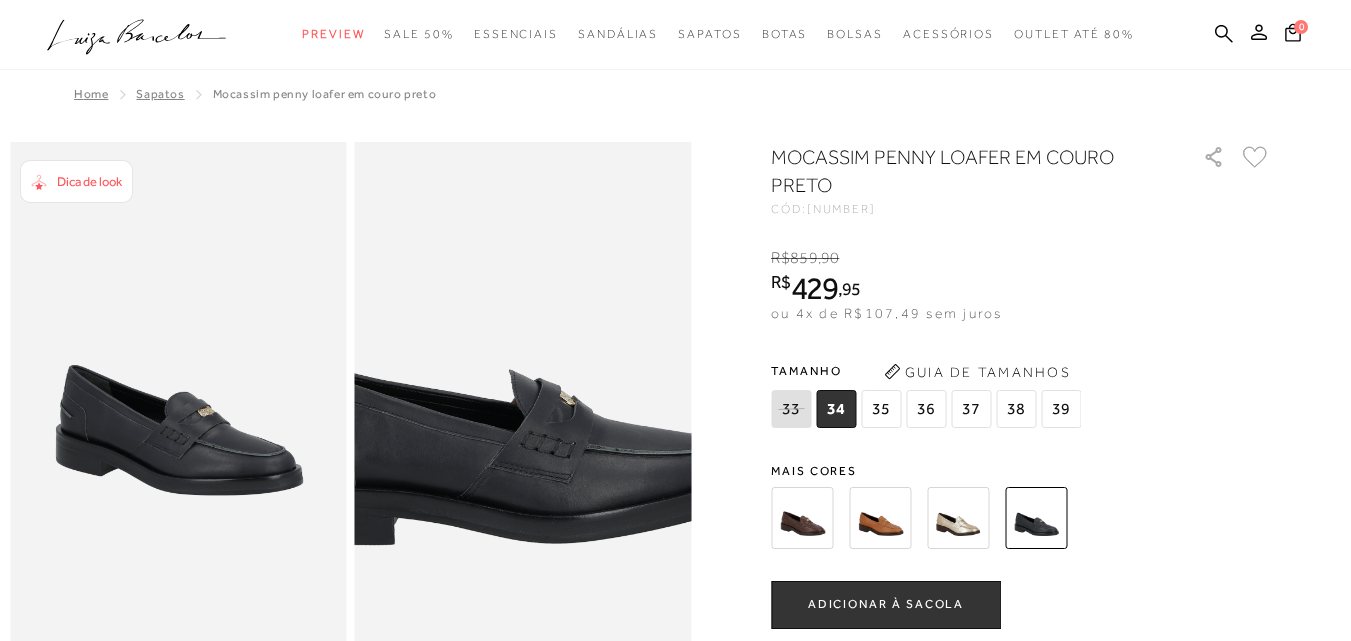 click at bounding box center (497, 344) 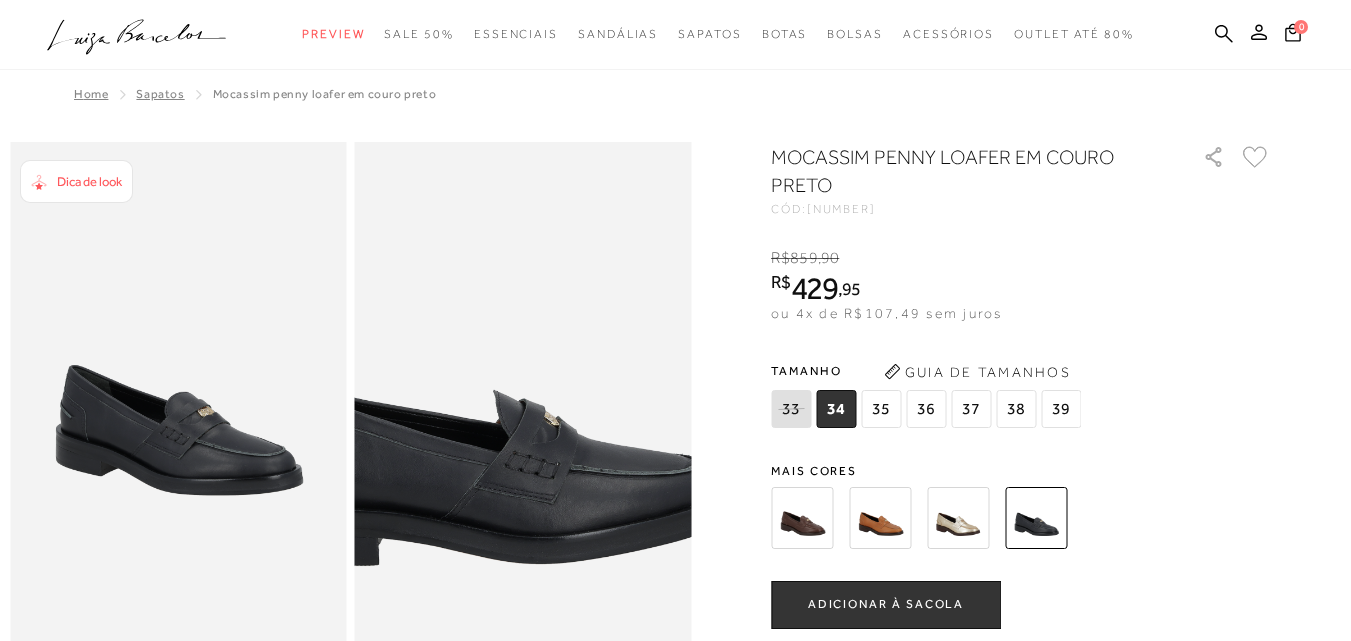 click at bounding box center [482, 364] 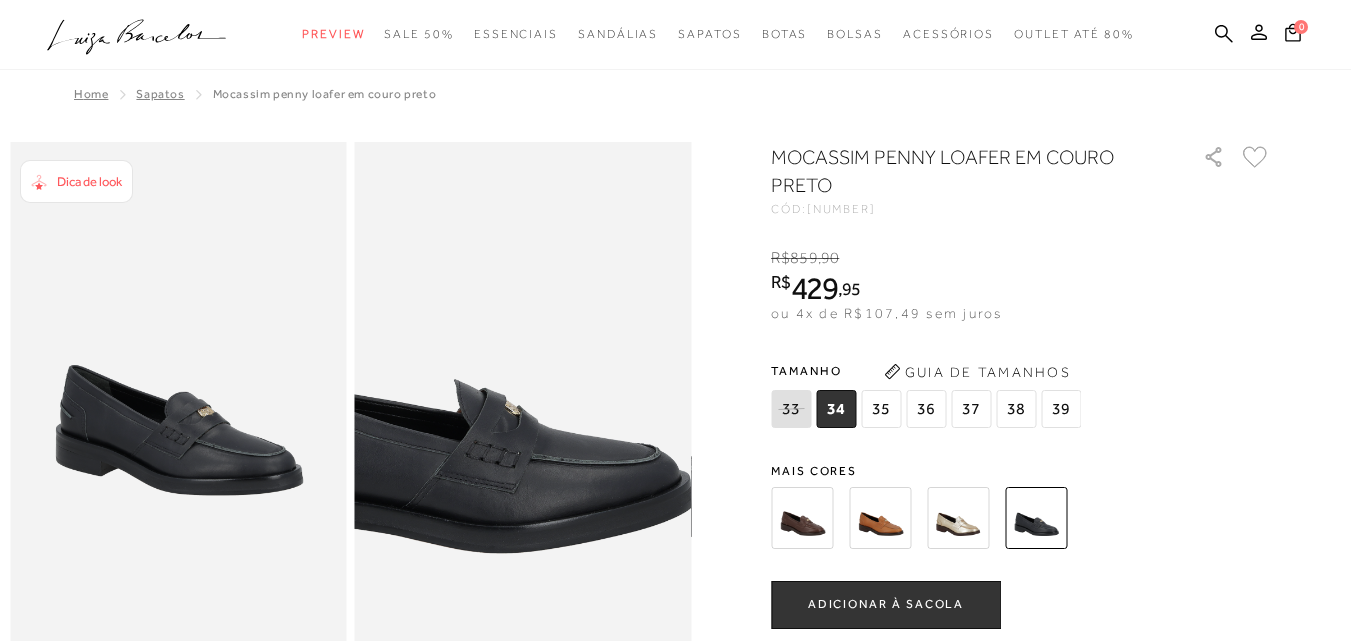 click at bounding box center [443, 354] 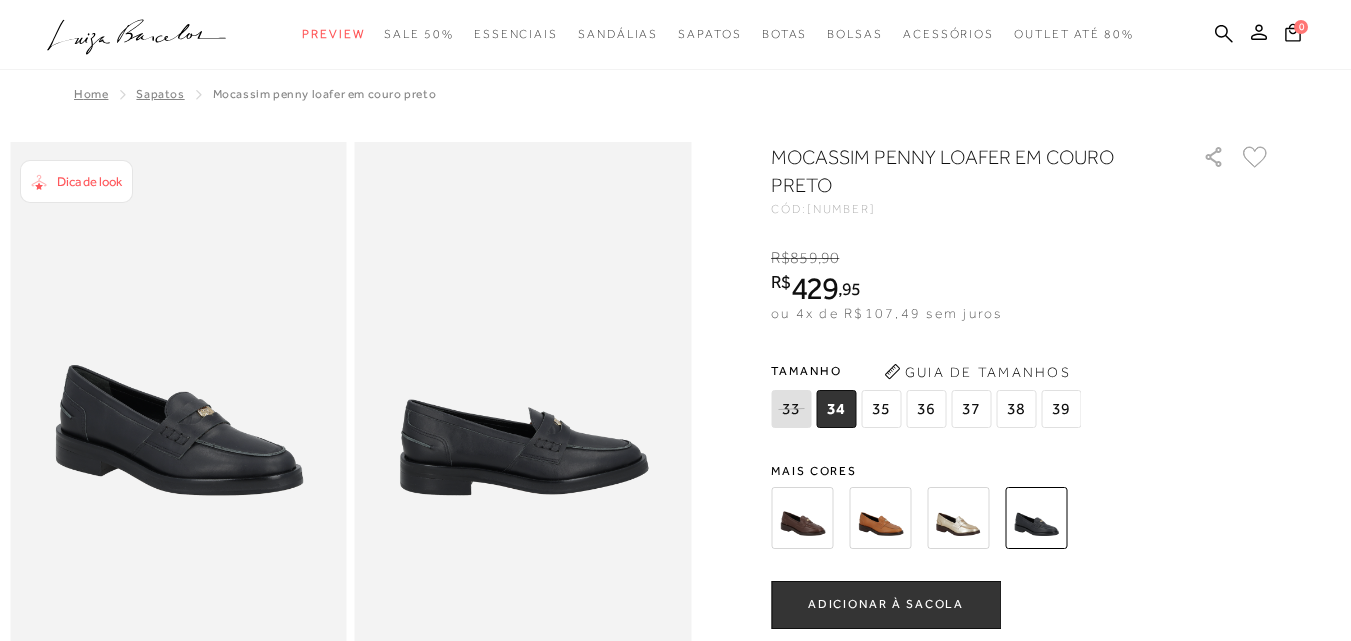 click on "36" at bounding box center [926, 409] 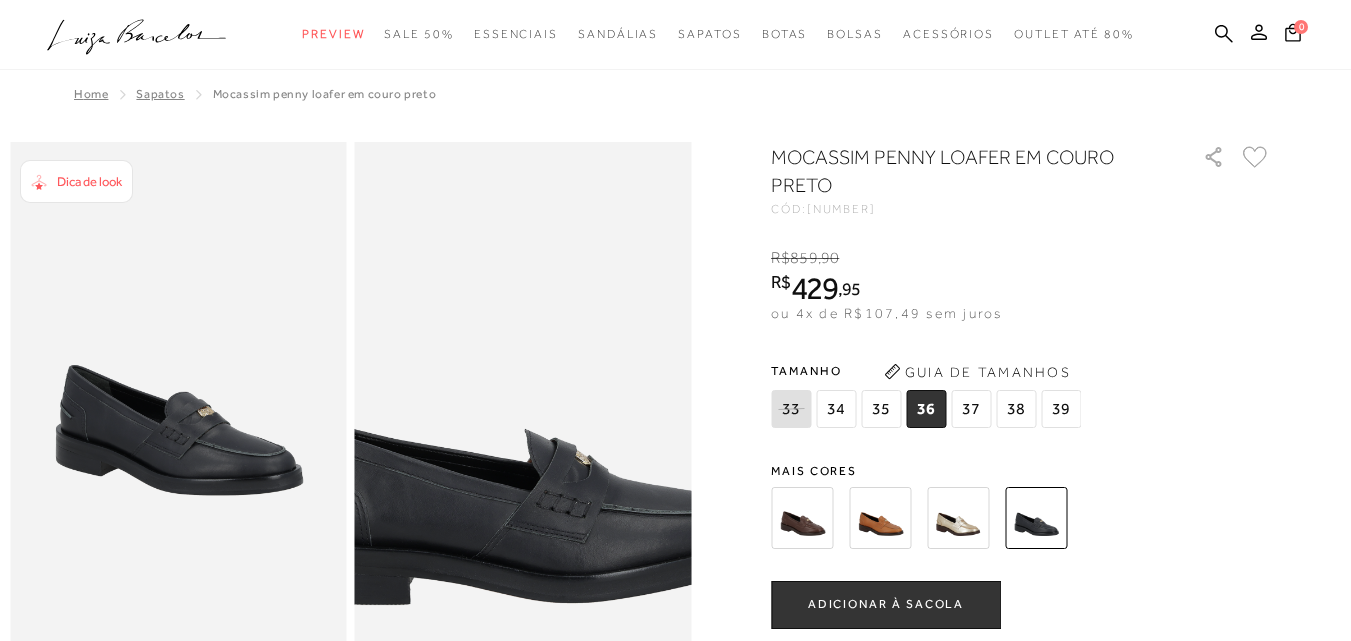 click at bounding box center [513, 403] 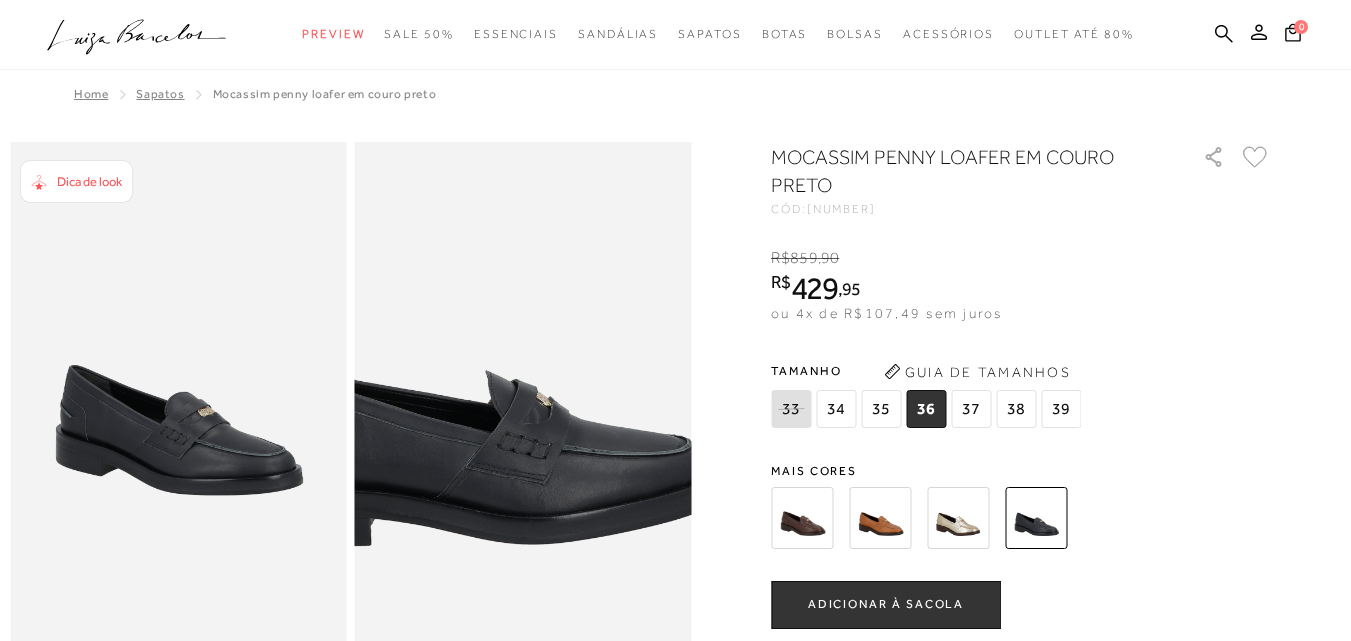 click at bounding box center [474, 345] 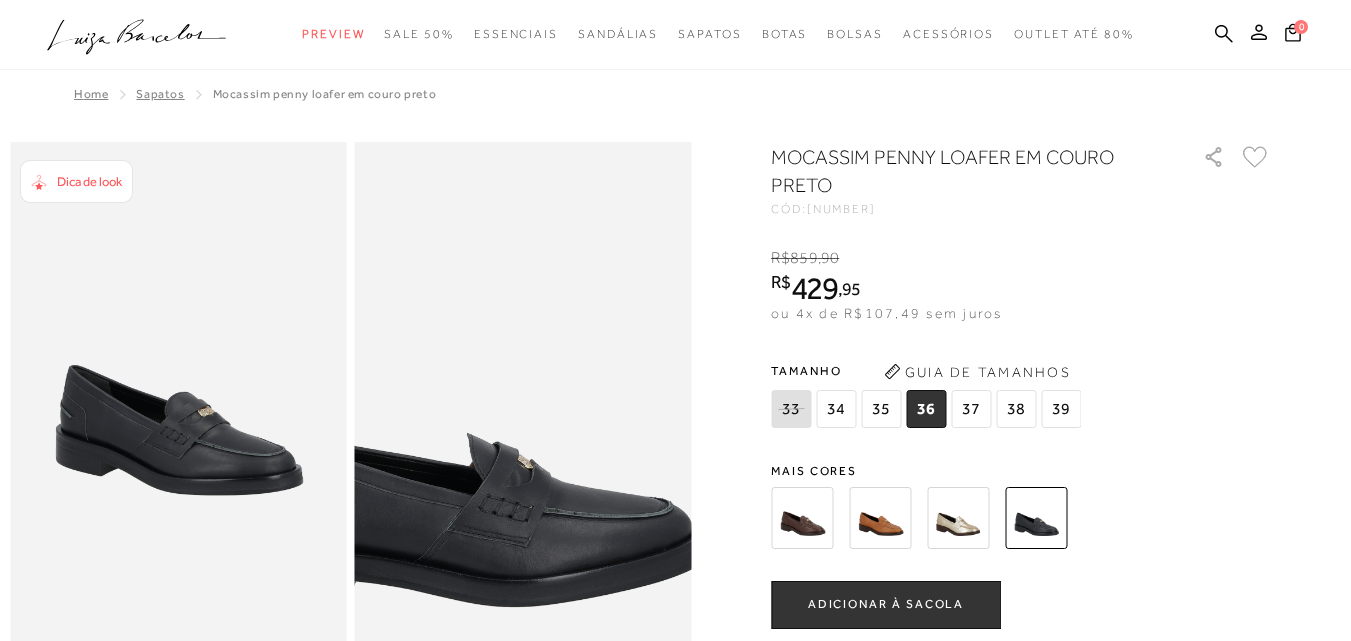 click at bounding box center [455, 407] 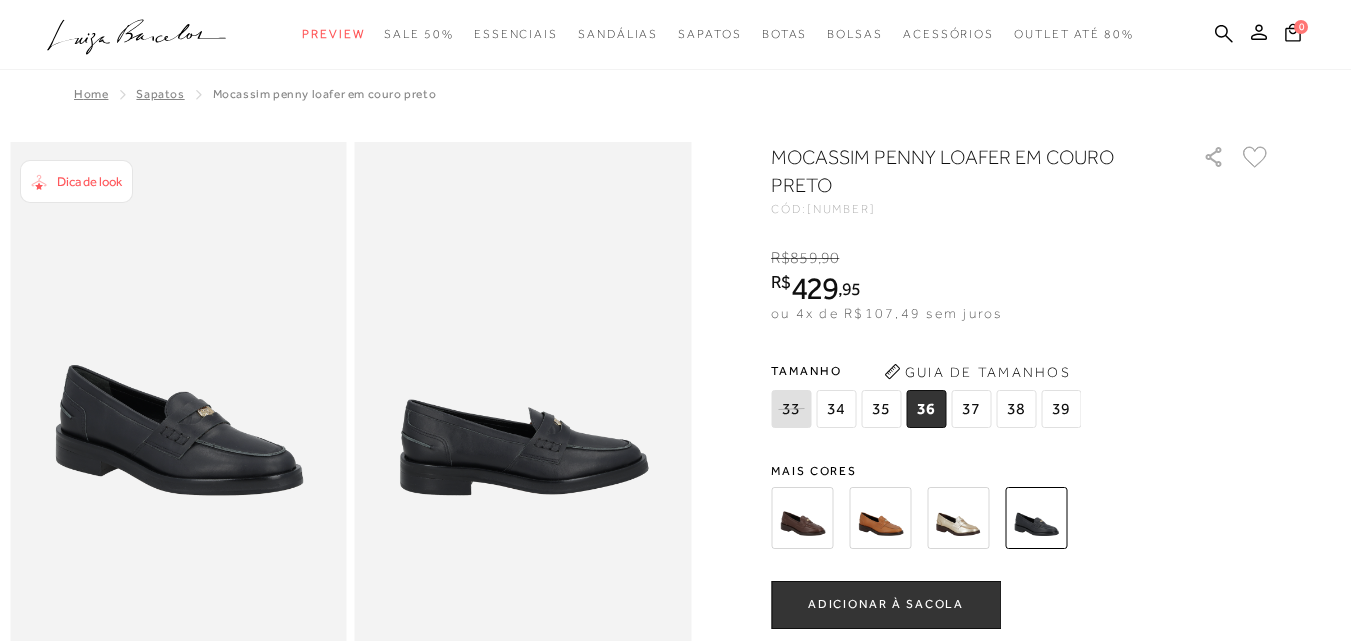 click at bounding box center [178, 394] 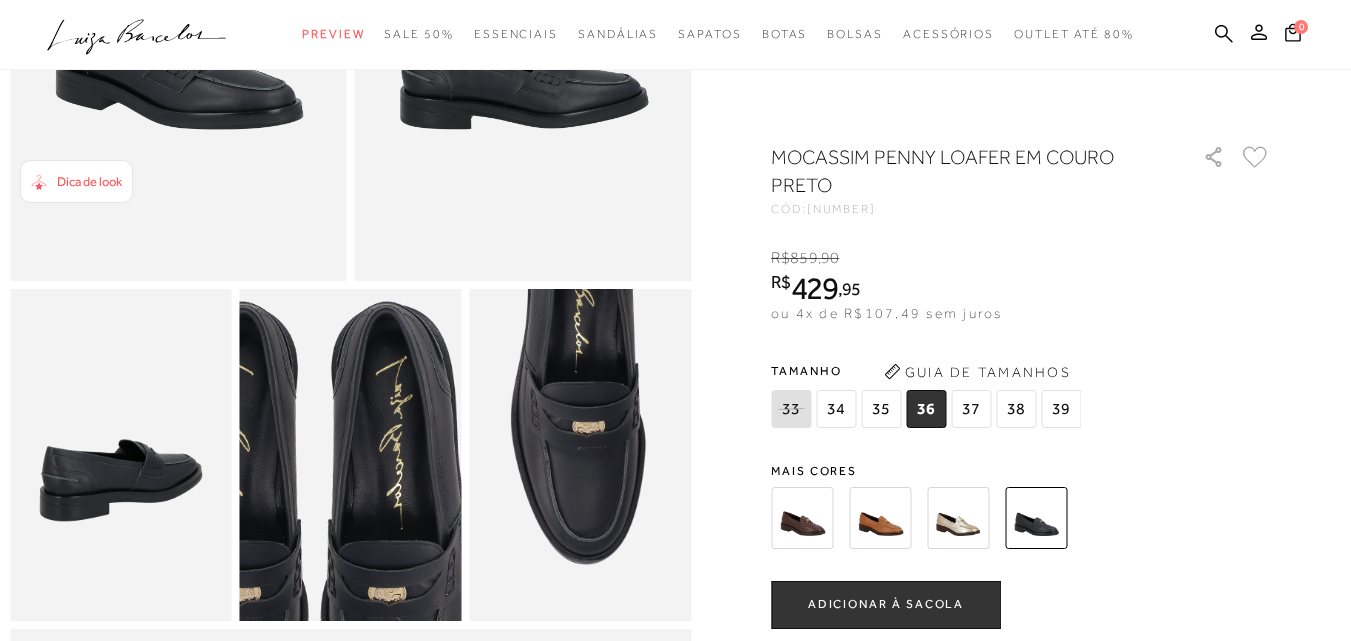 scroll, scrollTop: 500, scrollLeft: 0, axis: vertical 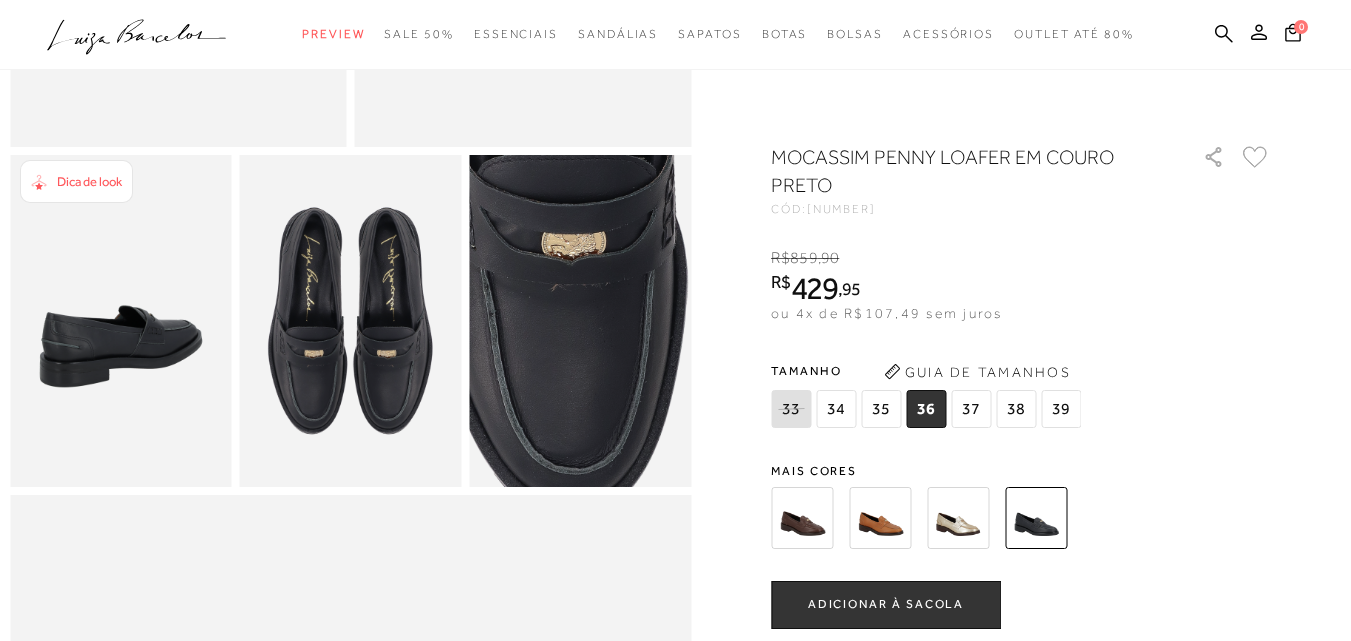 click at bounding box center (556, 299) 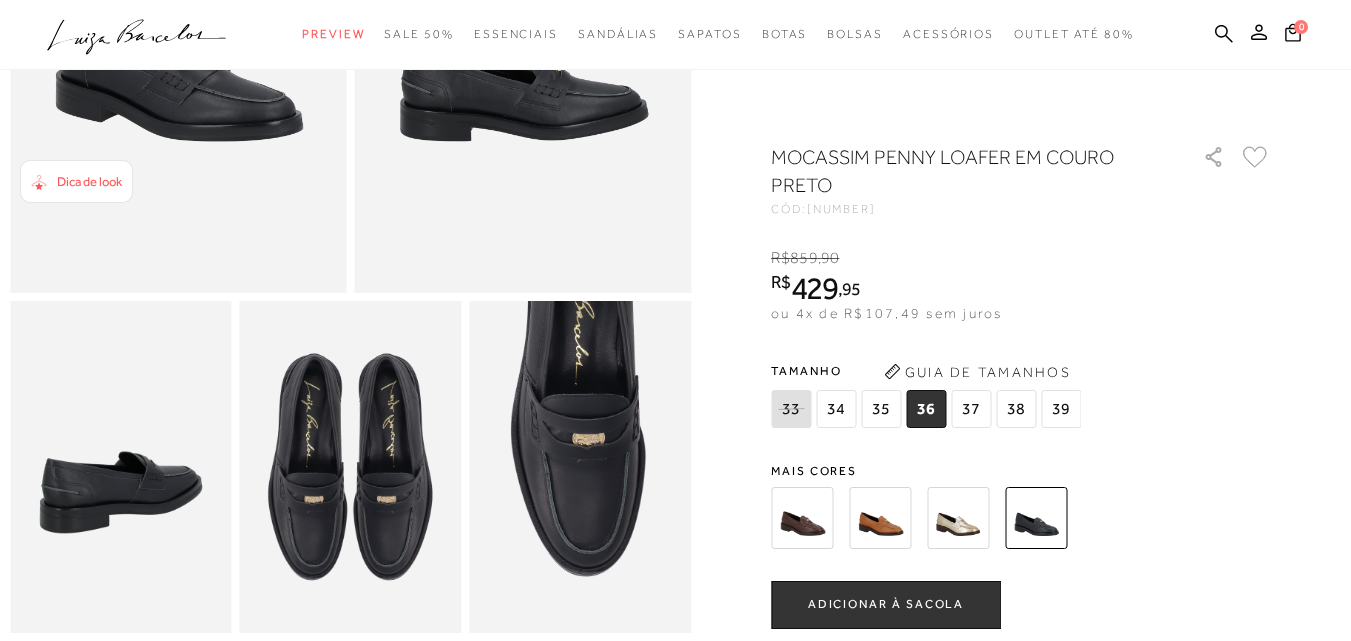 scroll, scrollTop: 500, scrollLeft: 0, axis: vertical 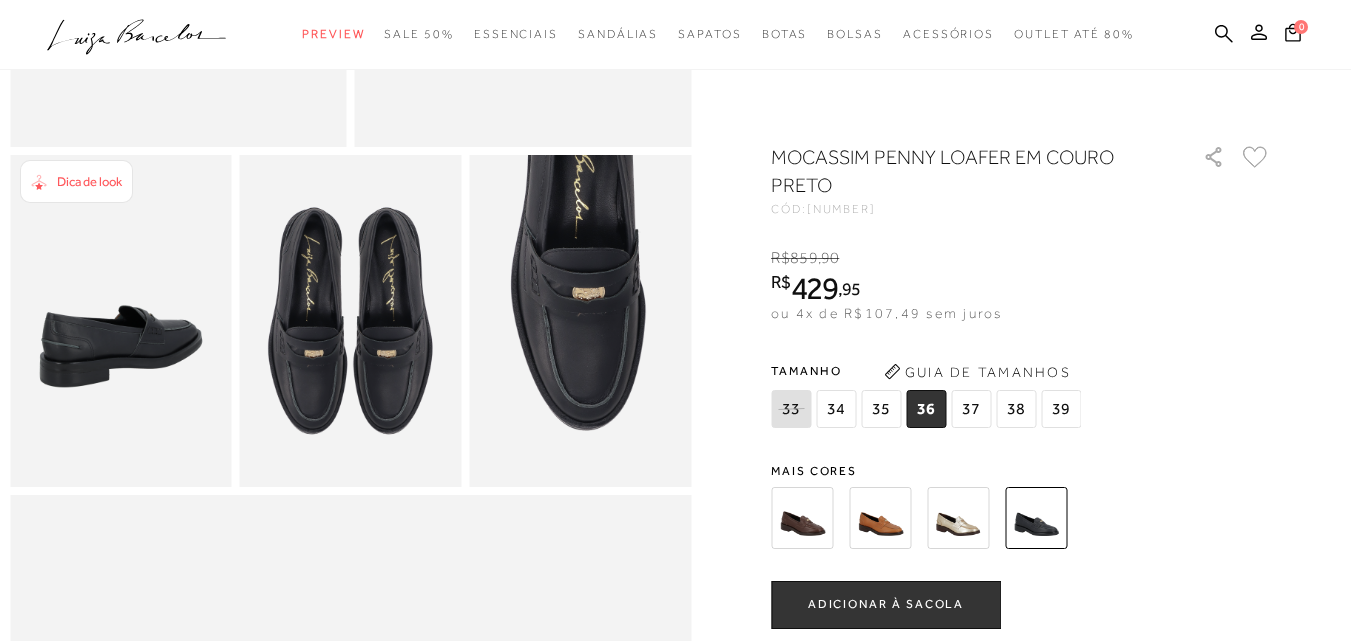 click at bounding box center (958, 518) 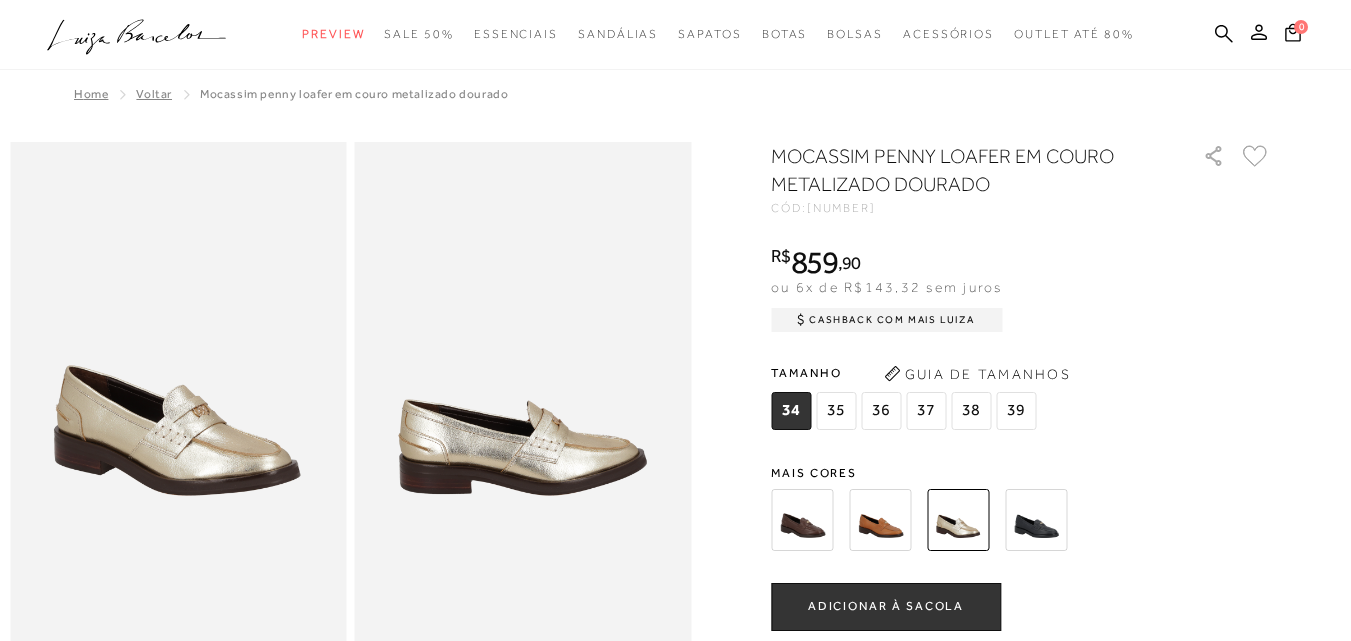 scroll, scrollTop: 0, scrollLeft: 0, axis: both 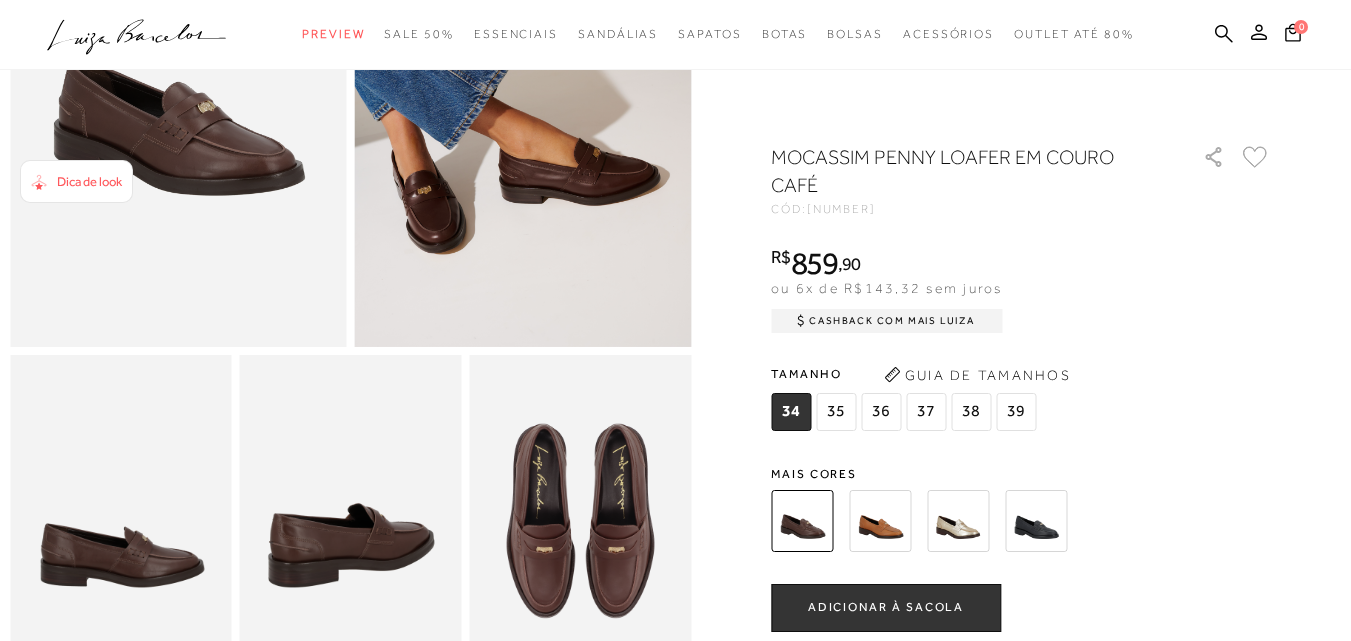 click at bounding box center (1036, 521) 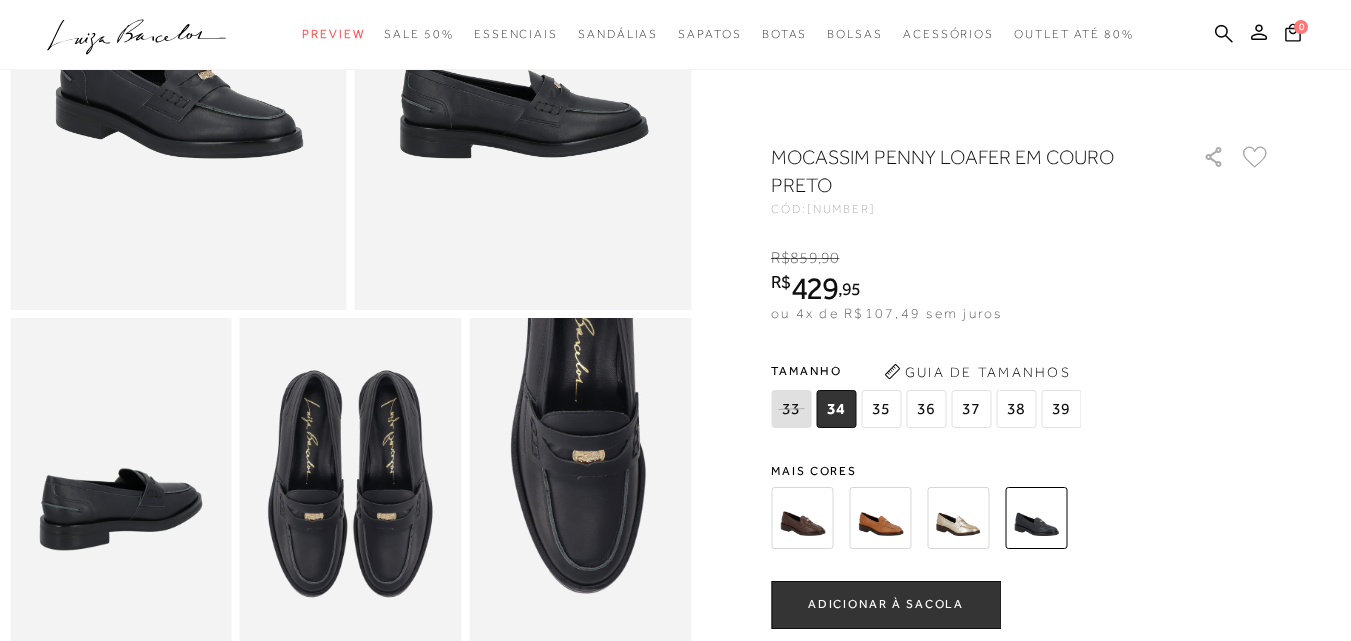 scroll, scrollTop: 400, scrollLeft: 0, axis: vertical 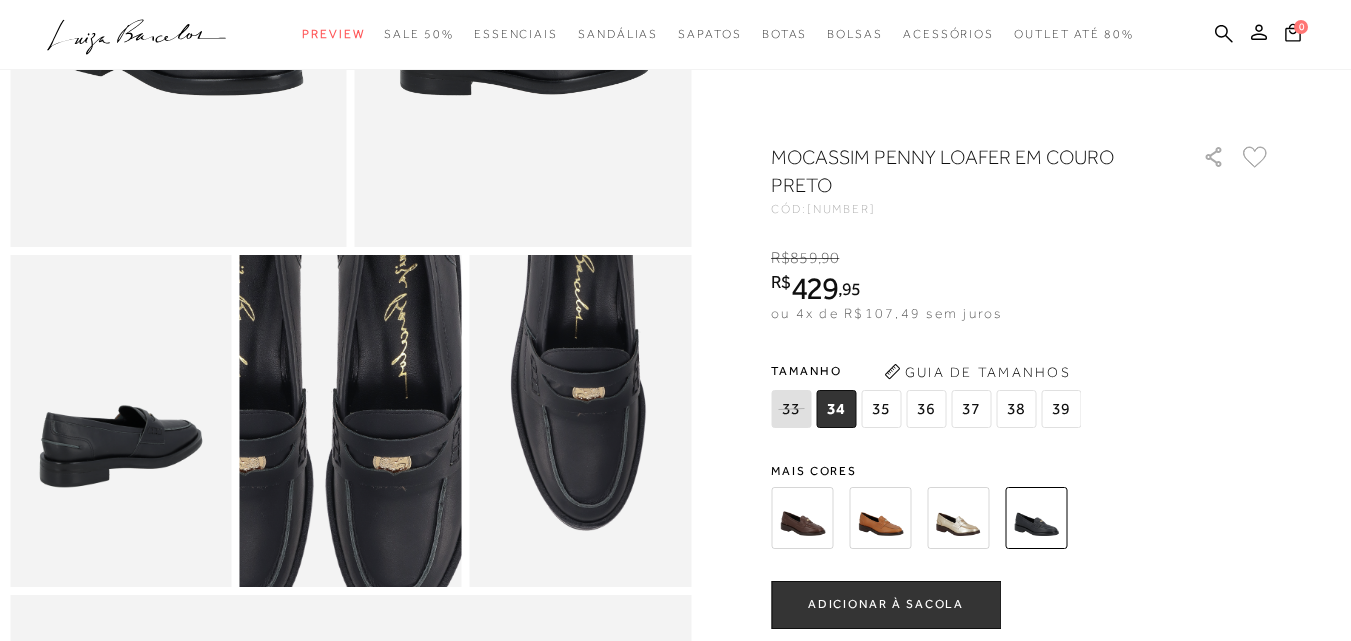 click at bounding box center (319, 397) 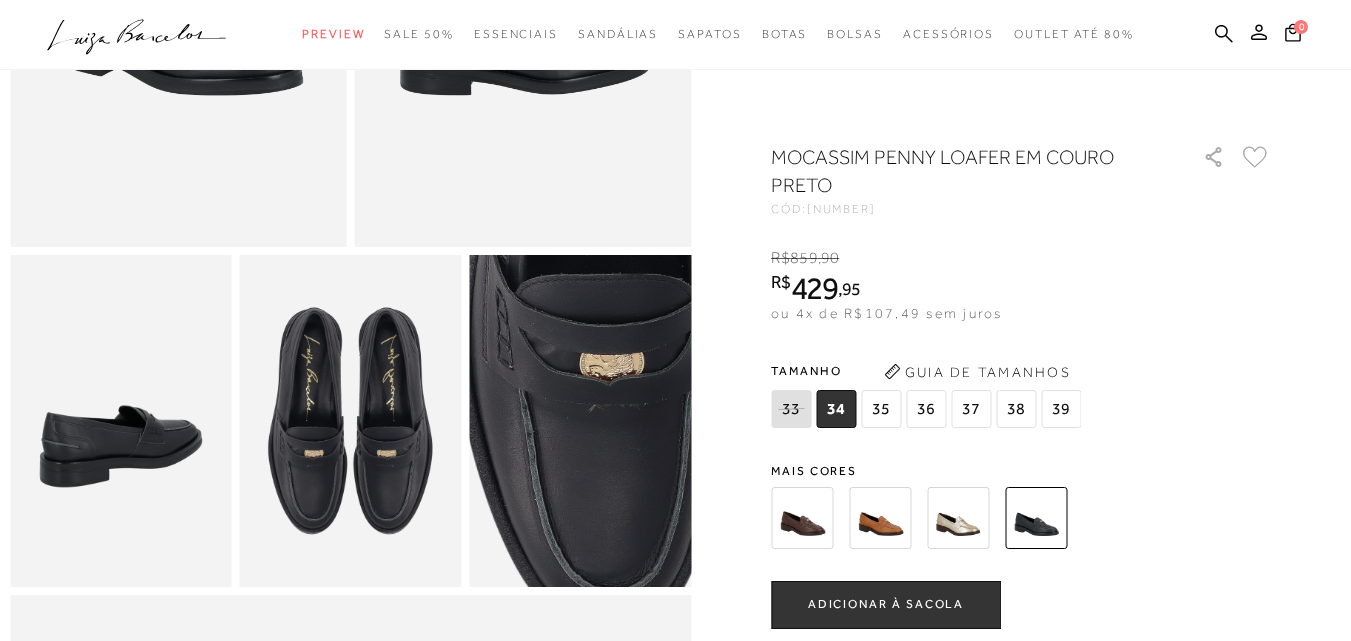 click at bounding box center [594, 420] 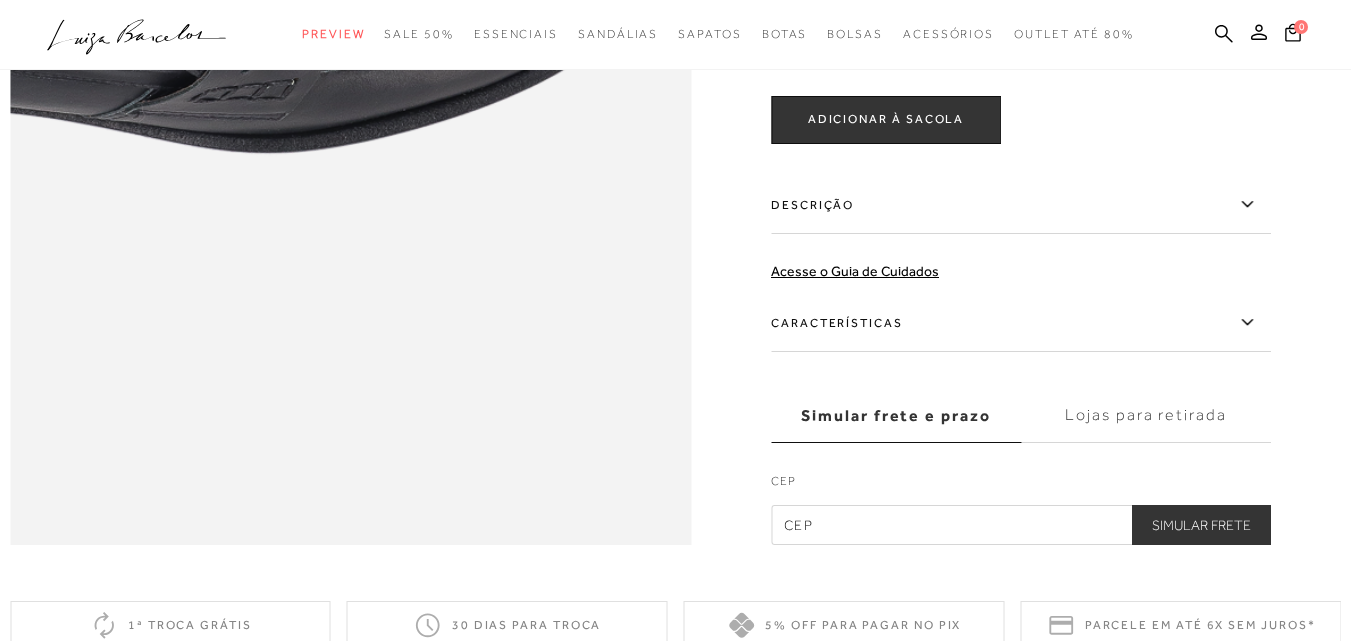 scroll, scrollTop: 1500, scrollLeft: 0, axis: vertical 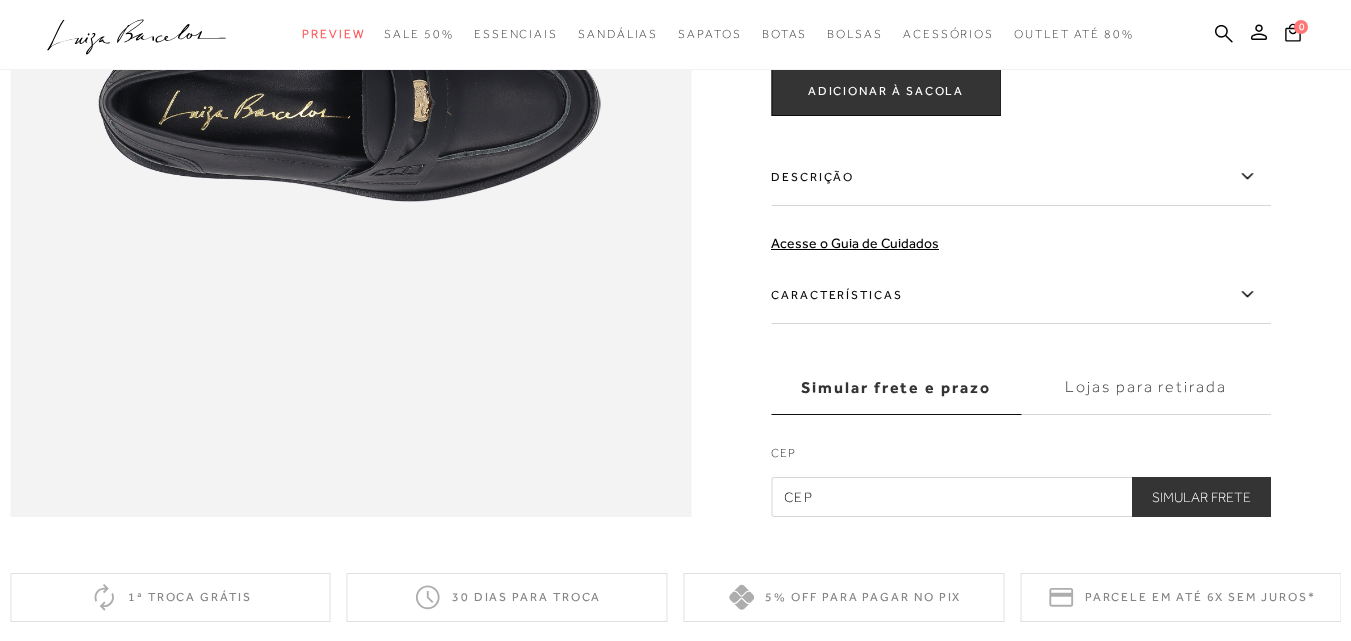 click at bounding box center (1021, 497) 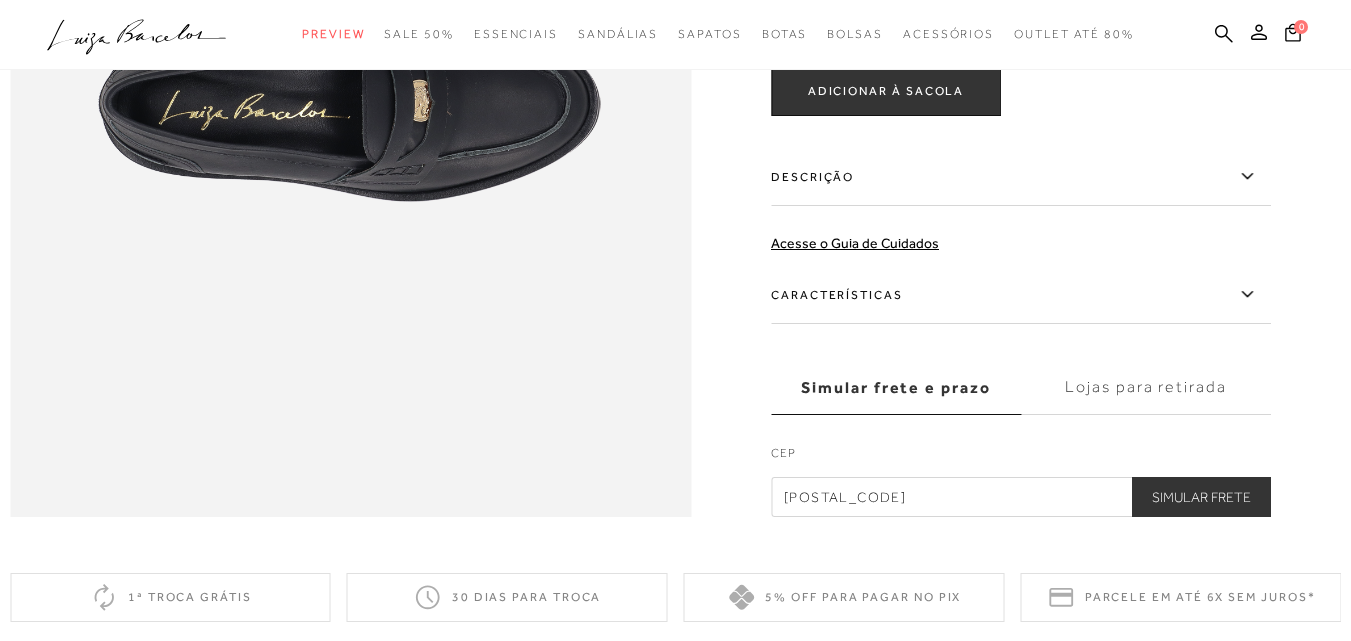 type on "[POSTAL_CODE]" 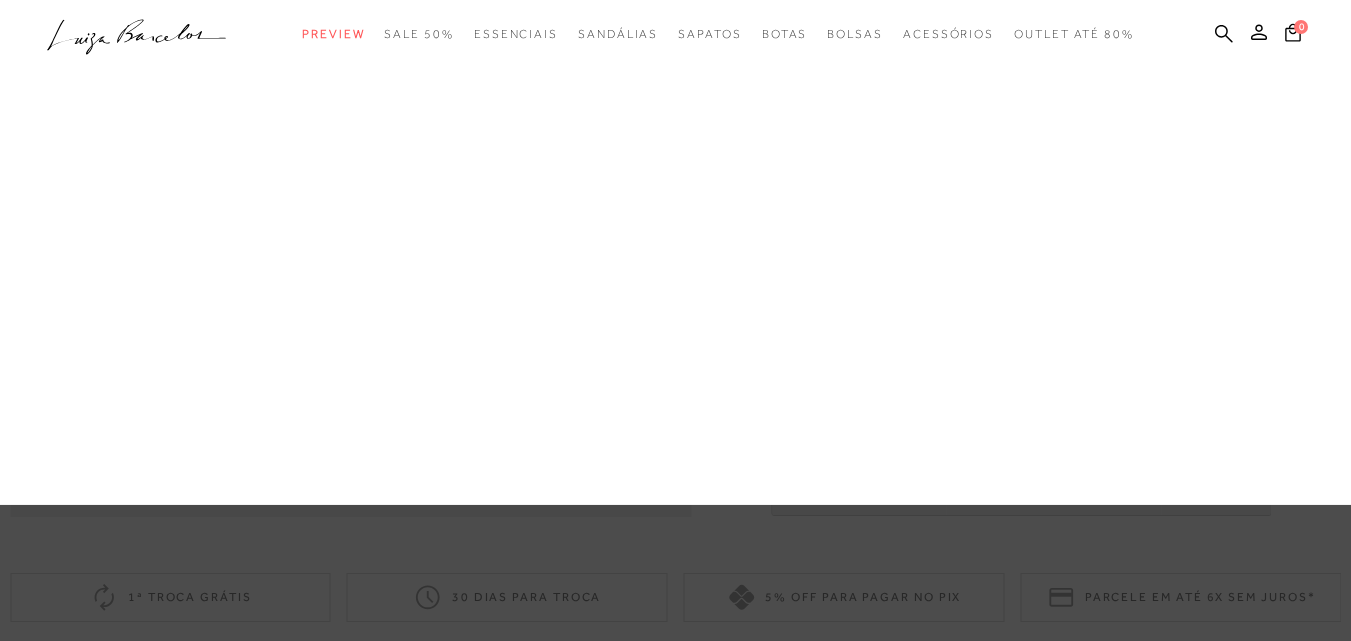 drag, startPoint x: 447, startPoint y: 73, endPoint x: 478, endPoint y: 153, distance: 85.79627 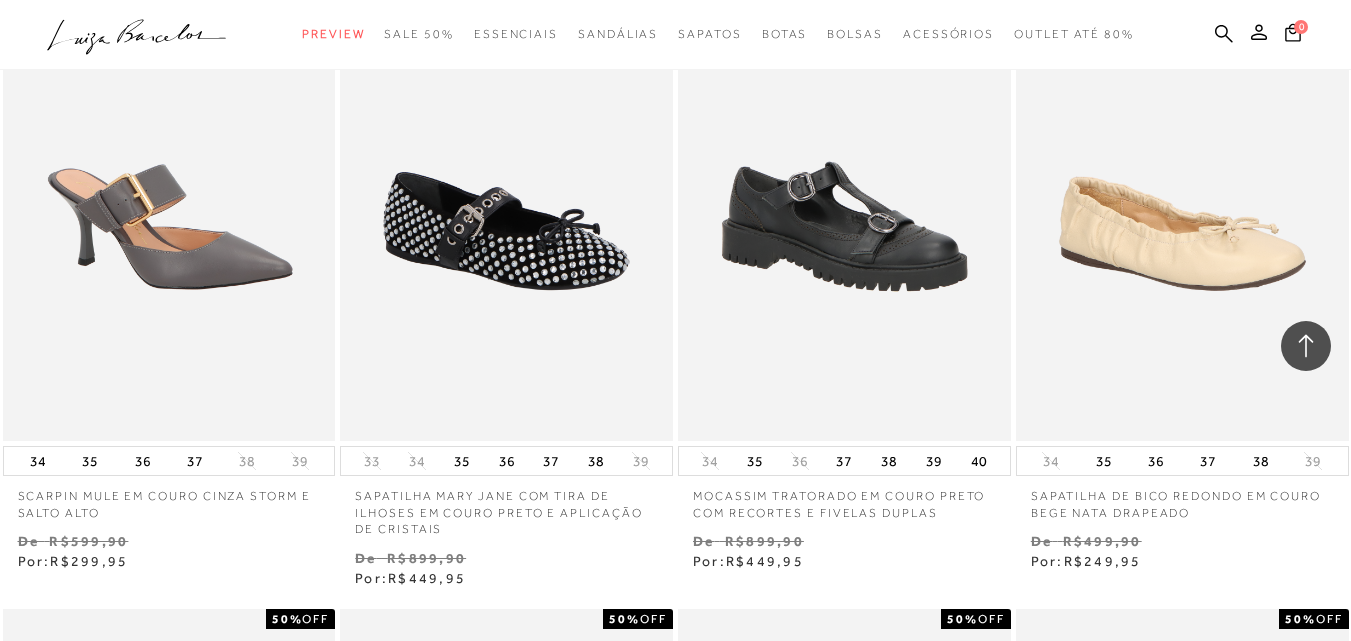 scroll, scrollTop: 2800, scrollLeft: 0, axis: vertical 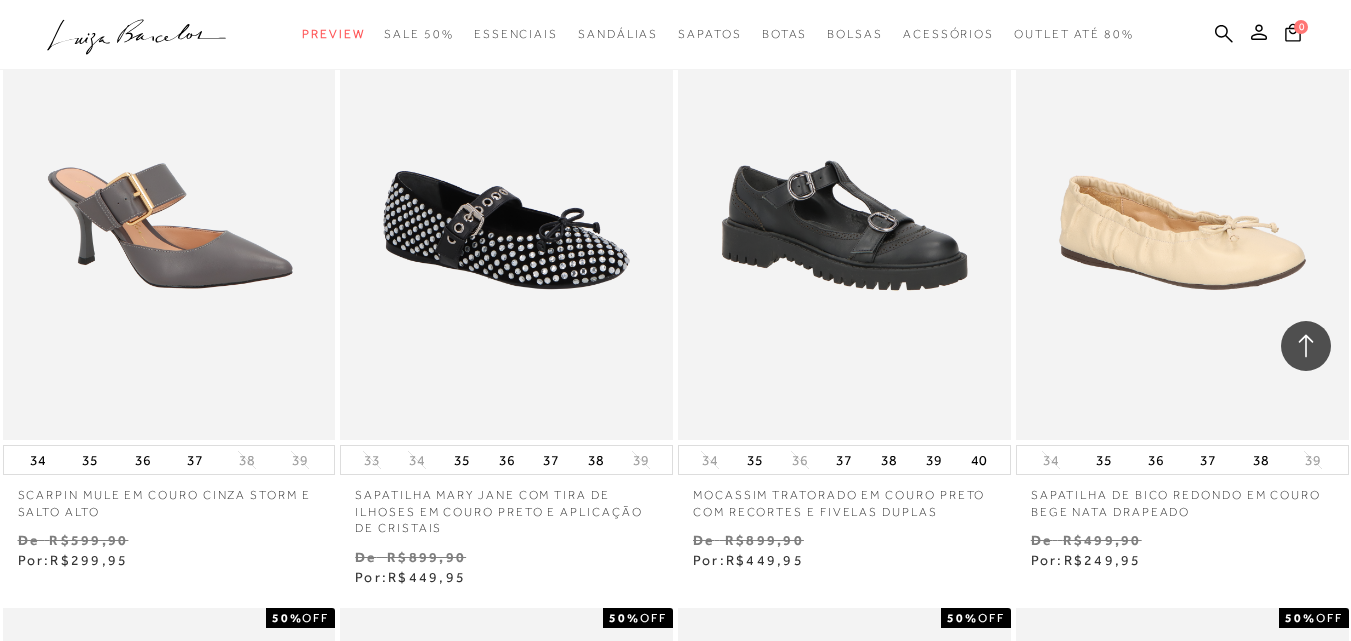 click at bounding box center (845, 190) 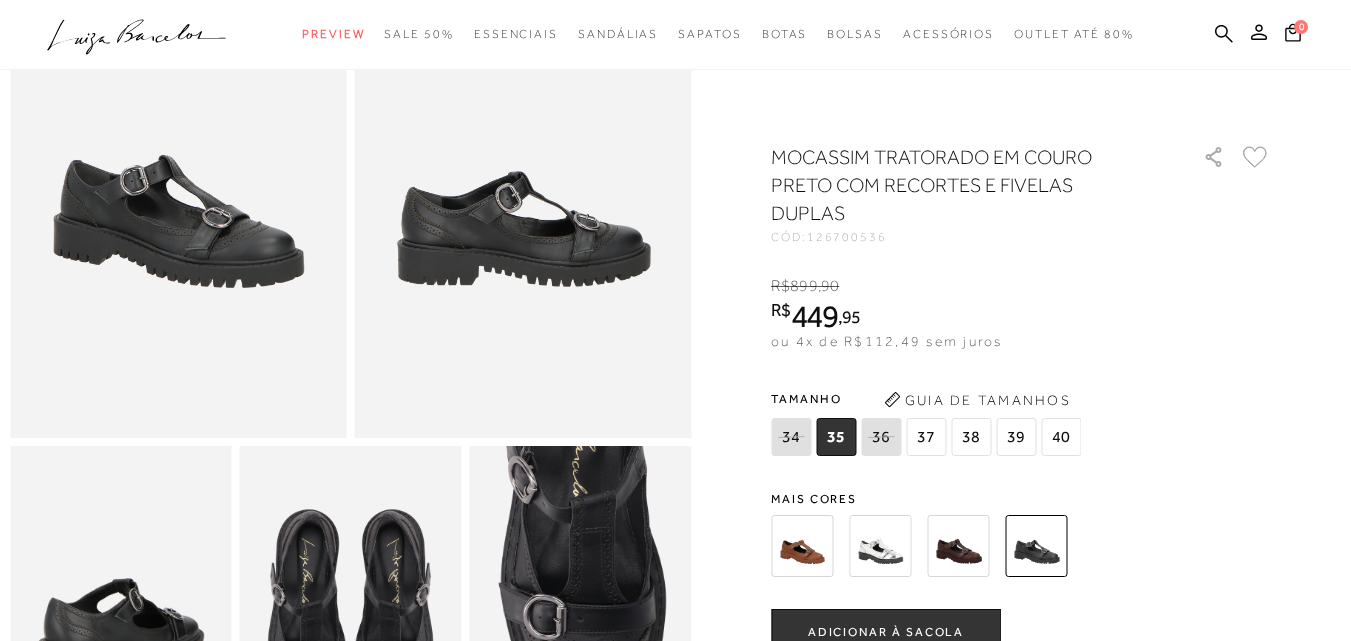 scroll, scrollTop: 200, scrollLeft: 0, axis: vertical 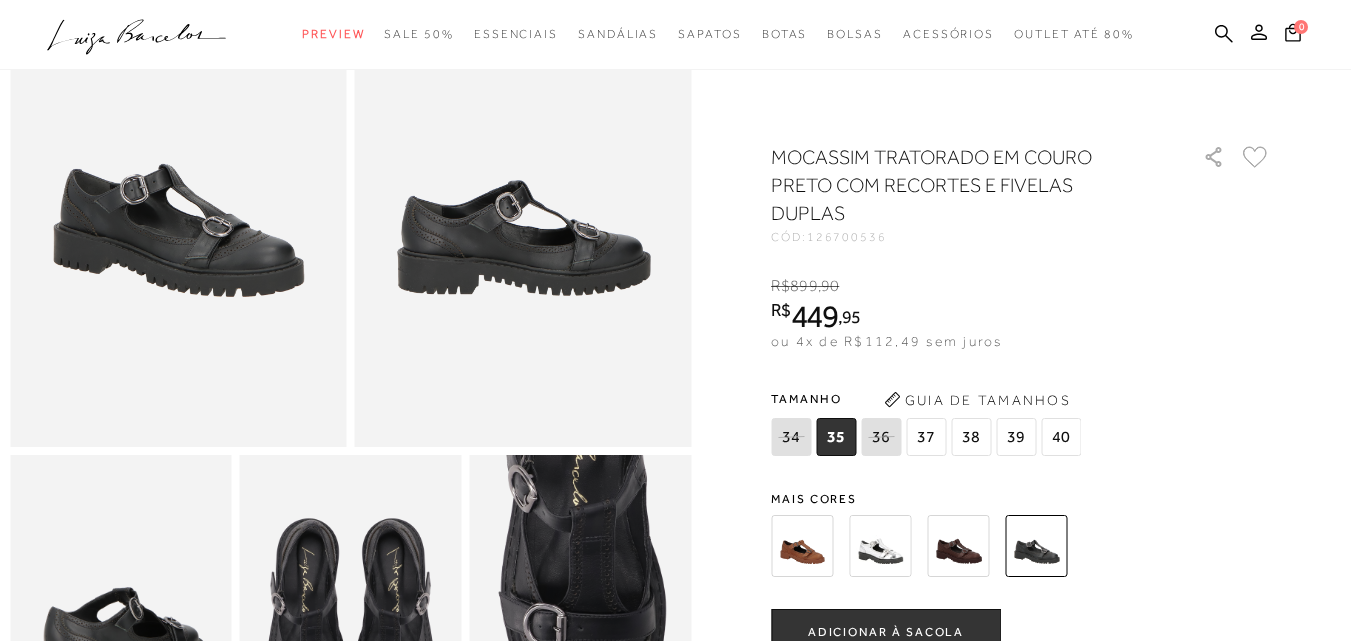 click at bounding box center (958, 546) 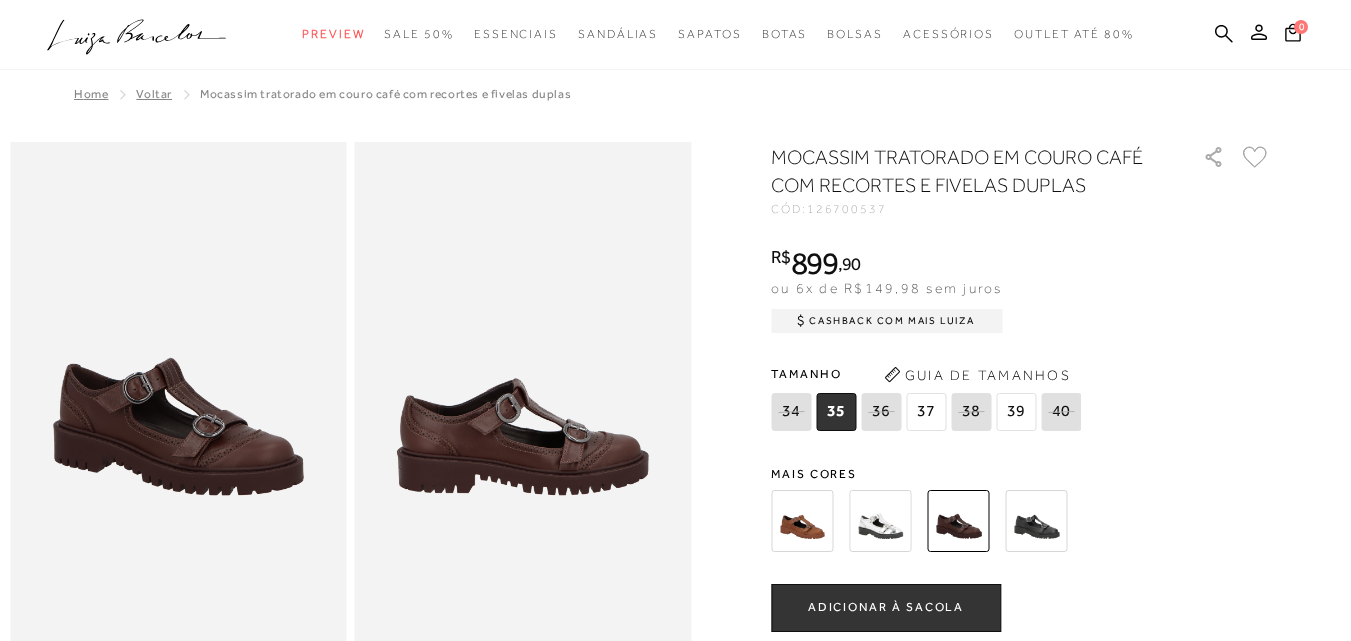 scroll, scrollTop: 0, scrollLeft: 0, axis: both 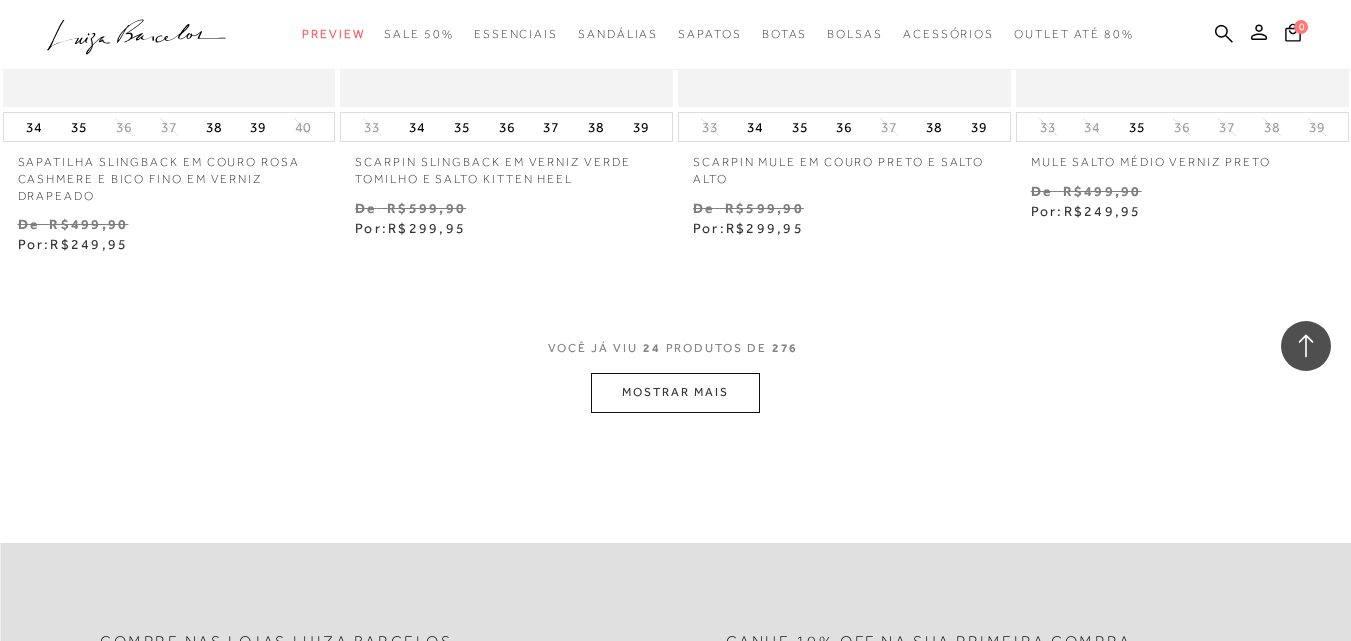 click on "MOSTRAR MAIS" at bounding box center (675, 392) 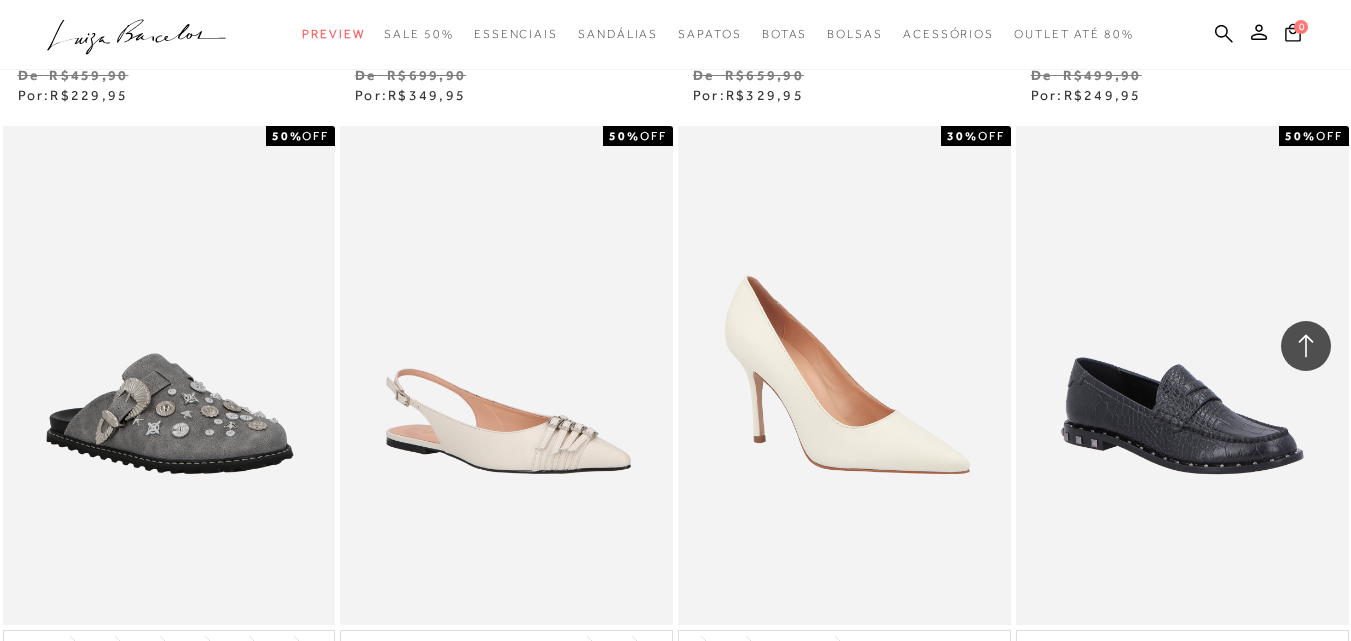 scroll, scrollTop: 6100, scrollLeft: 0, axis: vertical 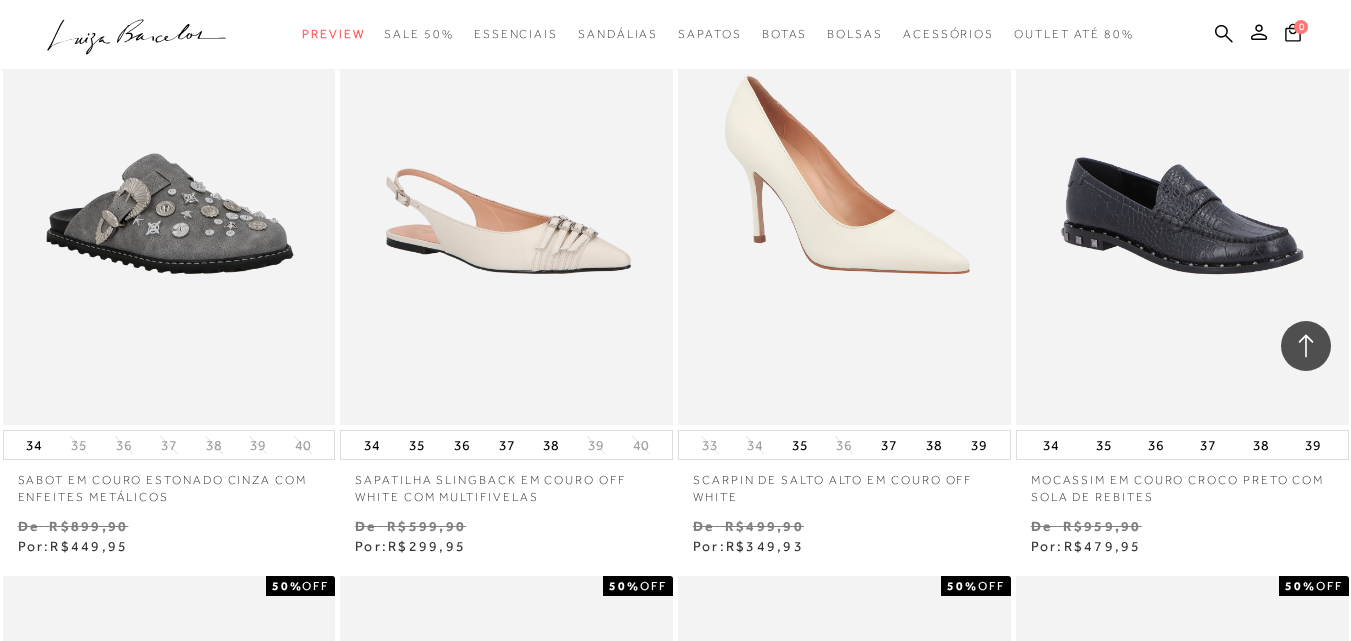 click at bounding box center (1183, 175) 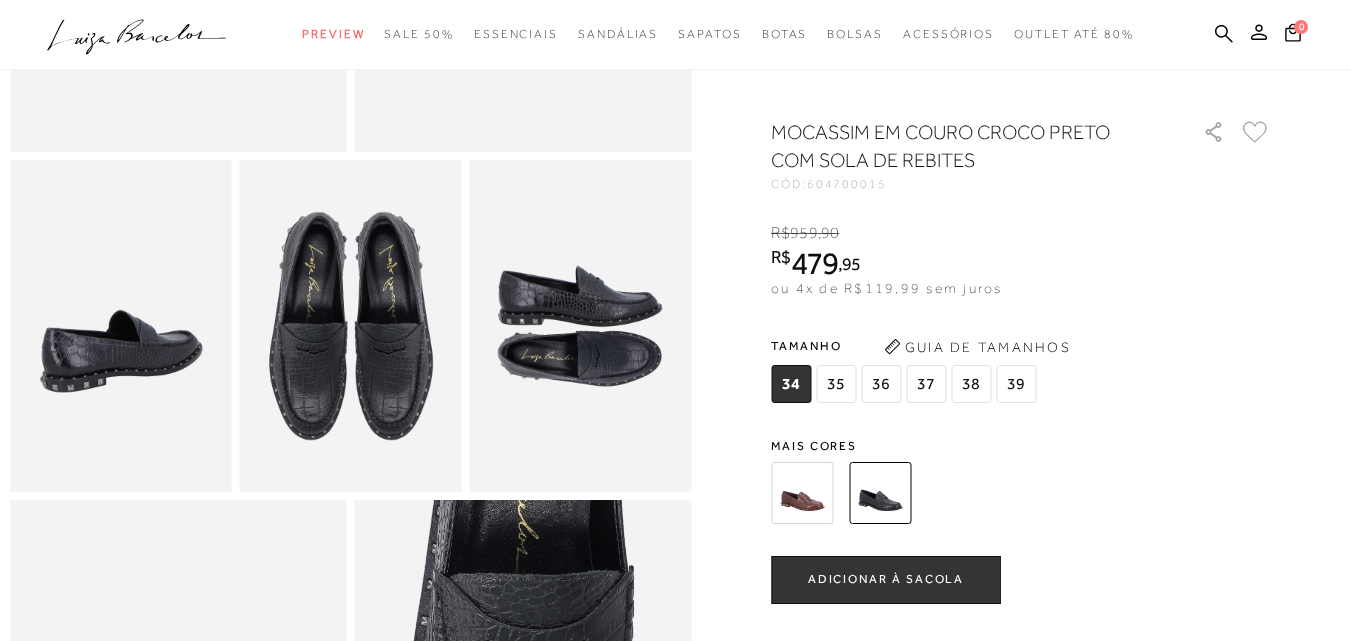 scroll, scrollTop: 500, scrollLeft: 0, axis: vertical 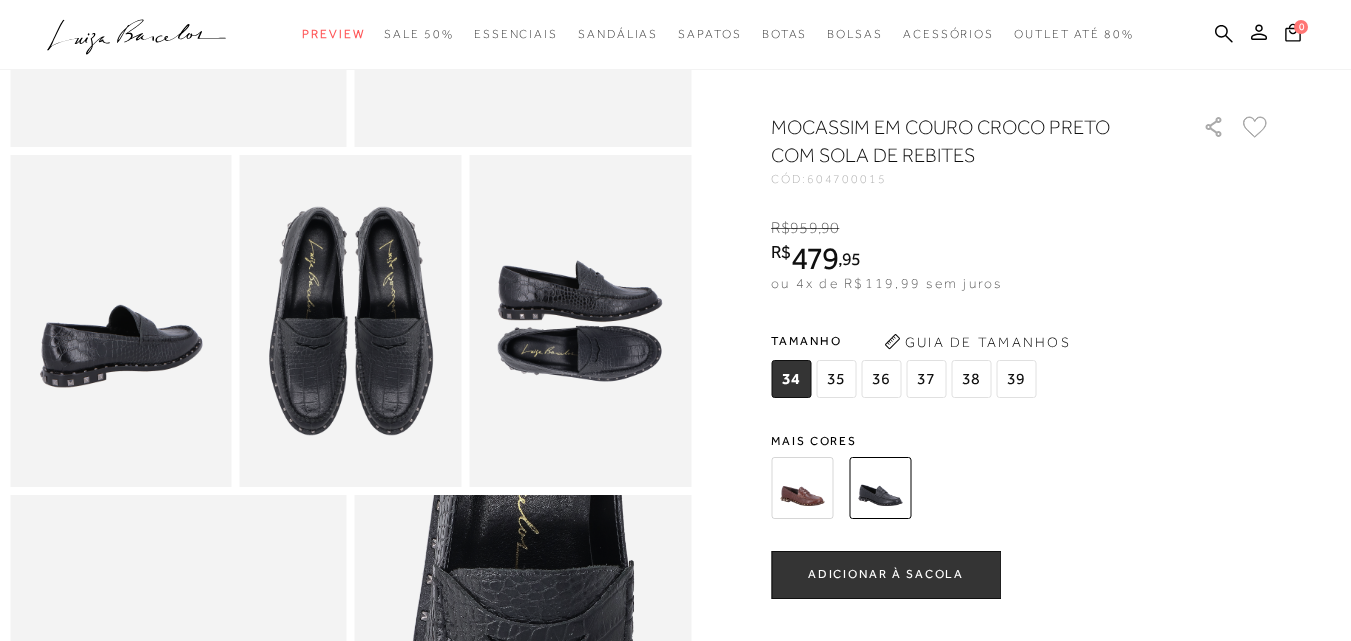 click at bounding box center (351, 321) 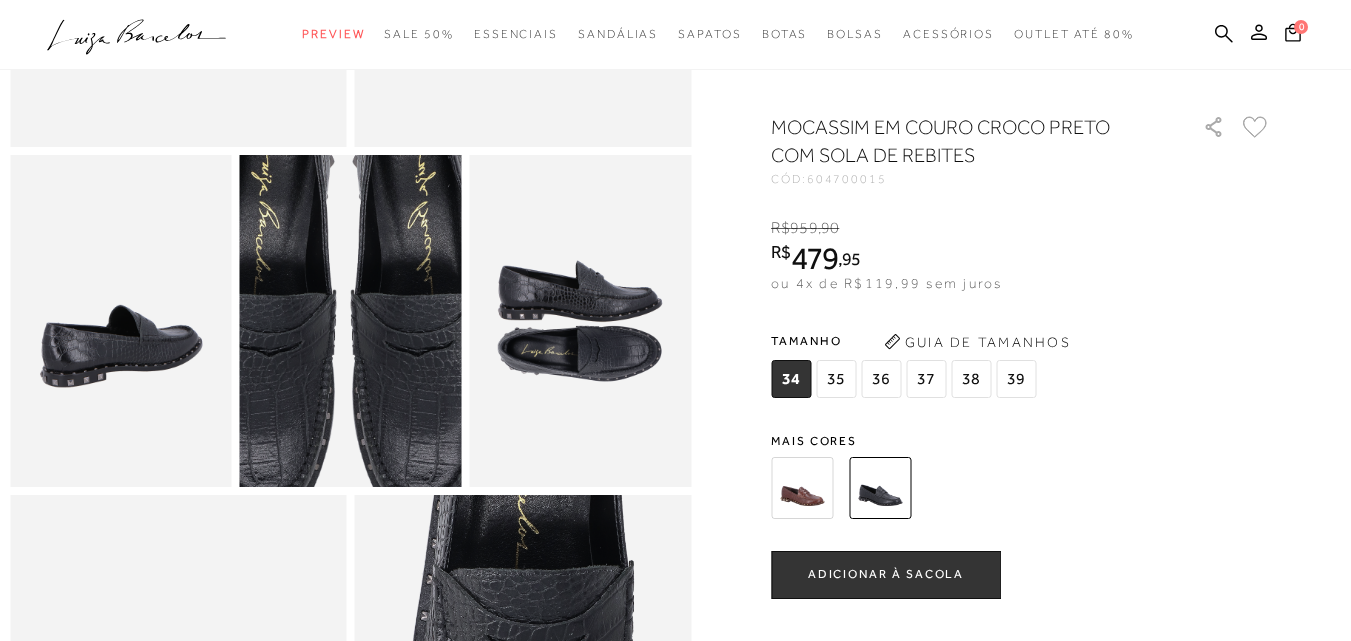 click at bounding box center (342, 298) 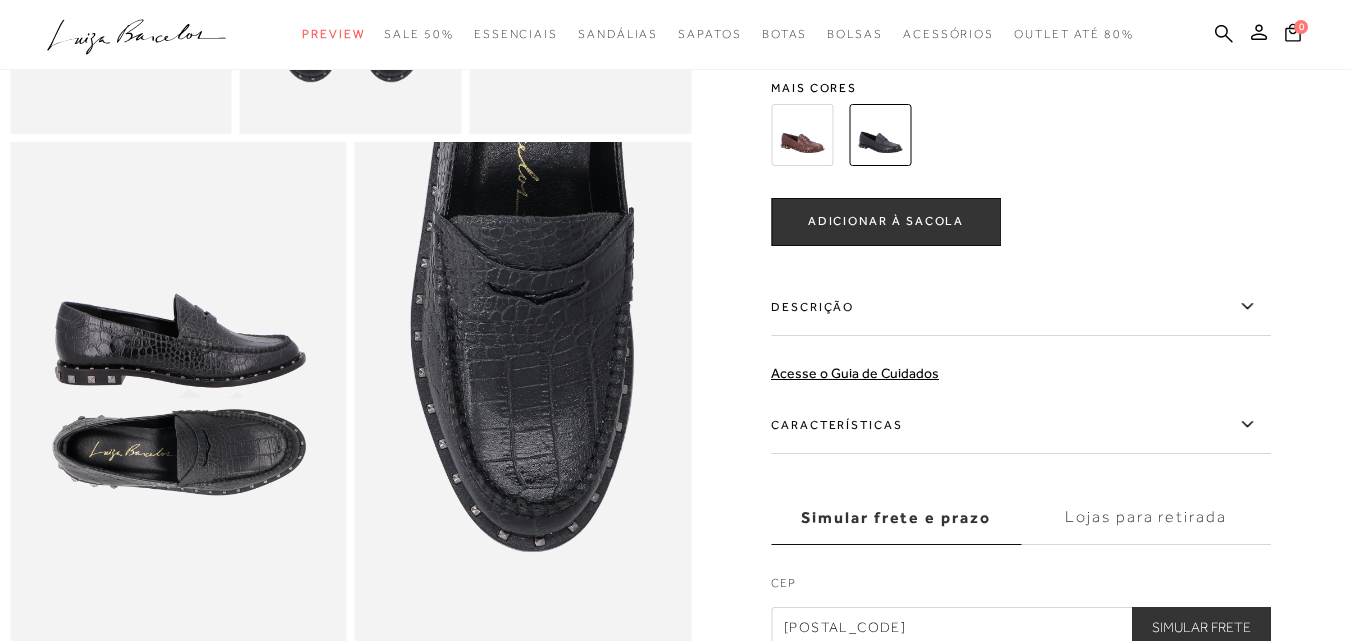scroll, scrollTop: 900, scrollLeft: 0, axis: vertical 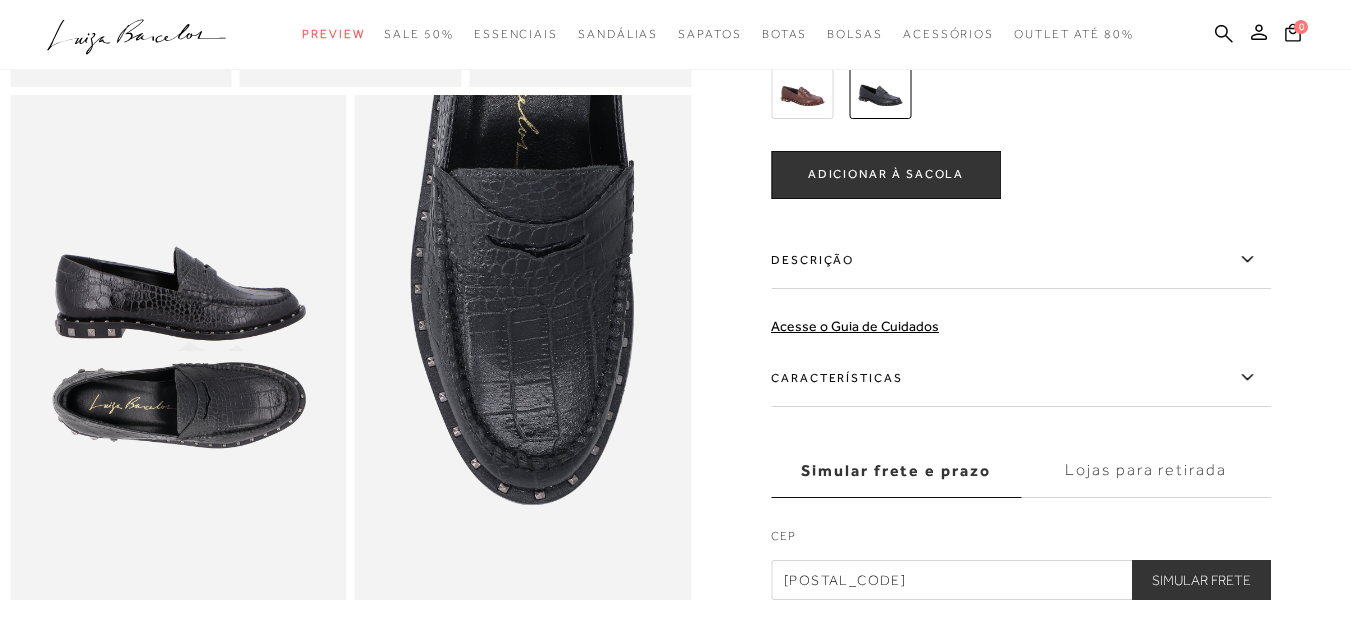 click at bounding box center [802, 88] 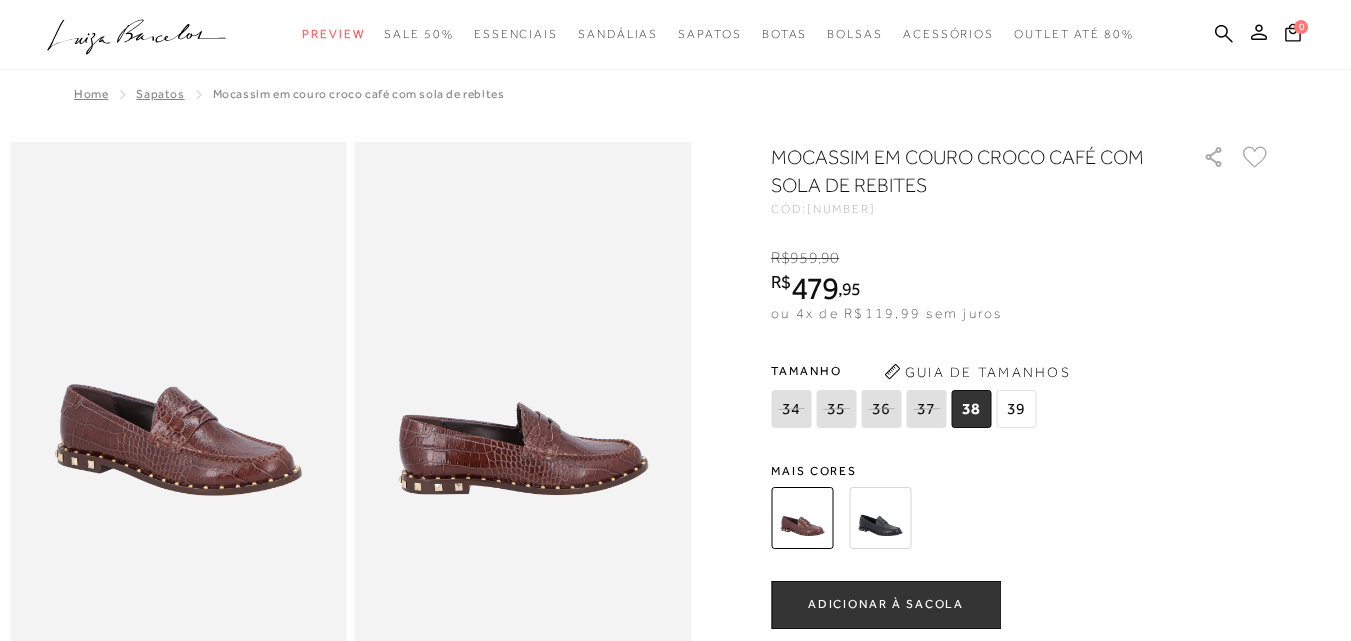 scroll, scrollTop: 0, scrollLeft: 0, axis: both 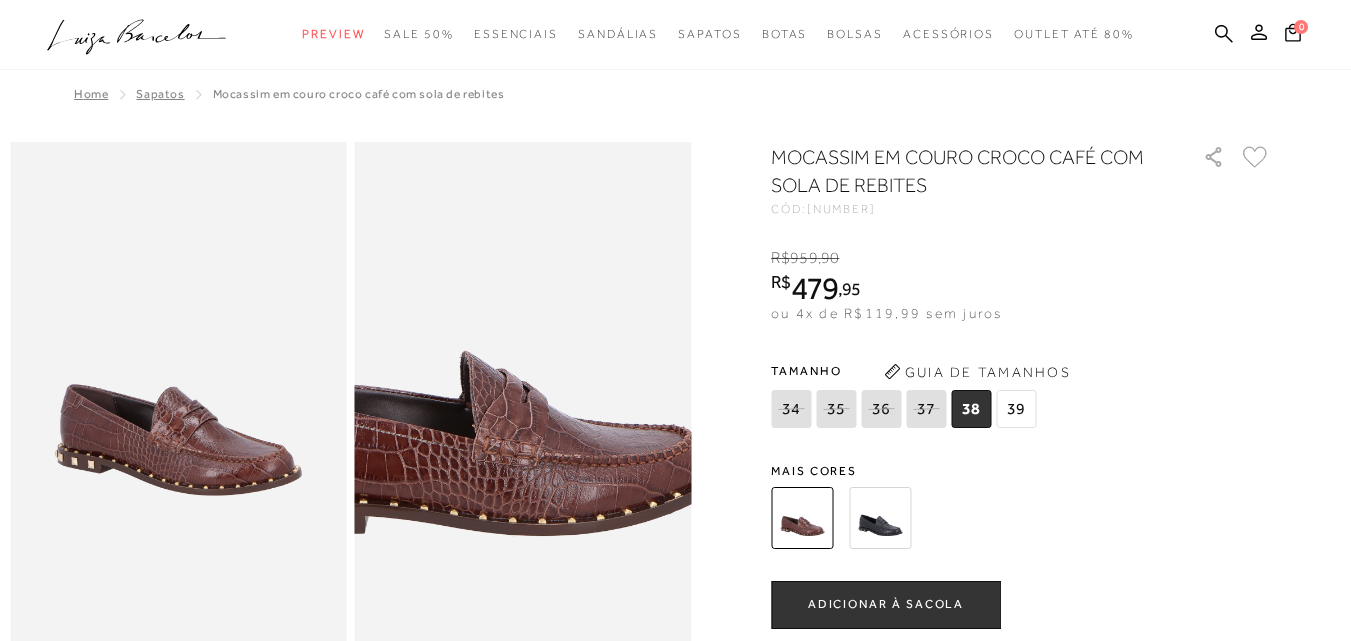 click at bounding box center (472, 335) 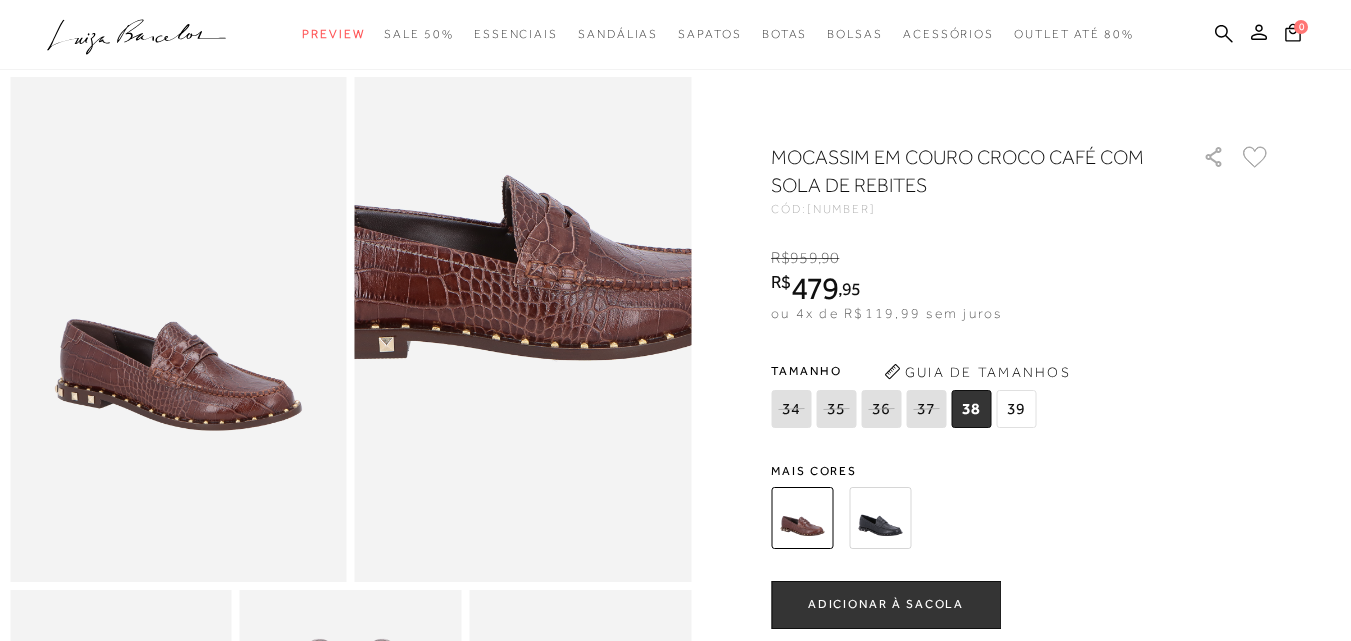scroll, scrollTop: 100, scrollLeft: 0, axis: vertical 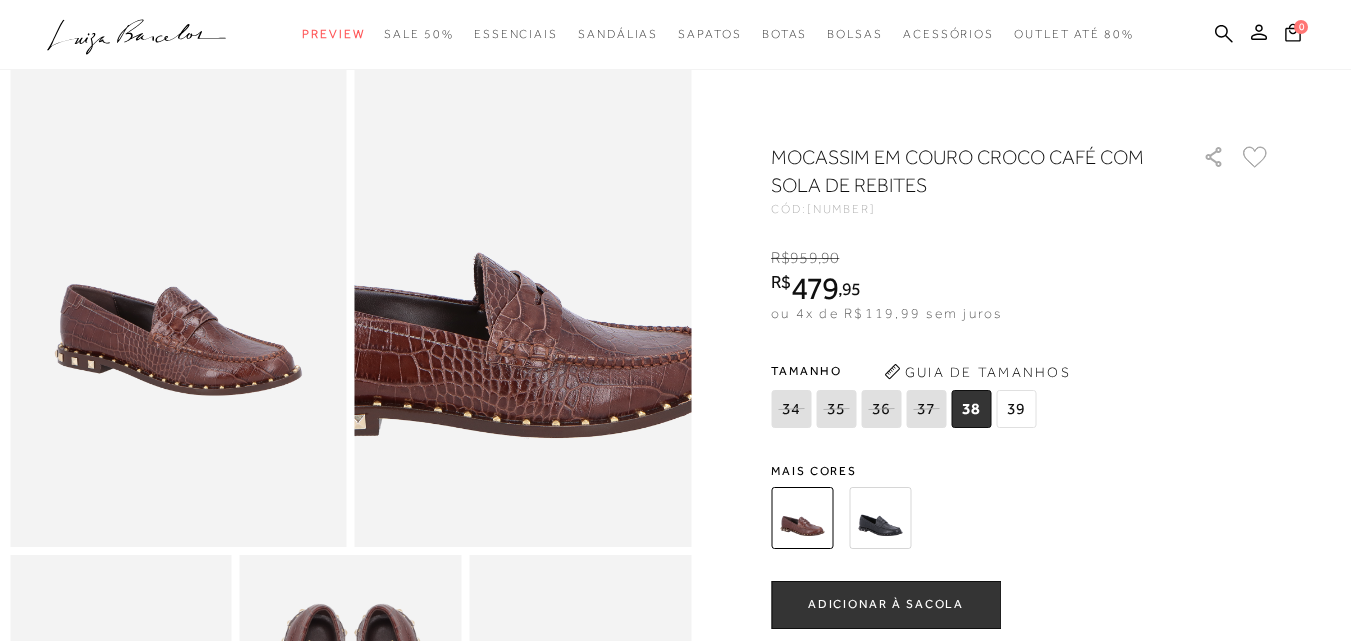 click at bounding box center [486, 237] 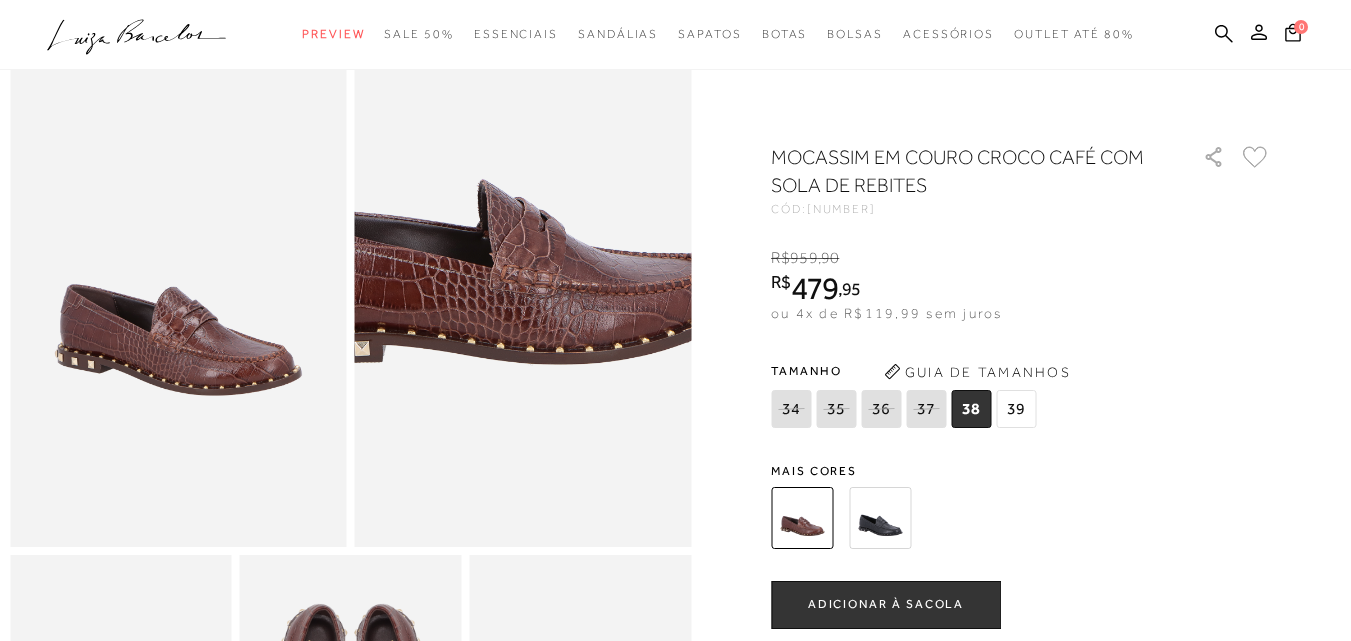 scroll, scrollTop: 400, scrollLeft: 0, axis: vertical 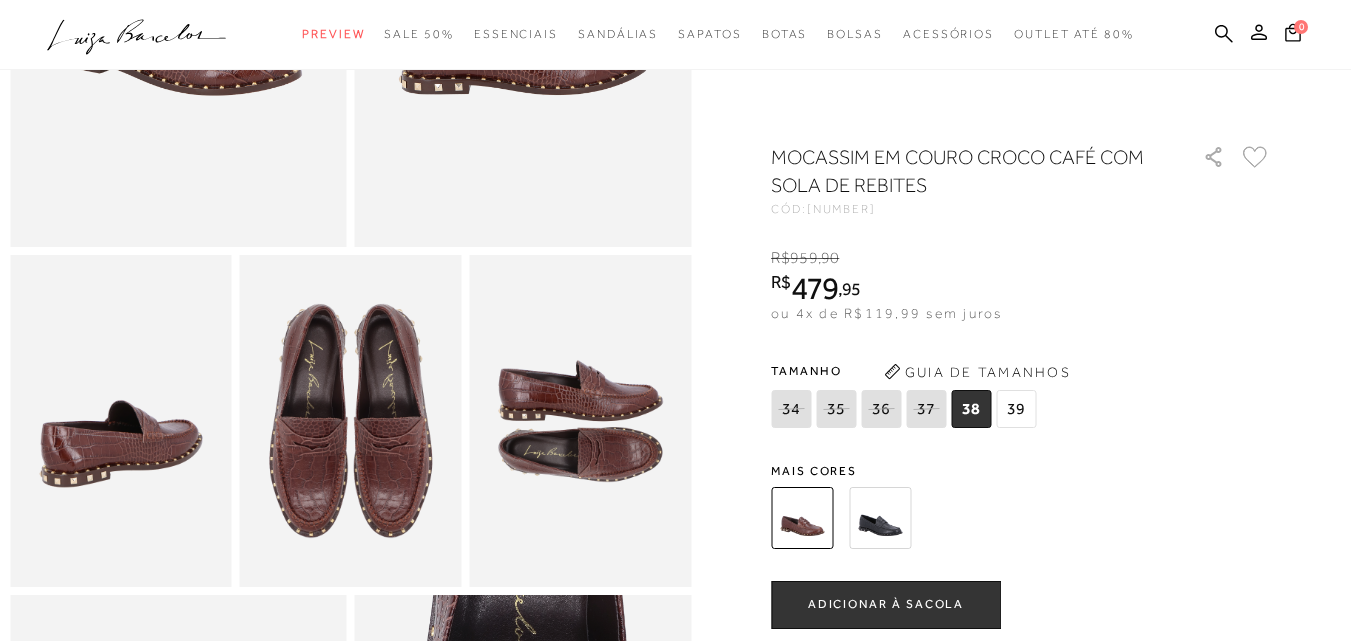click at bounding box center (351, 421) 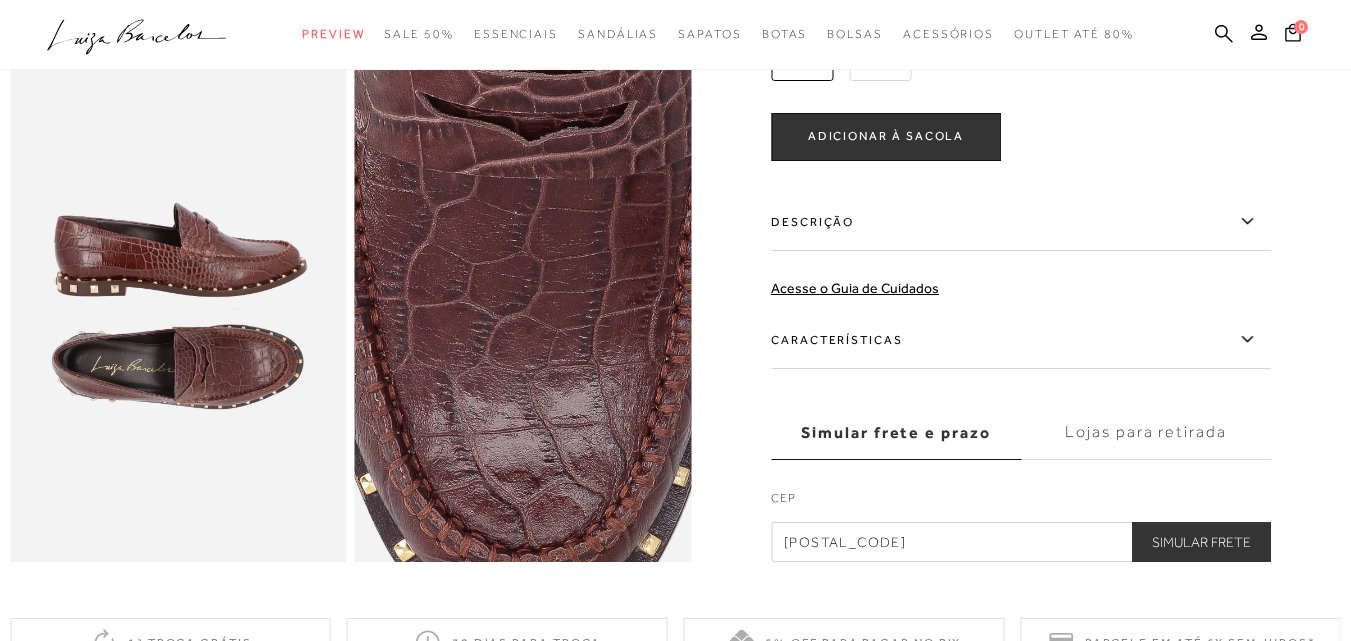 scroll, scrollTop: 900, scrollLeft: 0, axis: vertical 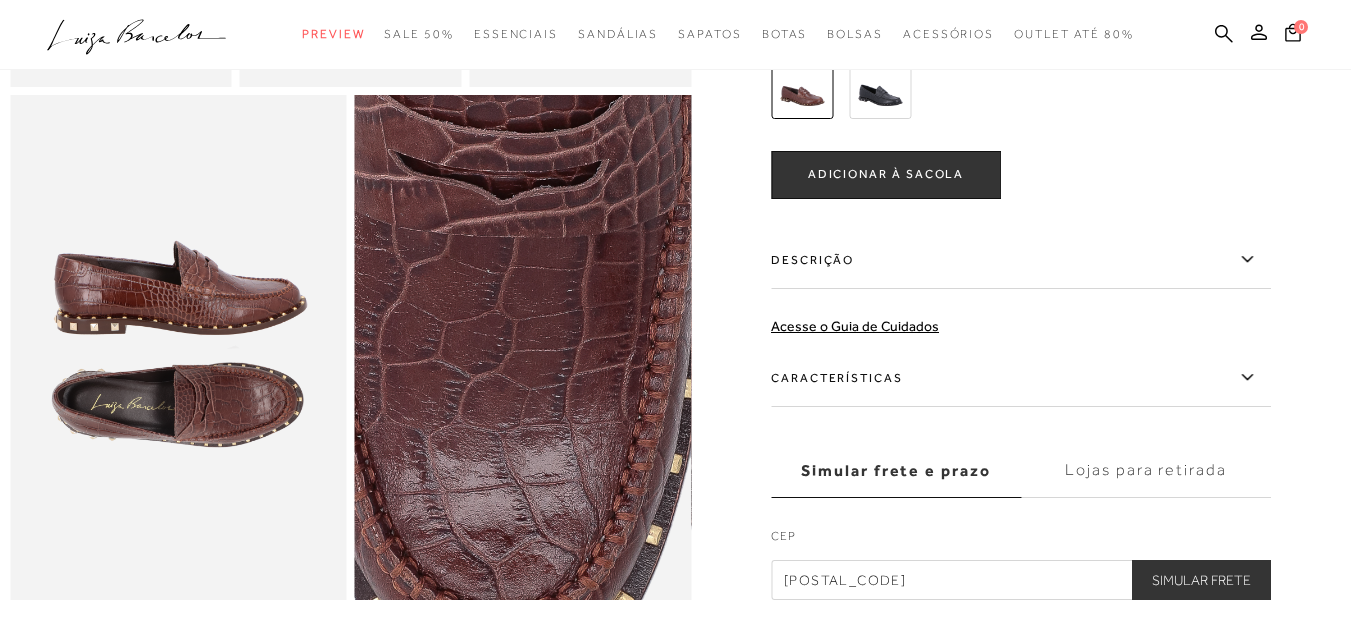 click at bounding box center (485, 391) 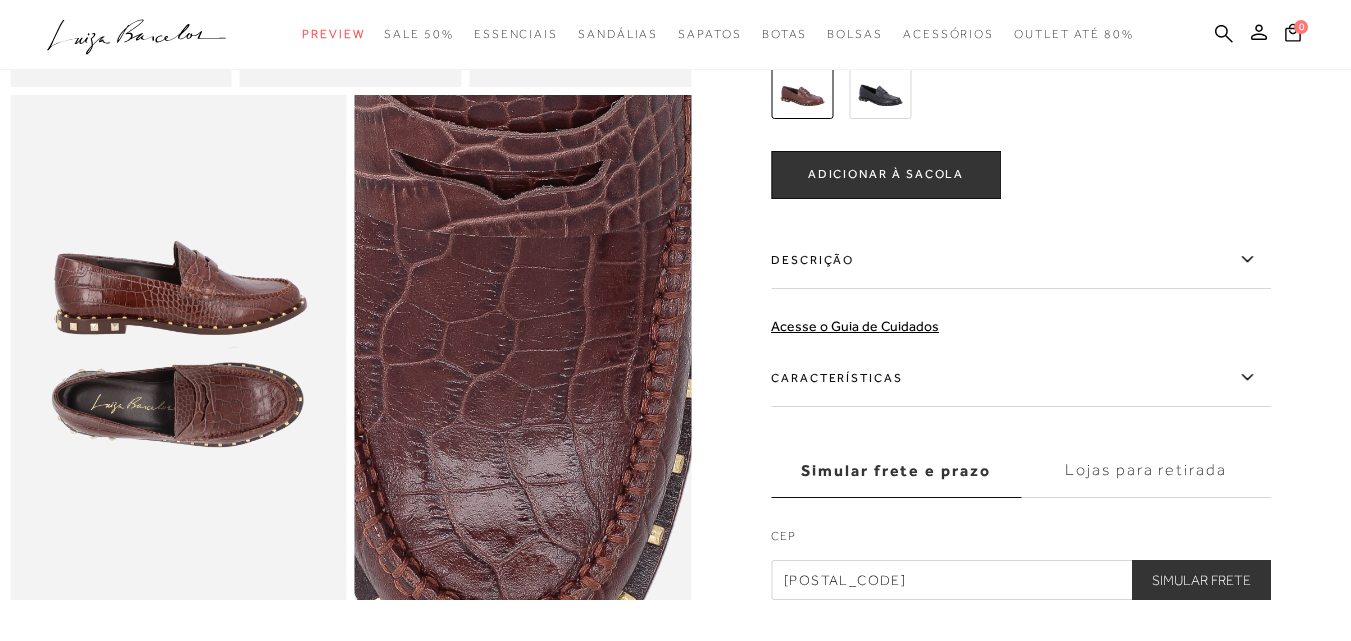 click at bounding box center [487, 391] 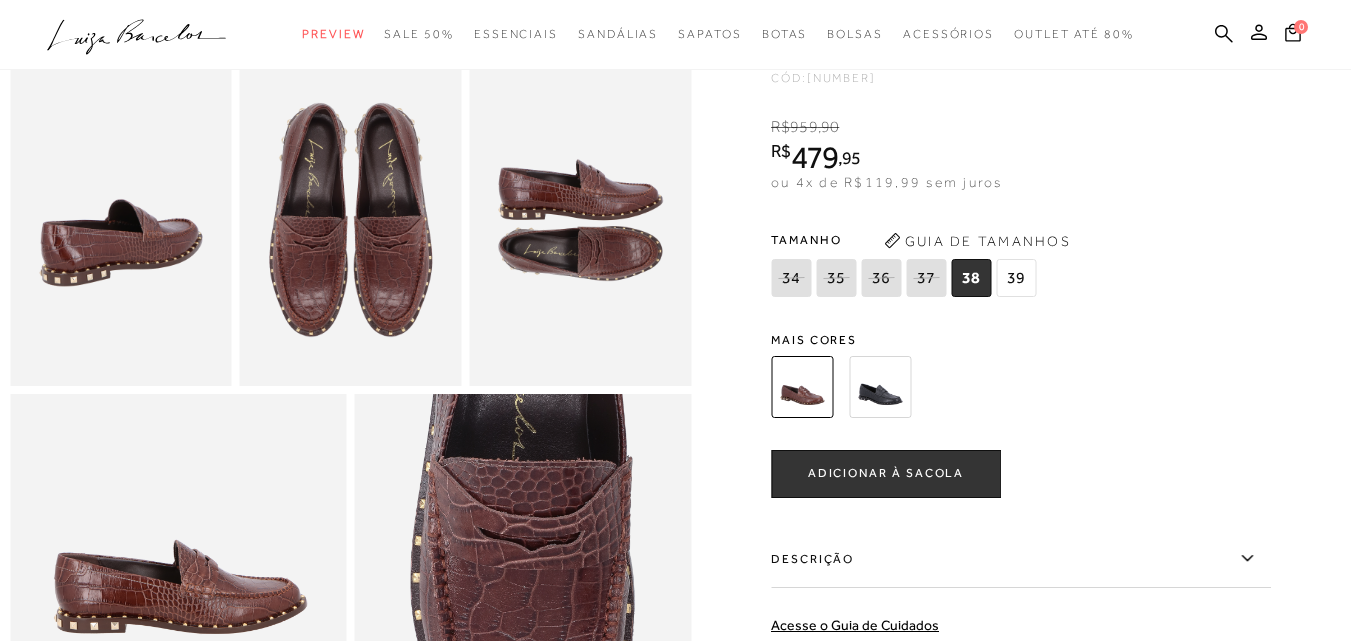 scroll, scrollTop: 600, scrollLeft: 0, axis: vertical 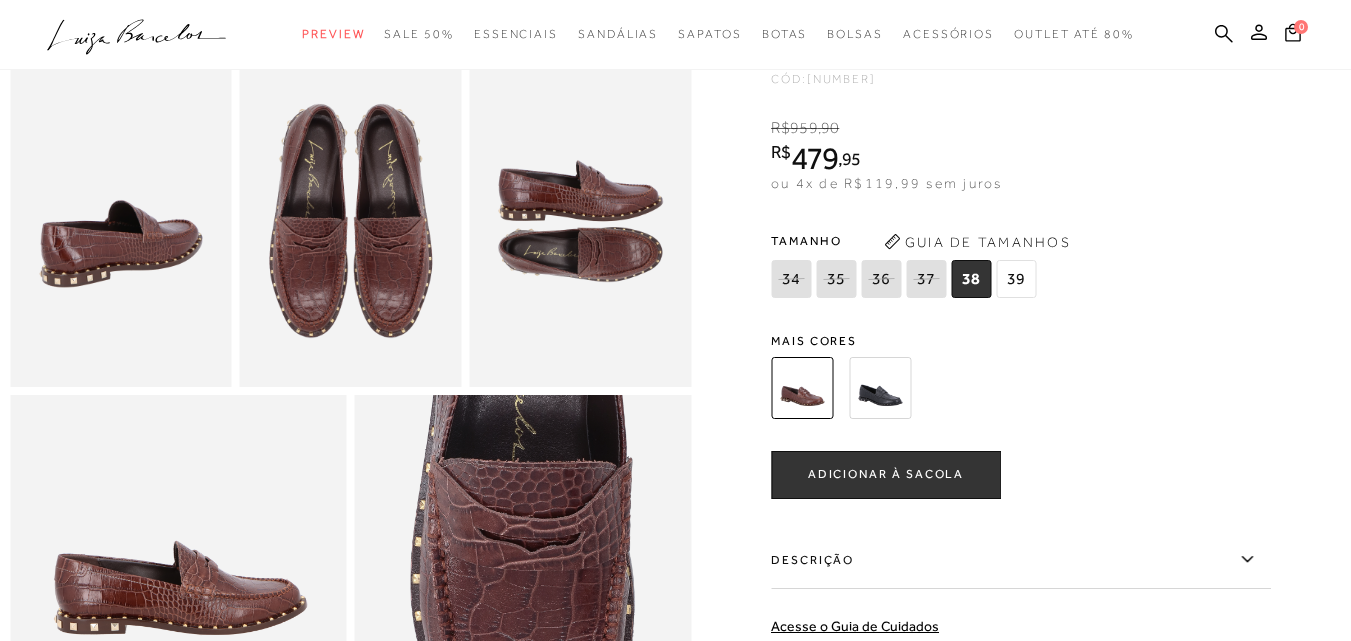 click 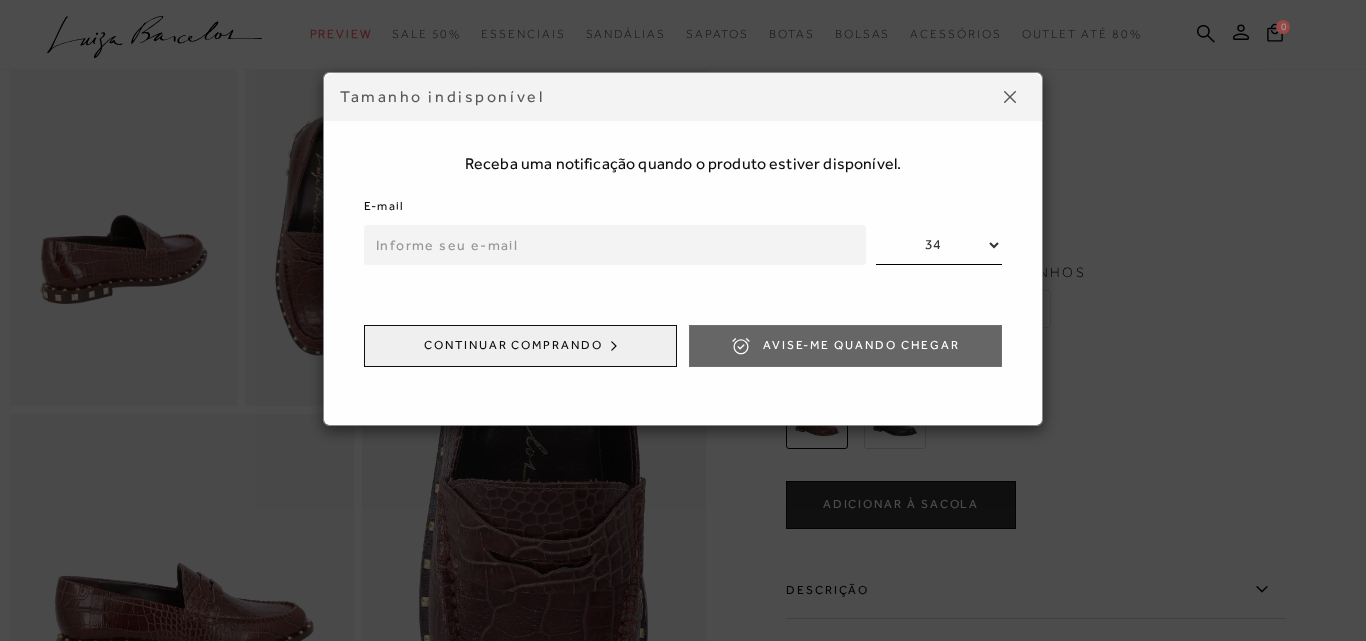 click at bounding box center (615, 245) 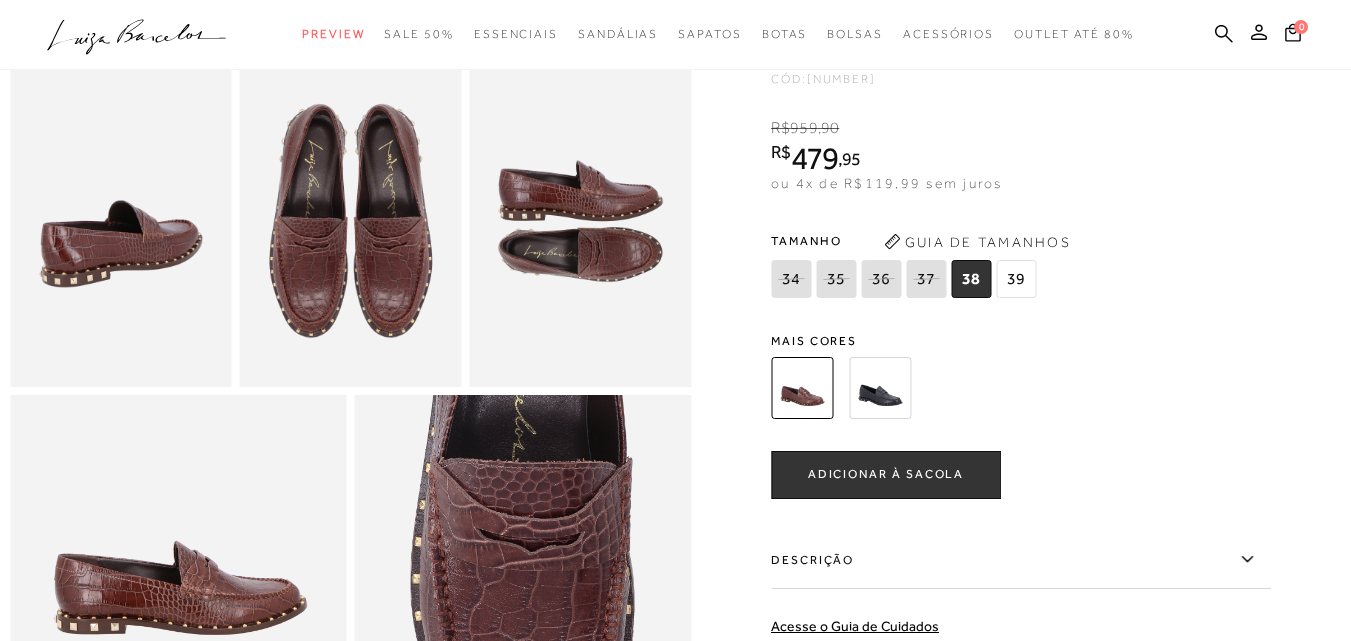 click 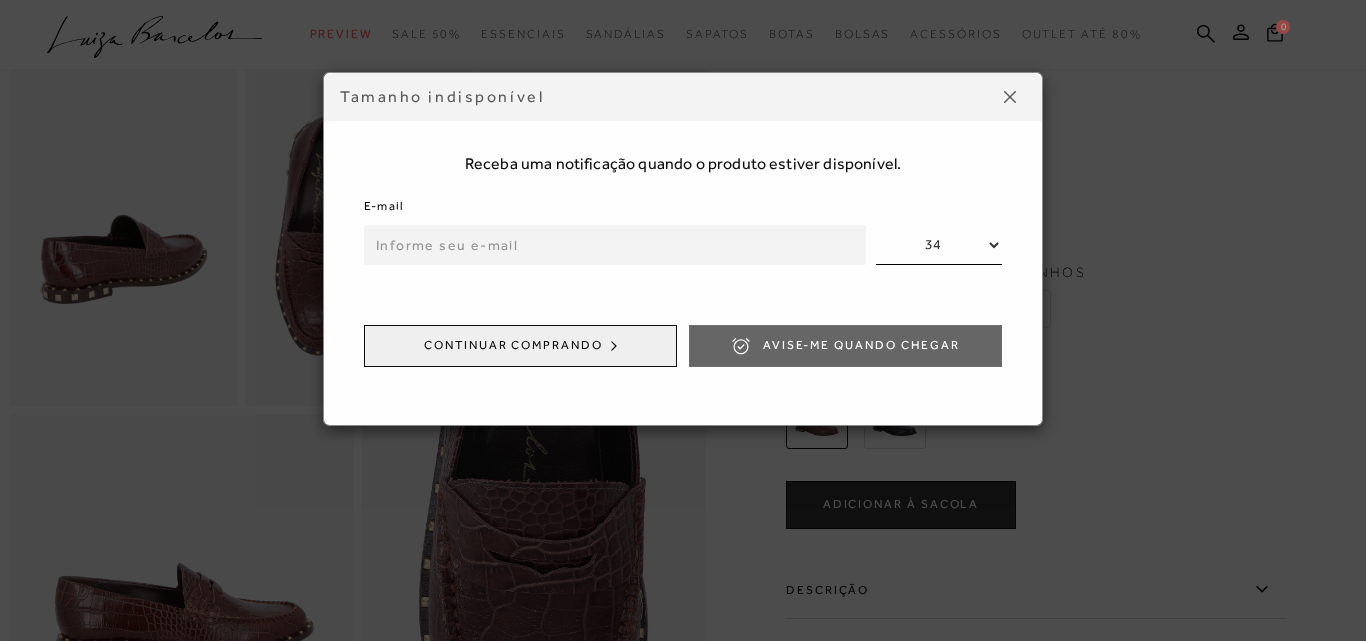 click on "34 35 36 37" at bounding box center [939, 245] 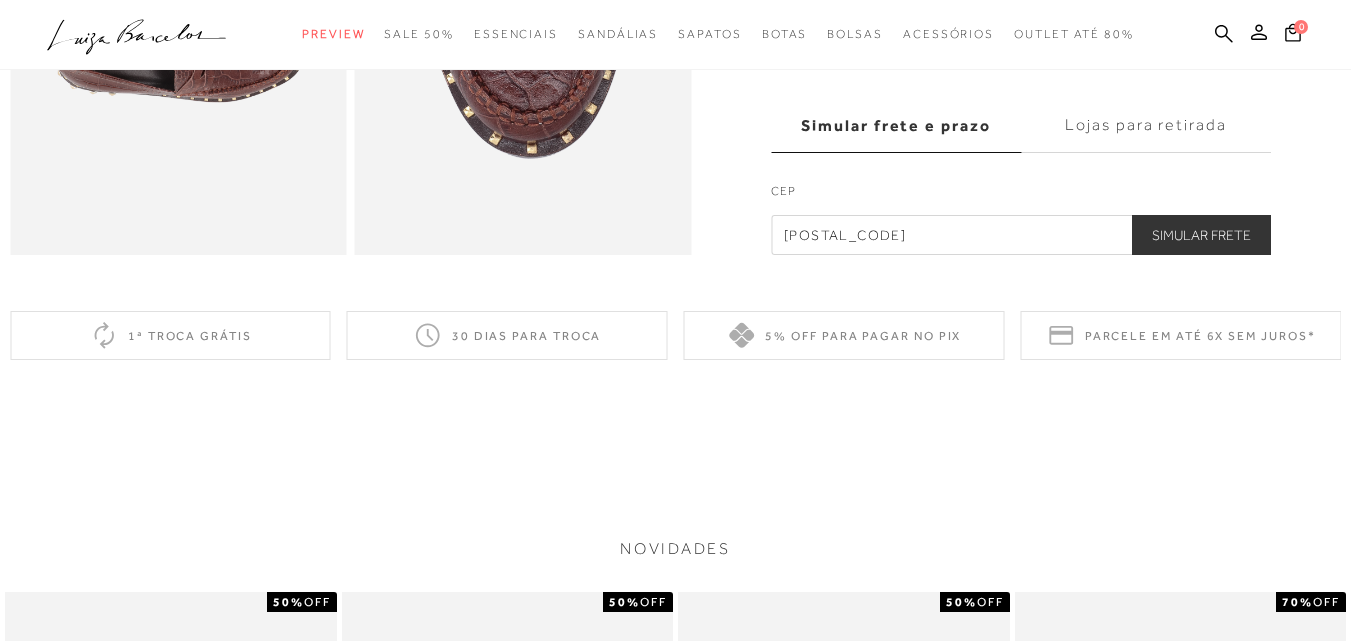 scroll, scrollTop: 1400, scrollLeft: 0, axis: vertical 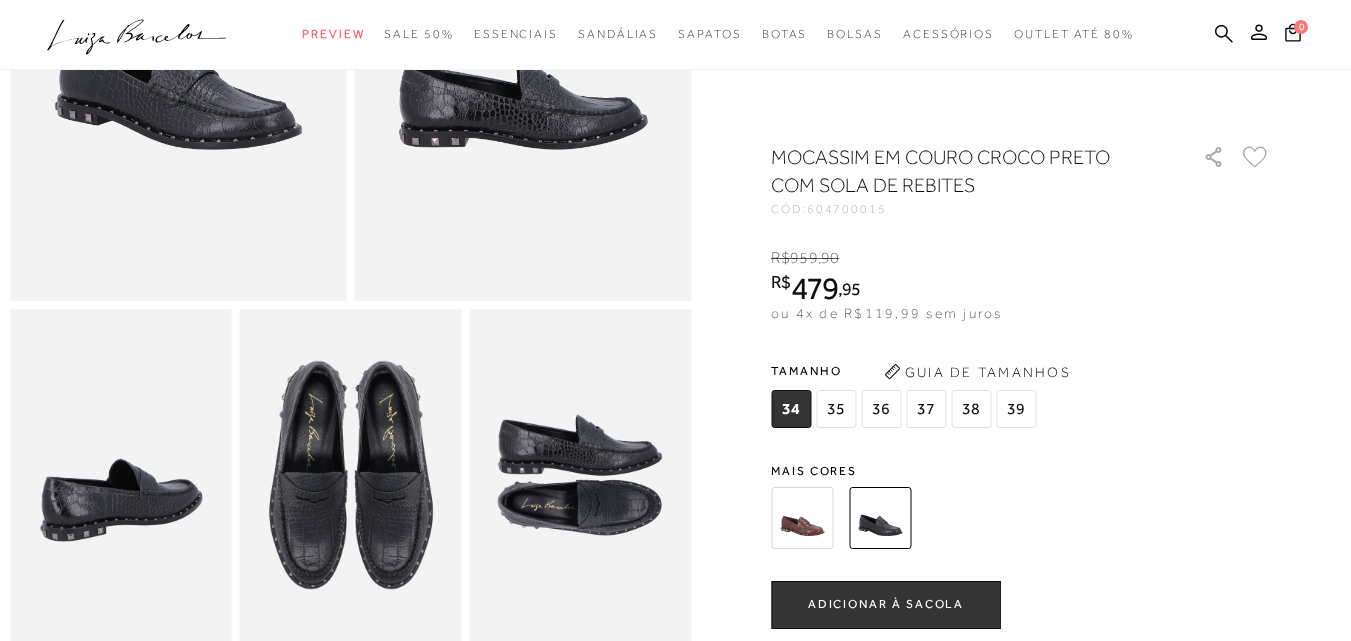 click on "36" at bounding box center (881, 409) 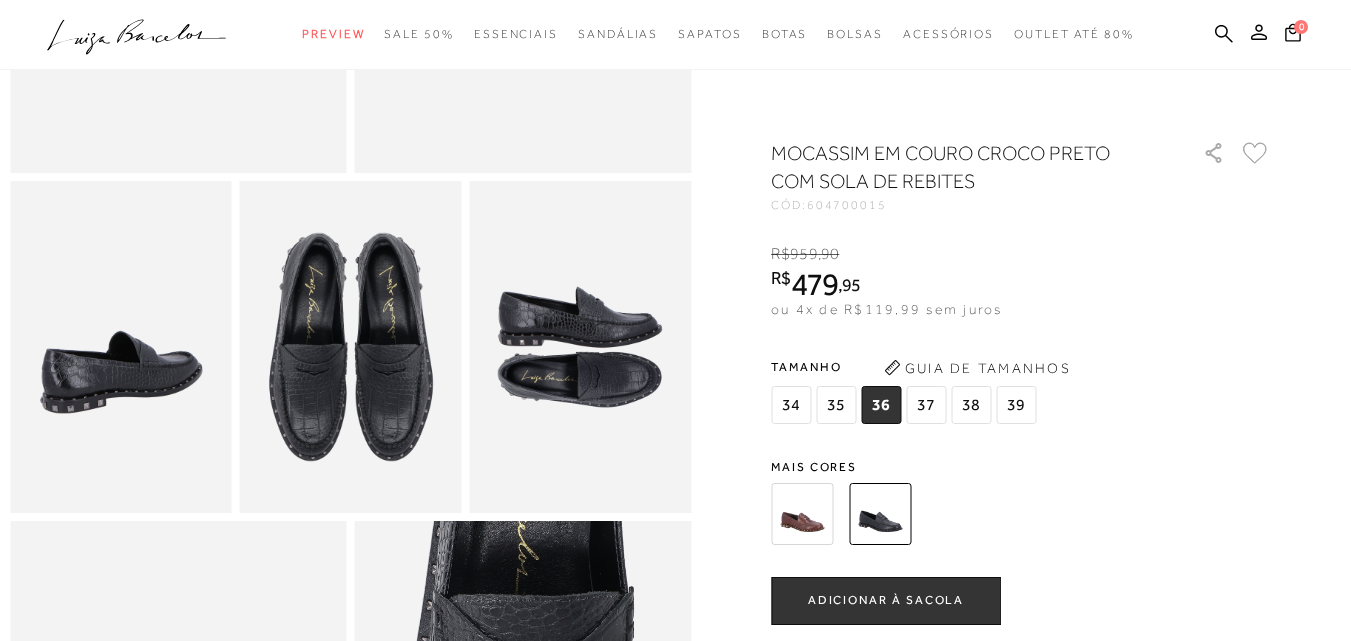 scroll, scrollTop: 446, scrollLeft: 0, axis: vertical 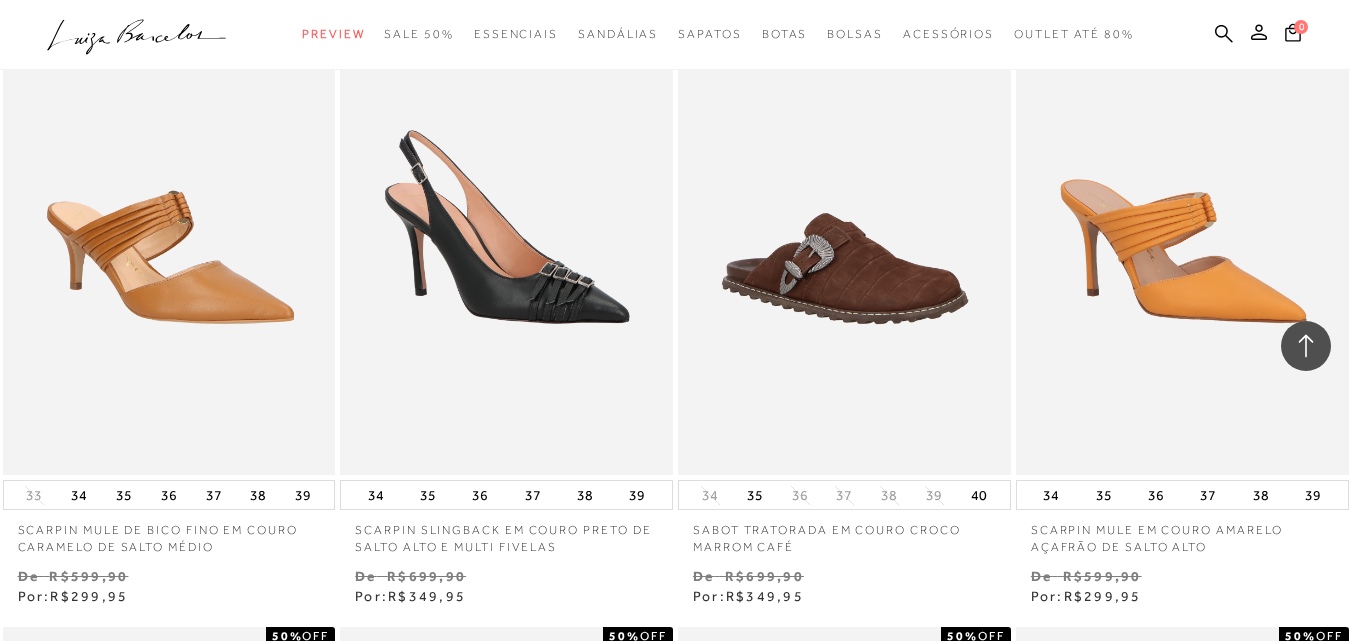 click at bounding box center [845, 225] 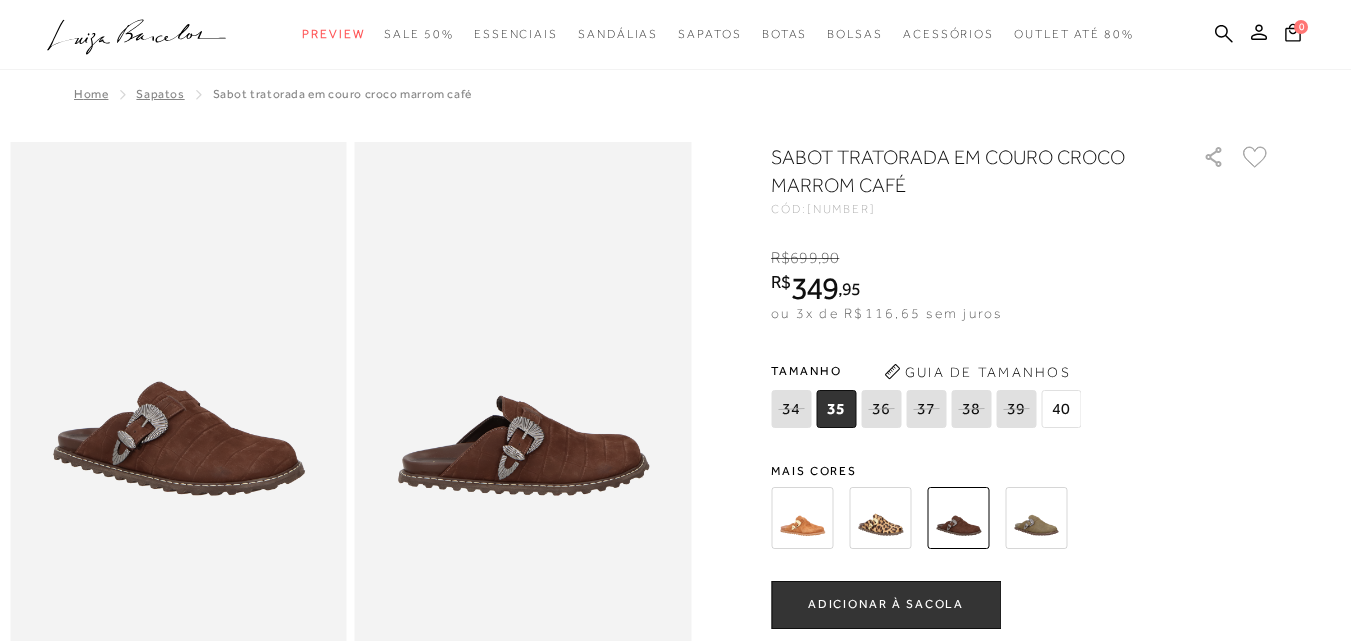 scroll, scrollTop: 0, scrollLeft: 0, axis: both 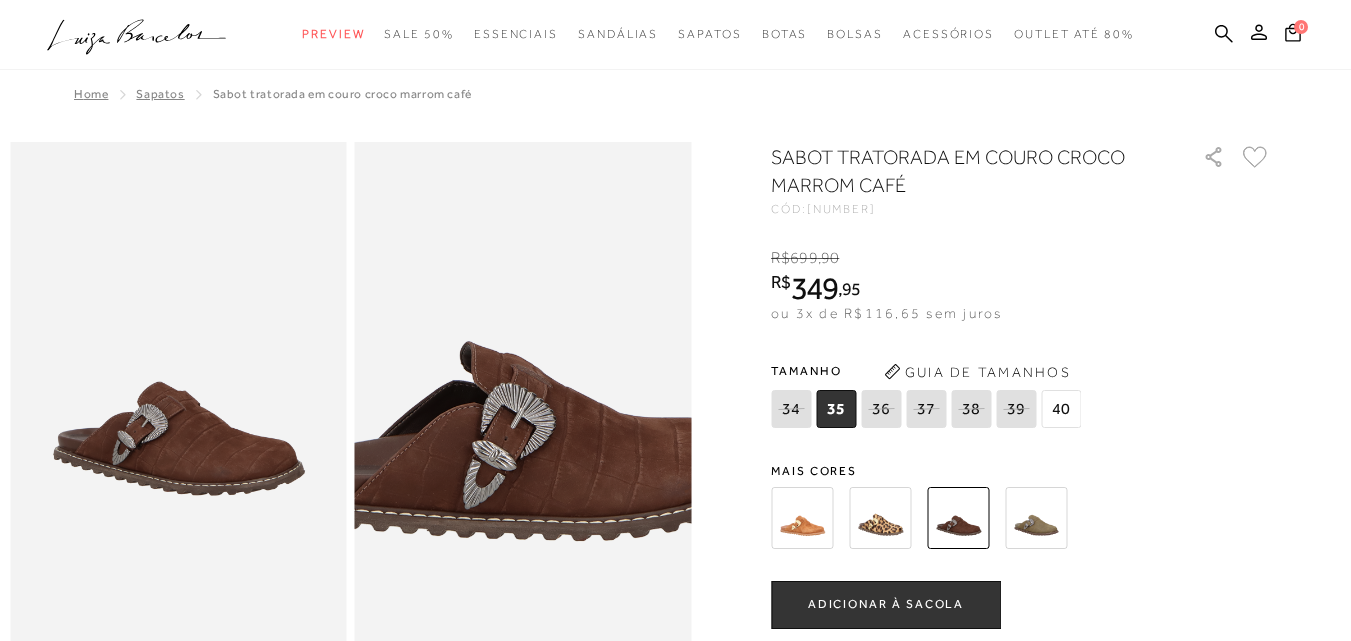 click at bounding box center (512, 339) 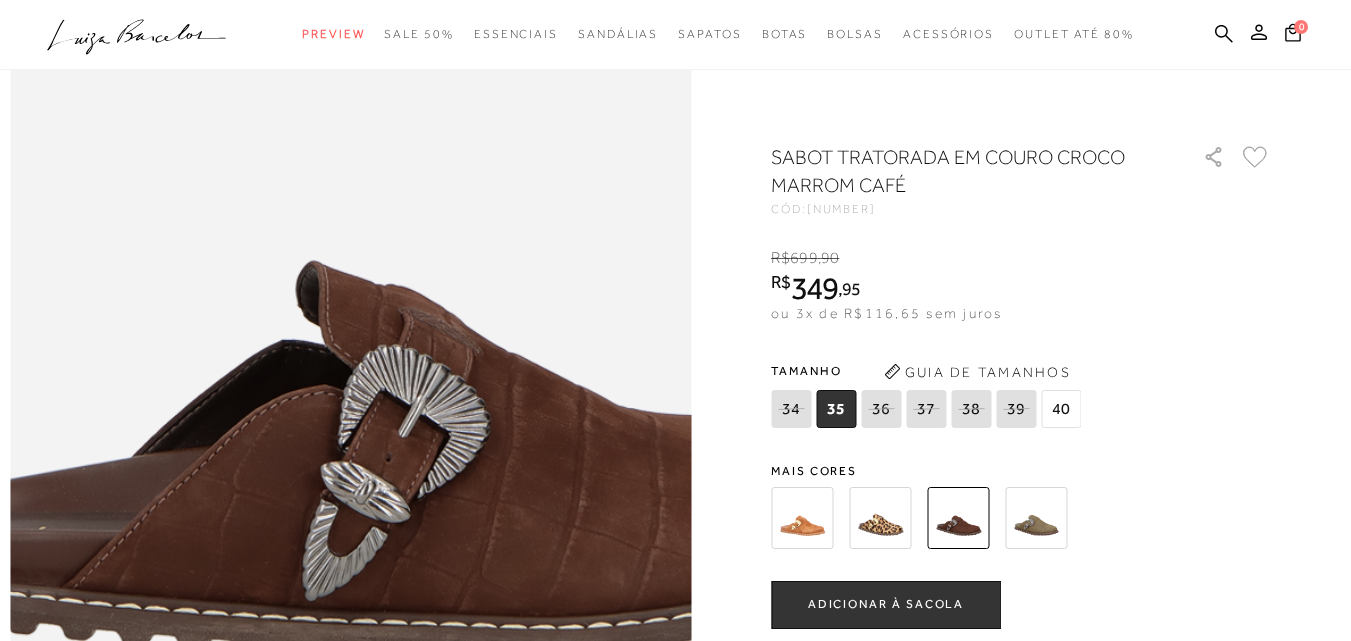 scroll, scrollTop: 700, scrollLeft: 0, axis: vertical 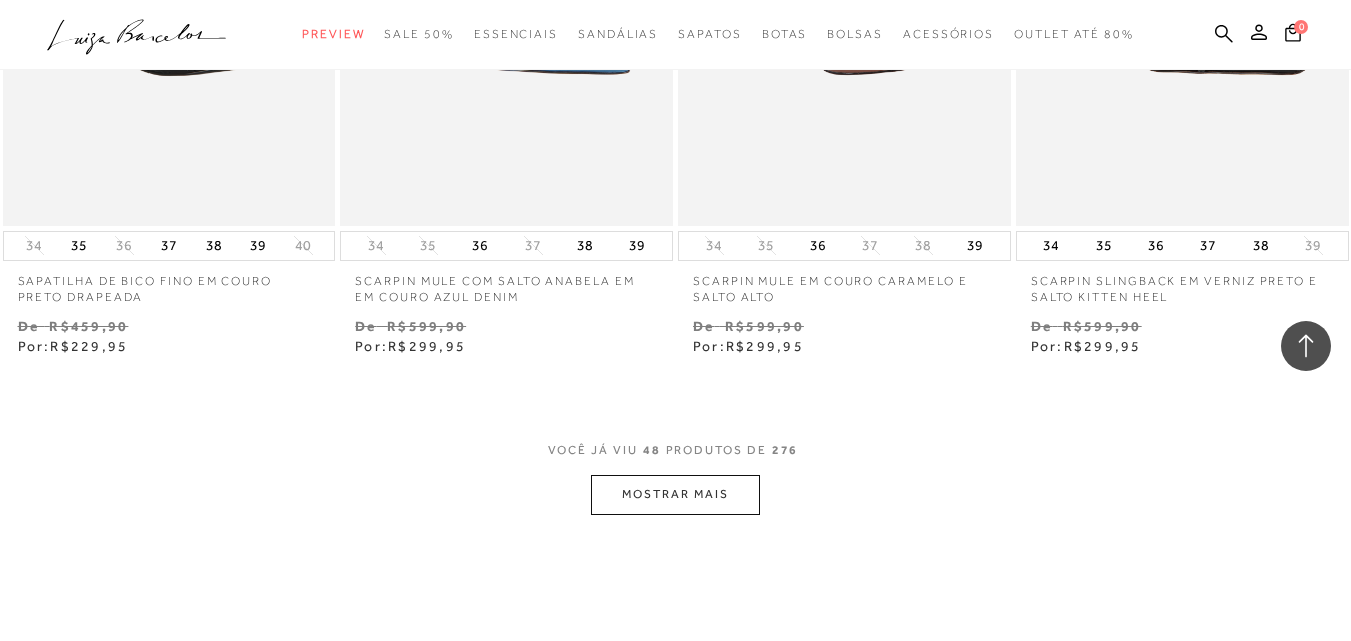 click on "MOSTRAR MAIS" at bounding box center (675, 494) 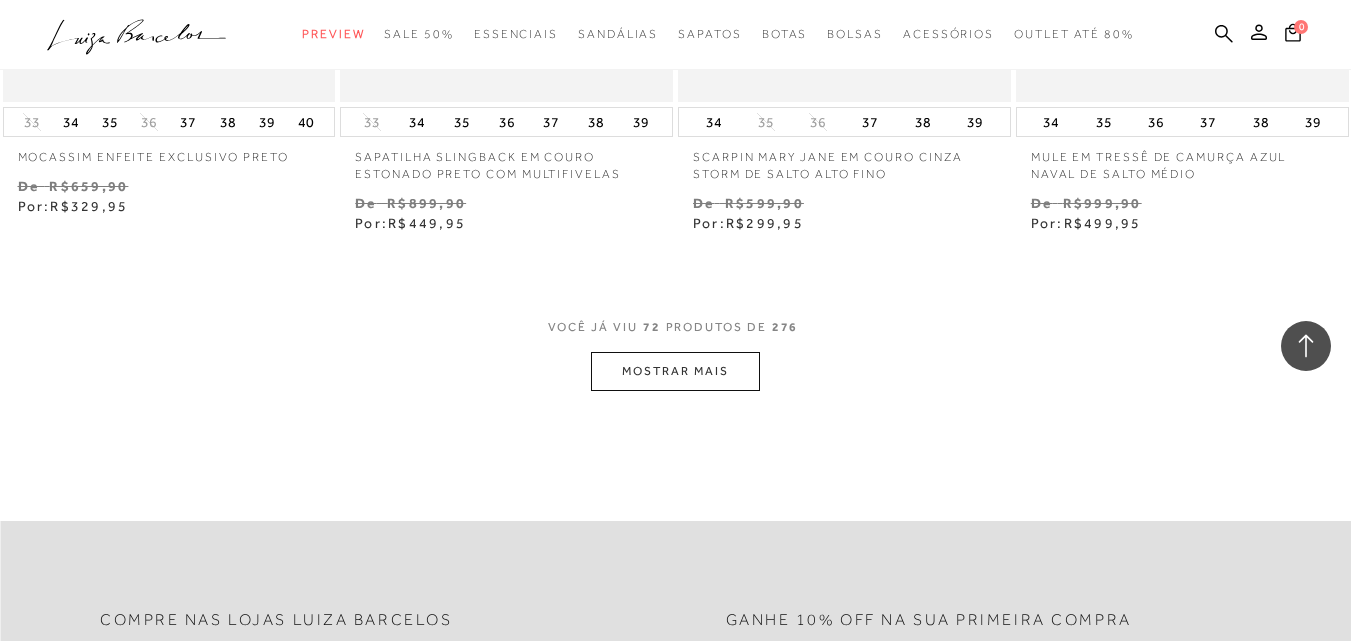 scroll, scrollTop: 11700, scrollLeft: 0, axis: vertical 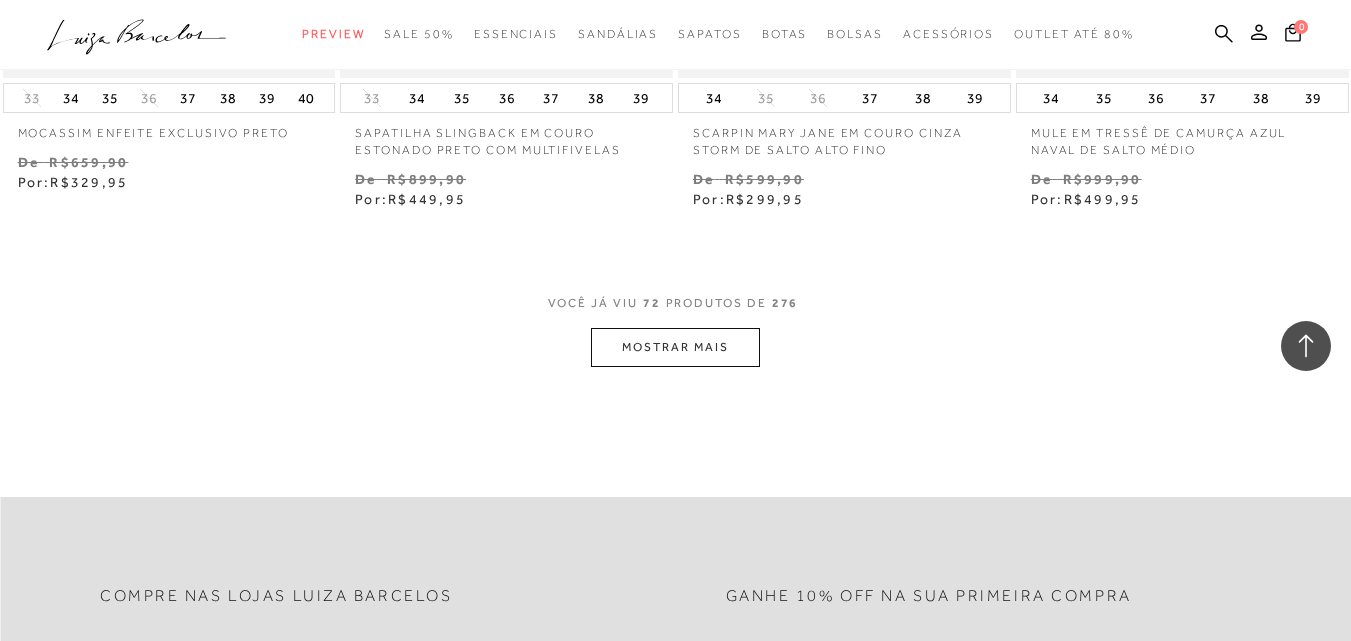 click on "MOSTRAR MAIS" at bounding box center (675, 347) 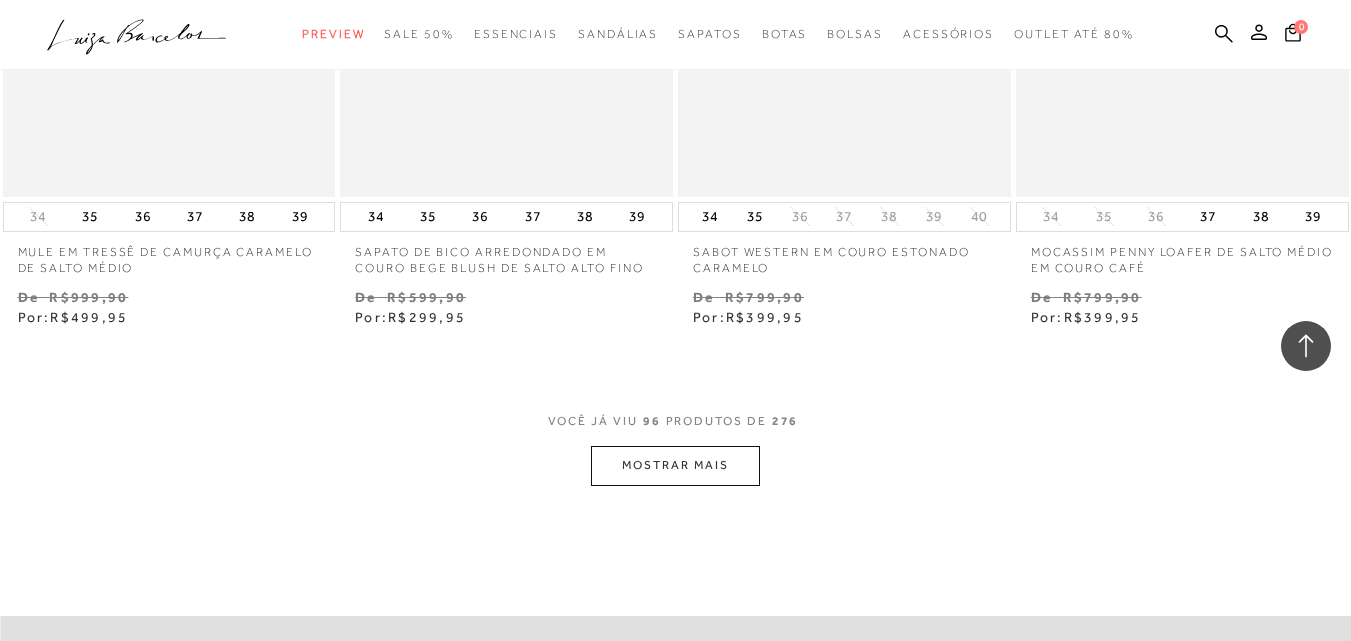 scroll, scrollTop: 15800, scrollLeft: 0, axis: vertical 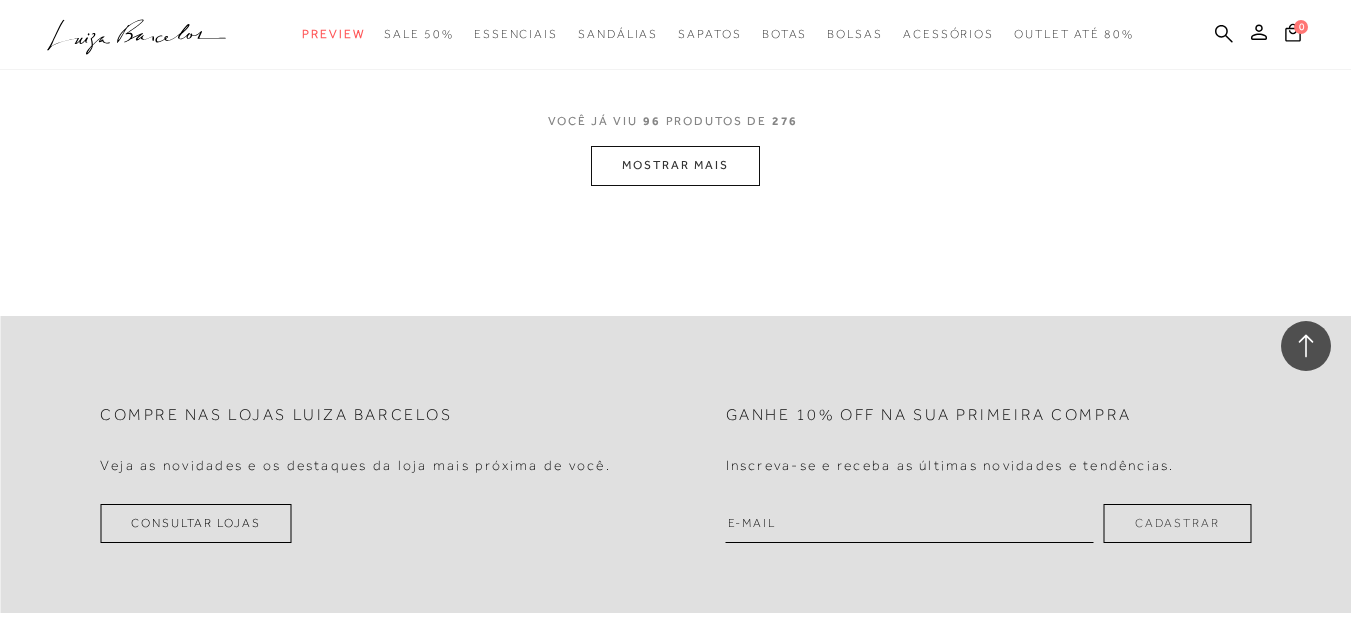 click on "MOSTRAR MAIS" at bounding box center (675, 165) 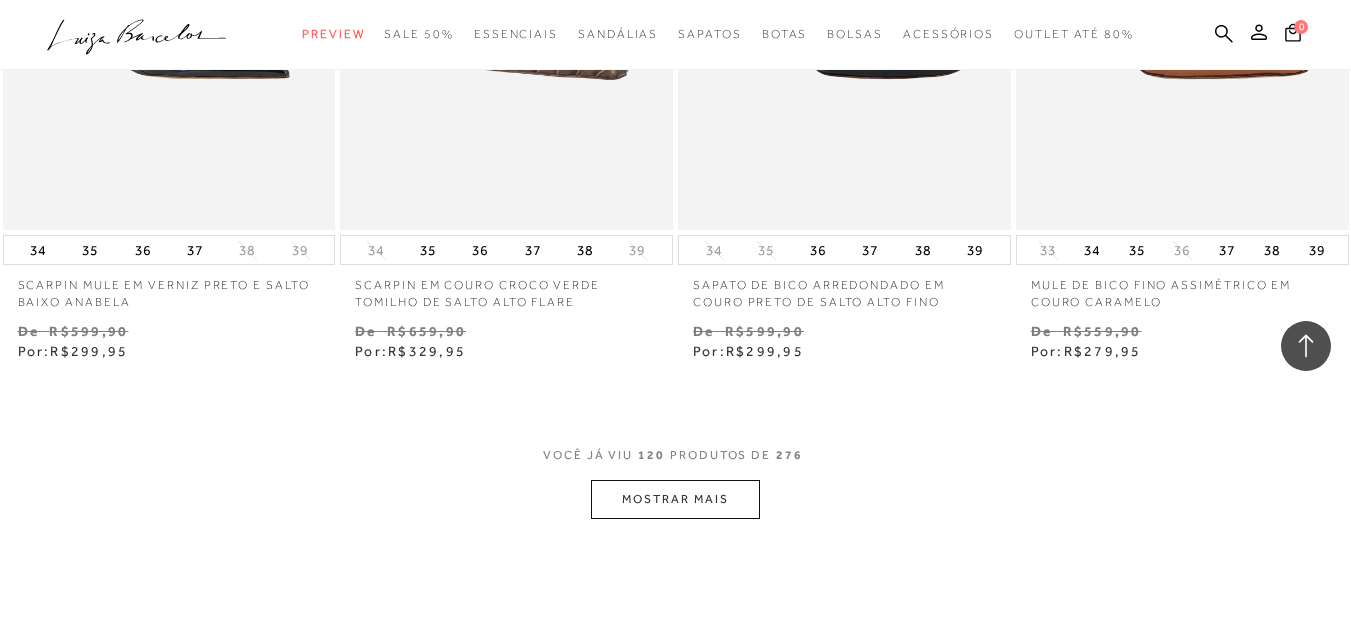scroll, scrollTop: 19400, scrollLeft: 0, axis: vertical 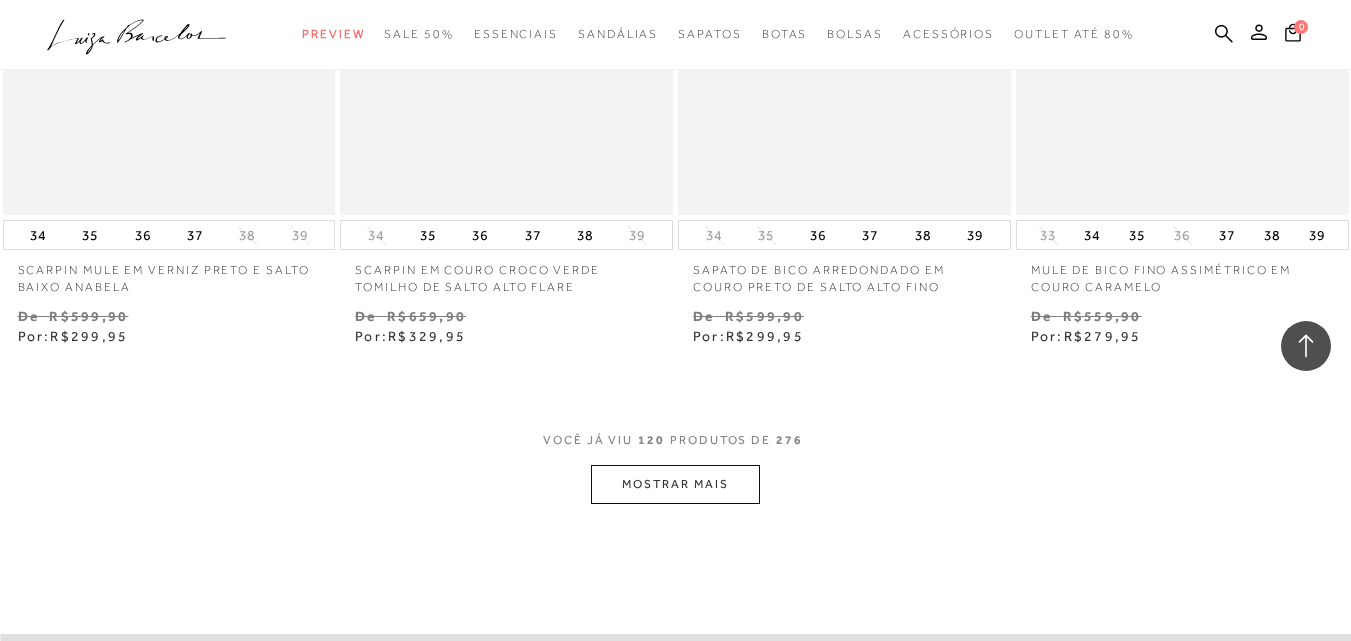 click on "MOSTRAR MAIS" at bounding box center (675, 484) 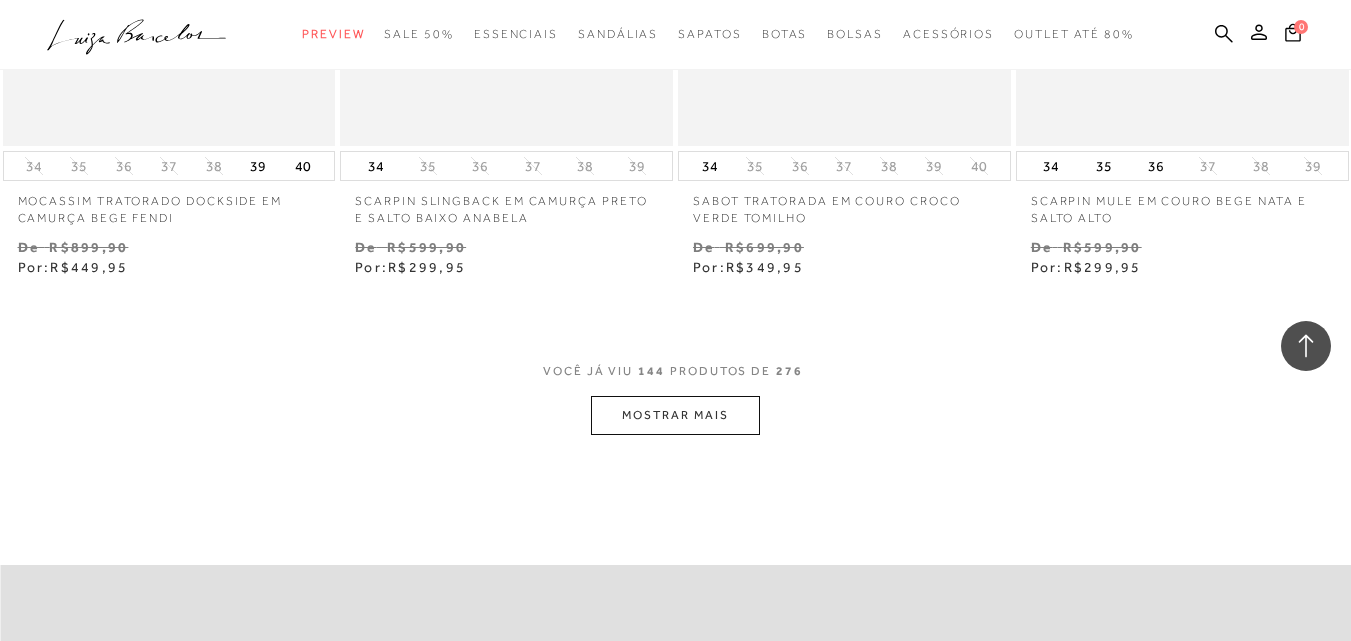 scroll, scrollTop: 23400, scrollLeft: 0, axis: vertical 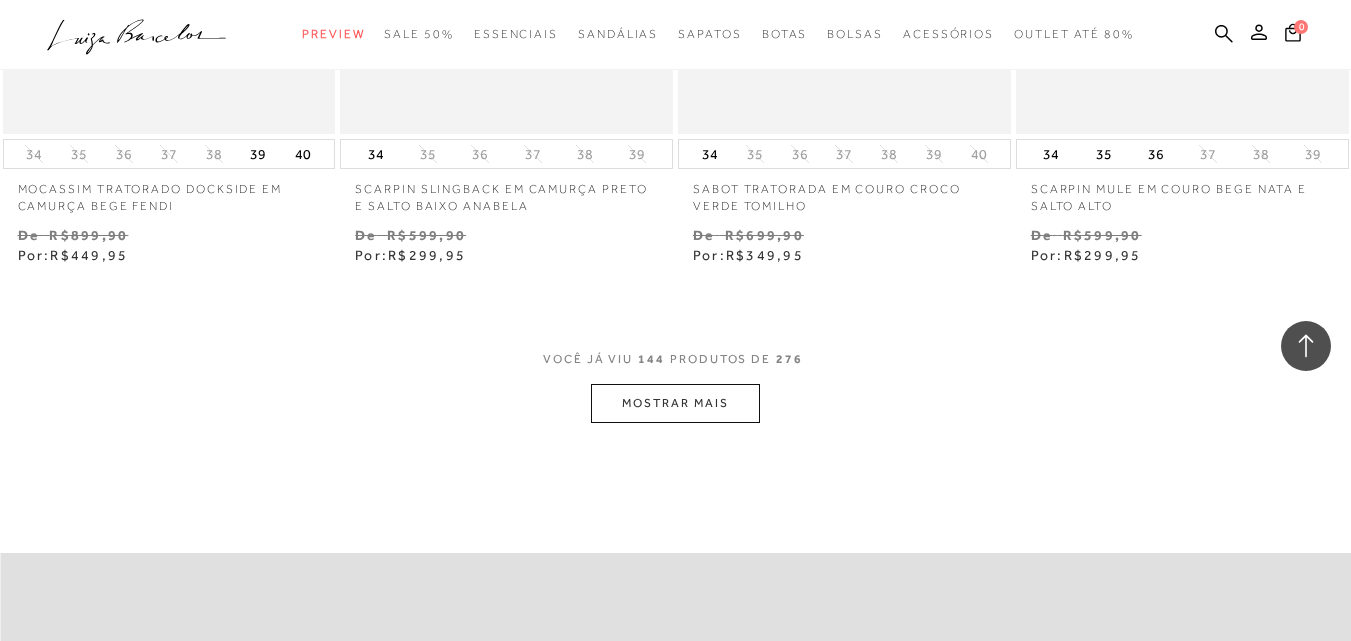 click on "MOSTRAR MAIS" at bounding box center (675, 403) 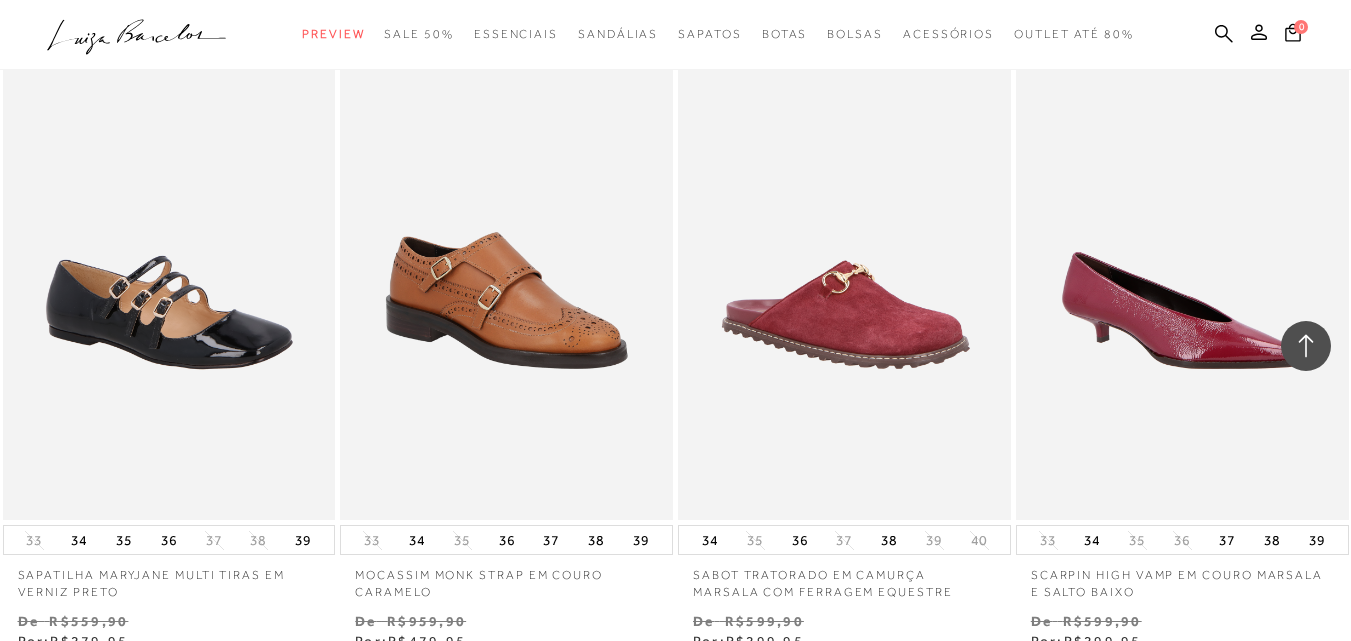scroll, scrollTop: 24300, scrollLeft: 0, axis: vertical 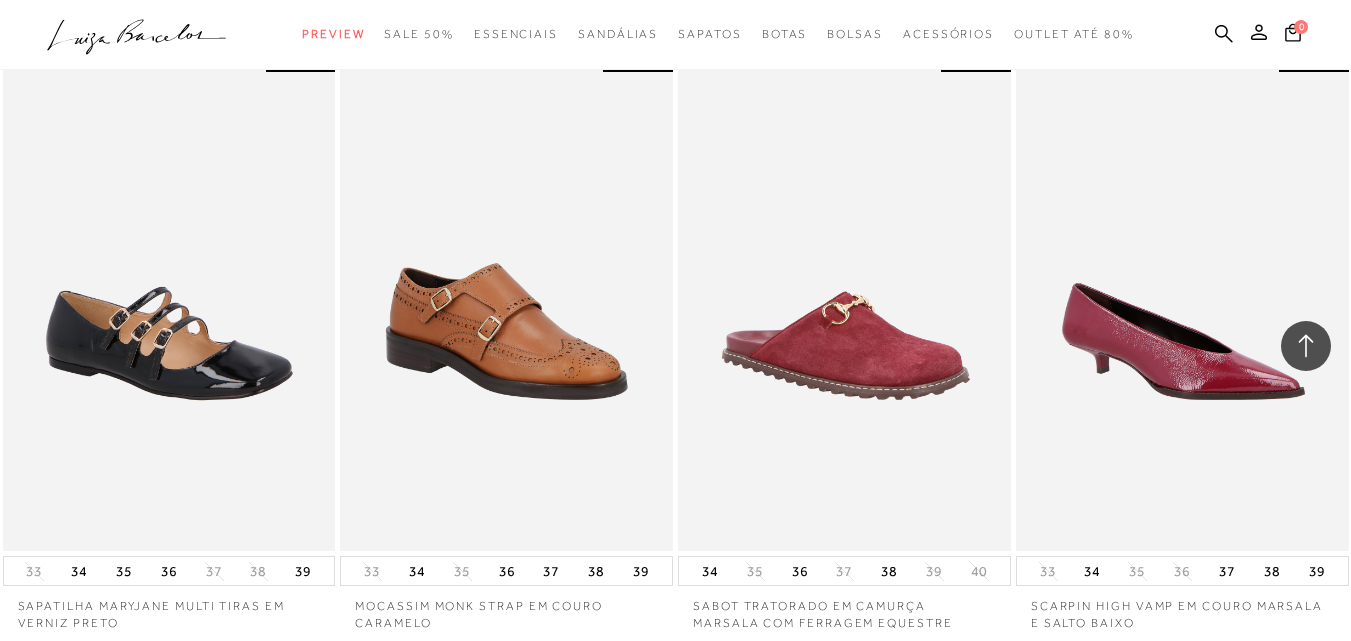 click at bounding box center [507, 301] 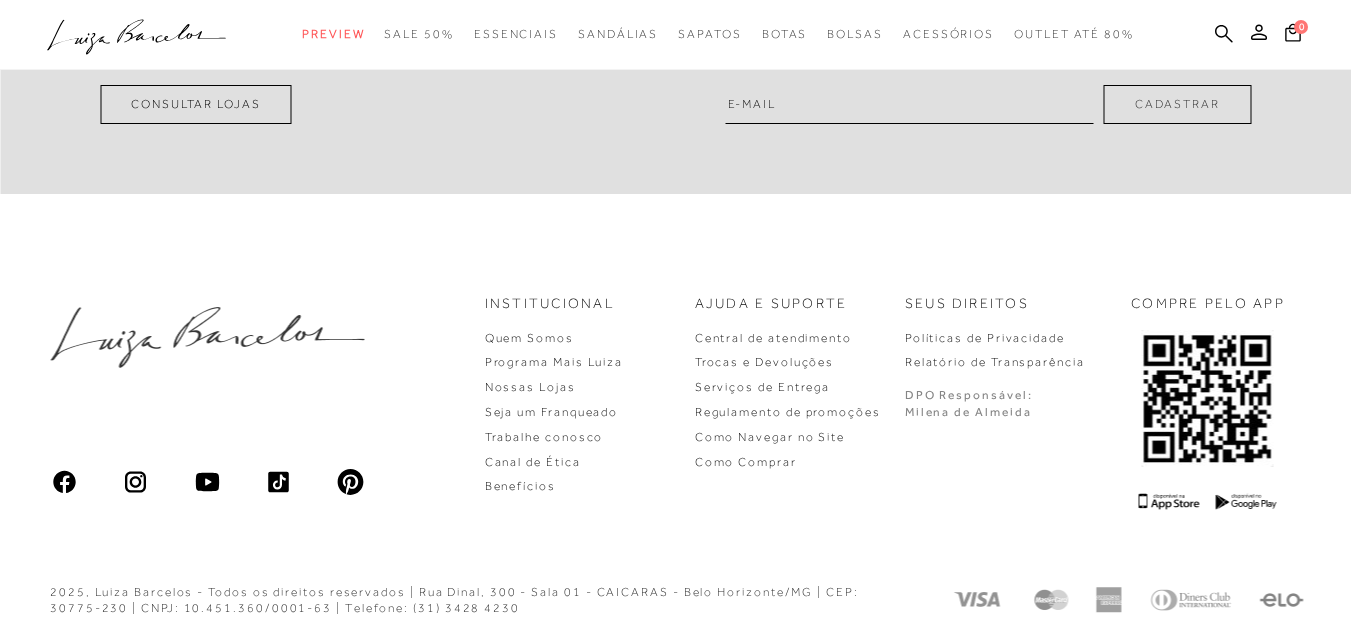 scroll, scrollTop: 0, scrollLeft: 0, axis: both 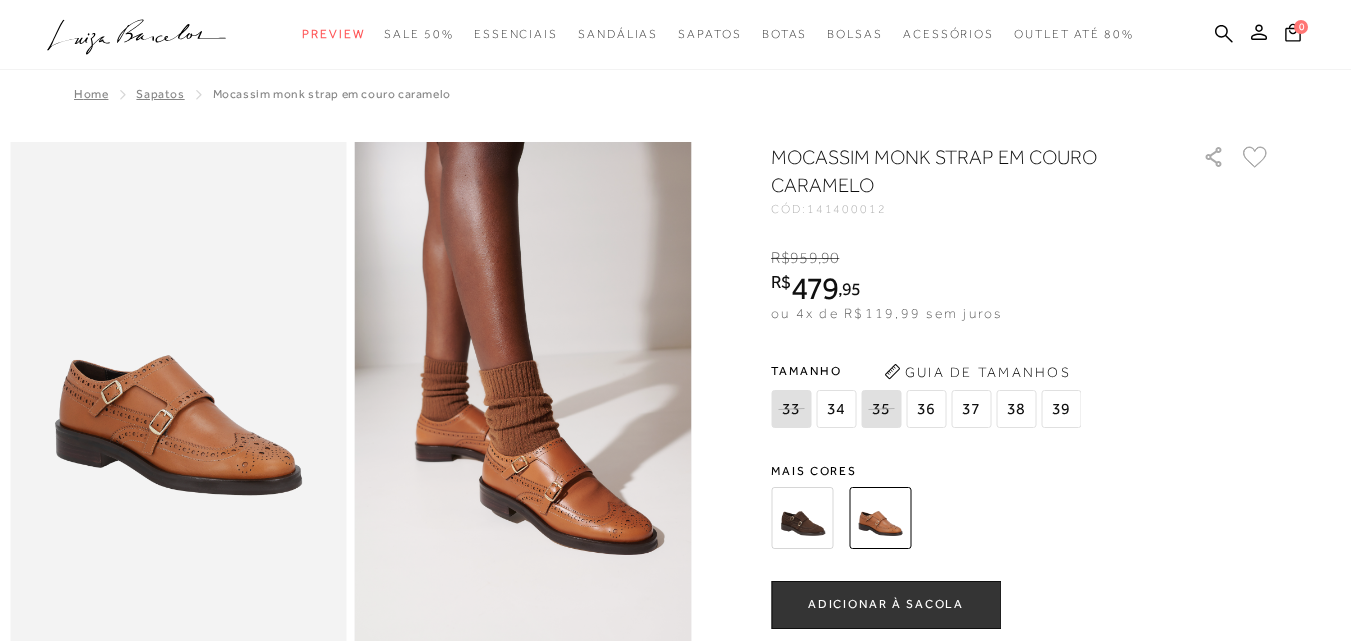 click at bounding box center [580, 821] 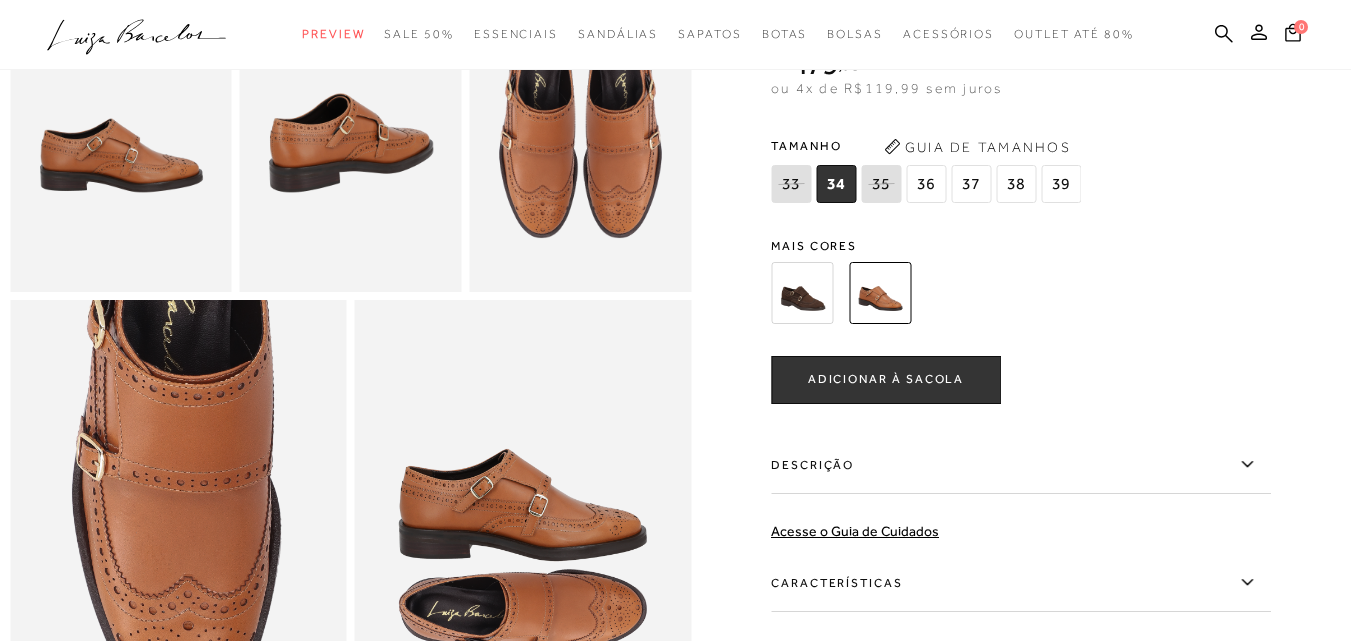 scroll, scrollTop: 700, scrollLeft: 0, axis: vertical 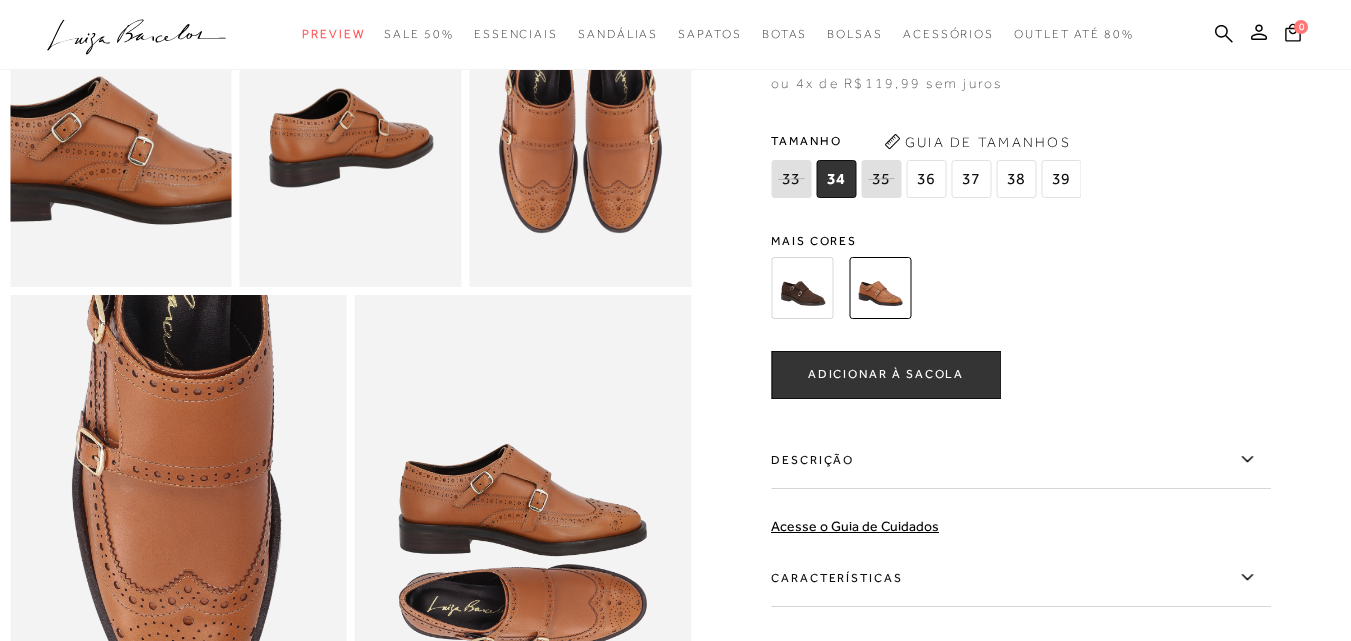 click at bounding box center (118, 90) 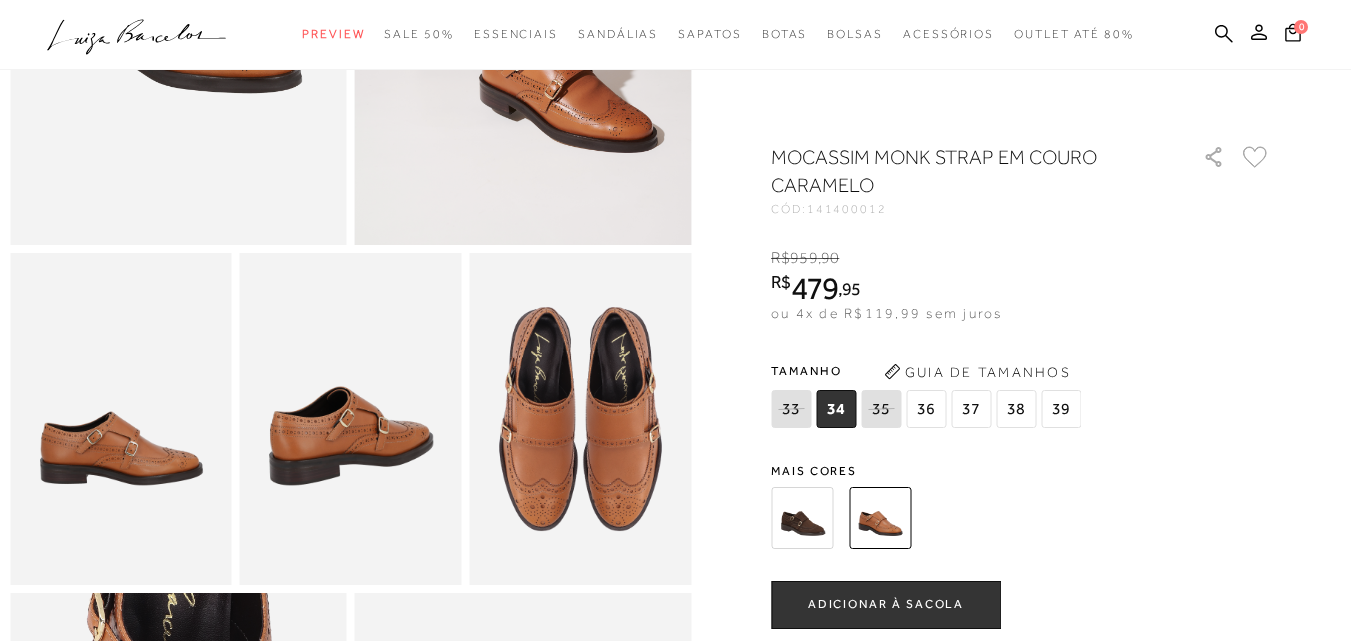 scroll, scrollTop: 400, scrollLeft: 0, axis: vertical 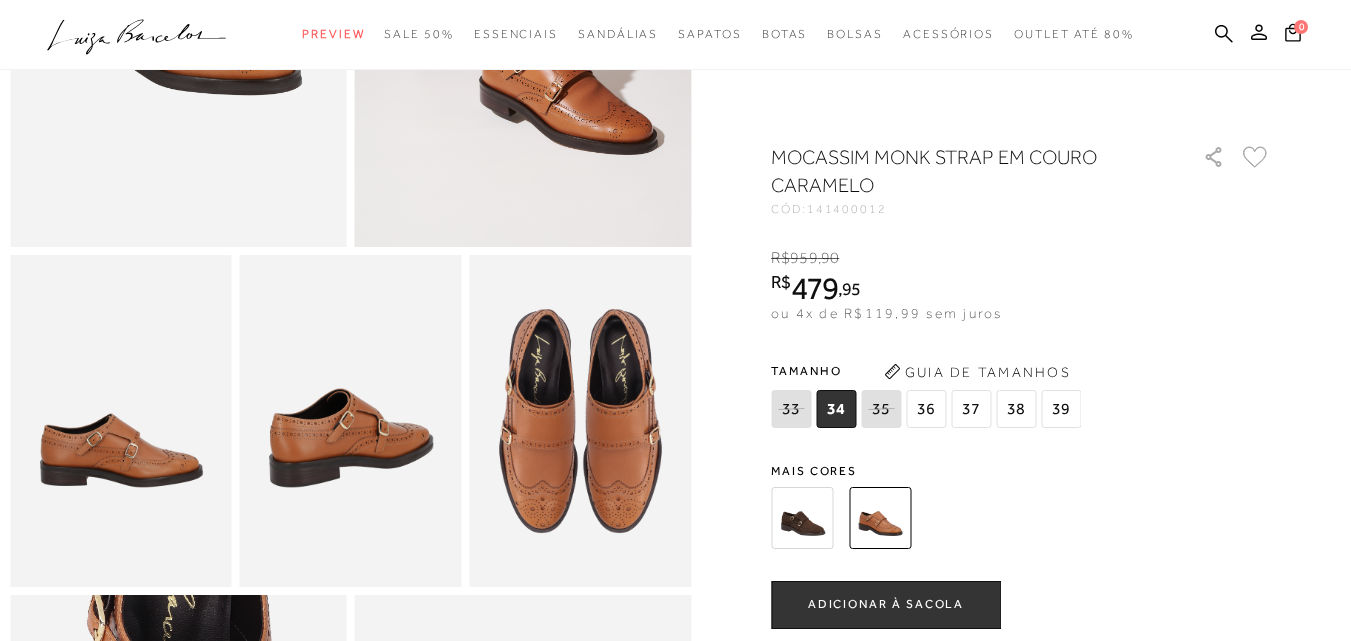 click on "36" at bounding box center [926, 409] 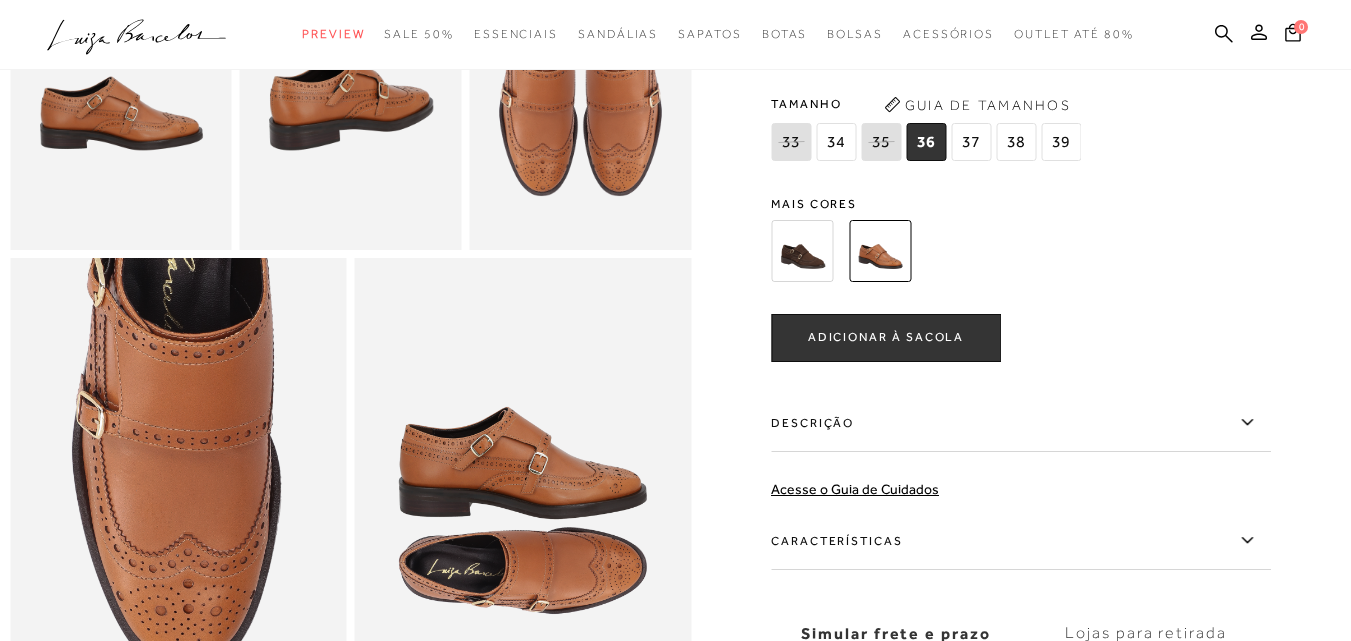 scroll, scrollTop: 600, scrollLeft: 0, axis: vertical 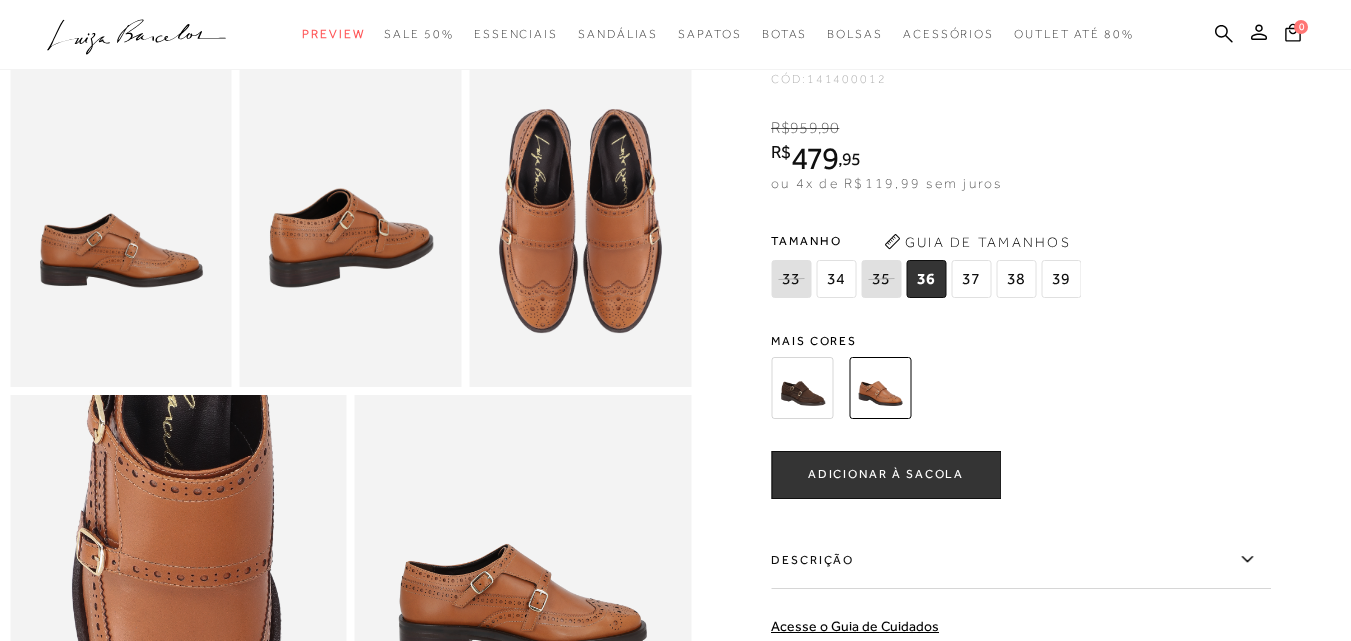click at bounding box center (802, 388) 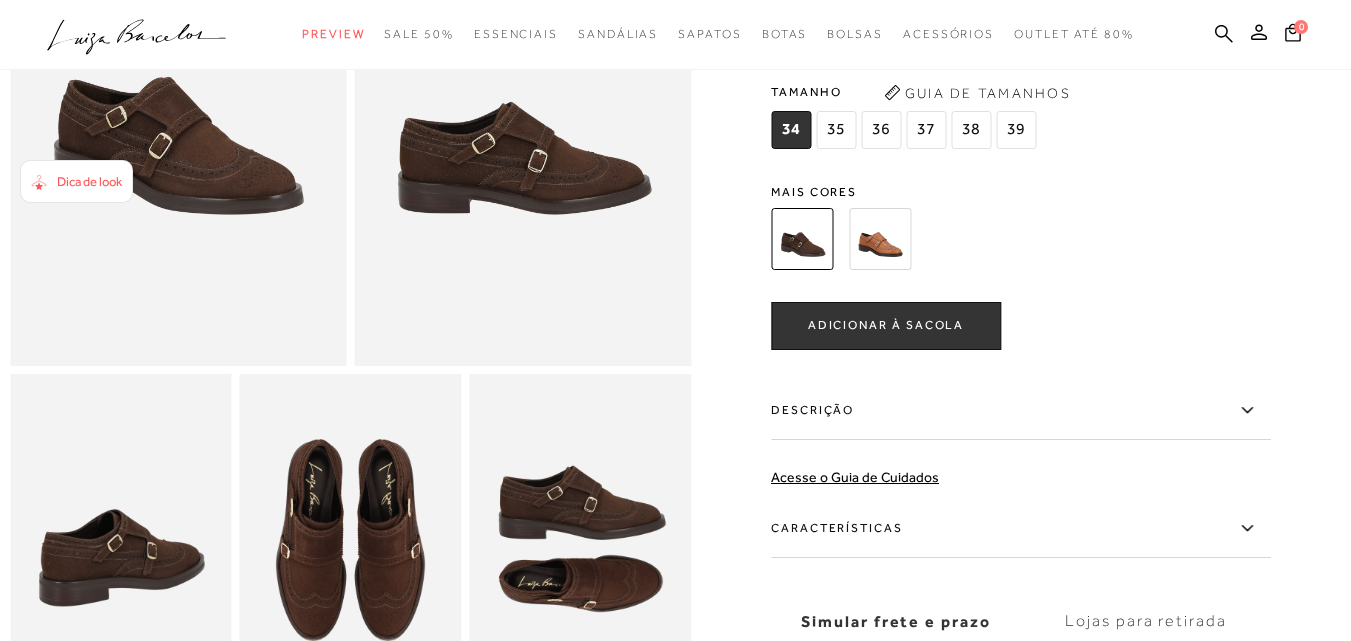 scroll, scrollTop: 400, scrollLeft: 0, axis: vertical 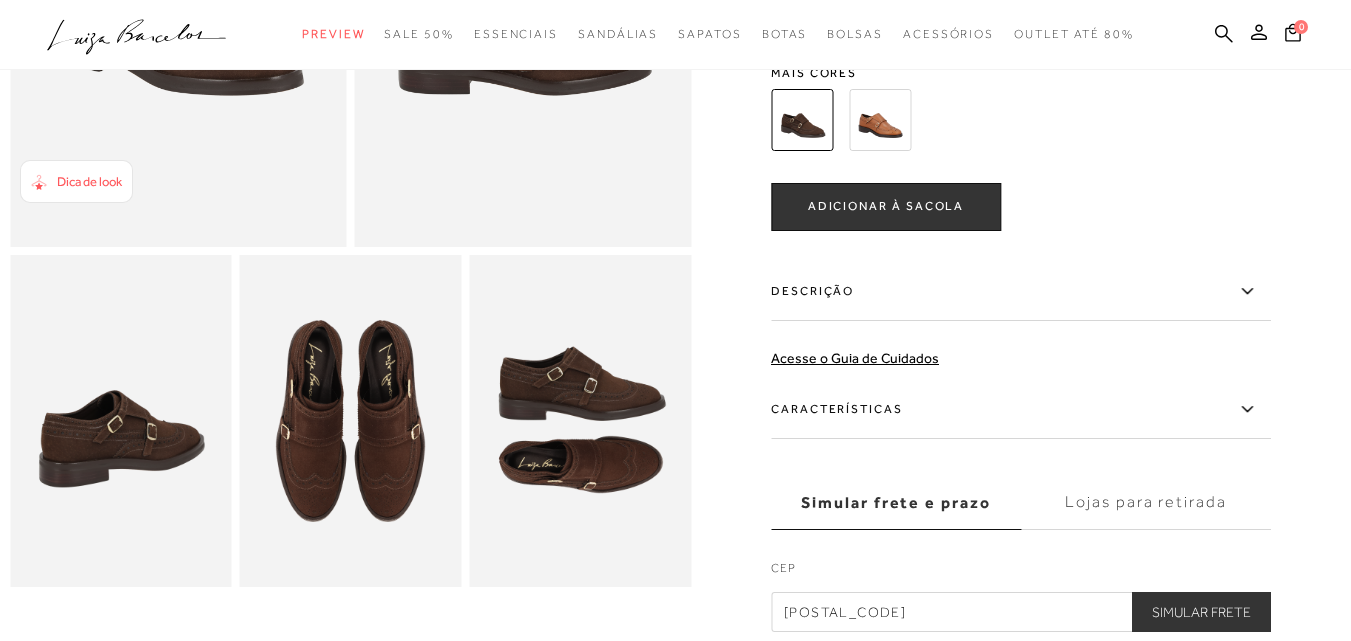 click at bounding box center [880, 120] 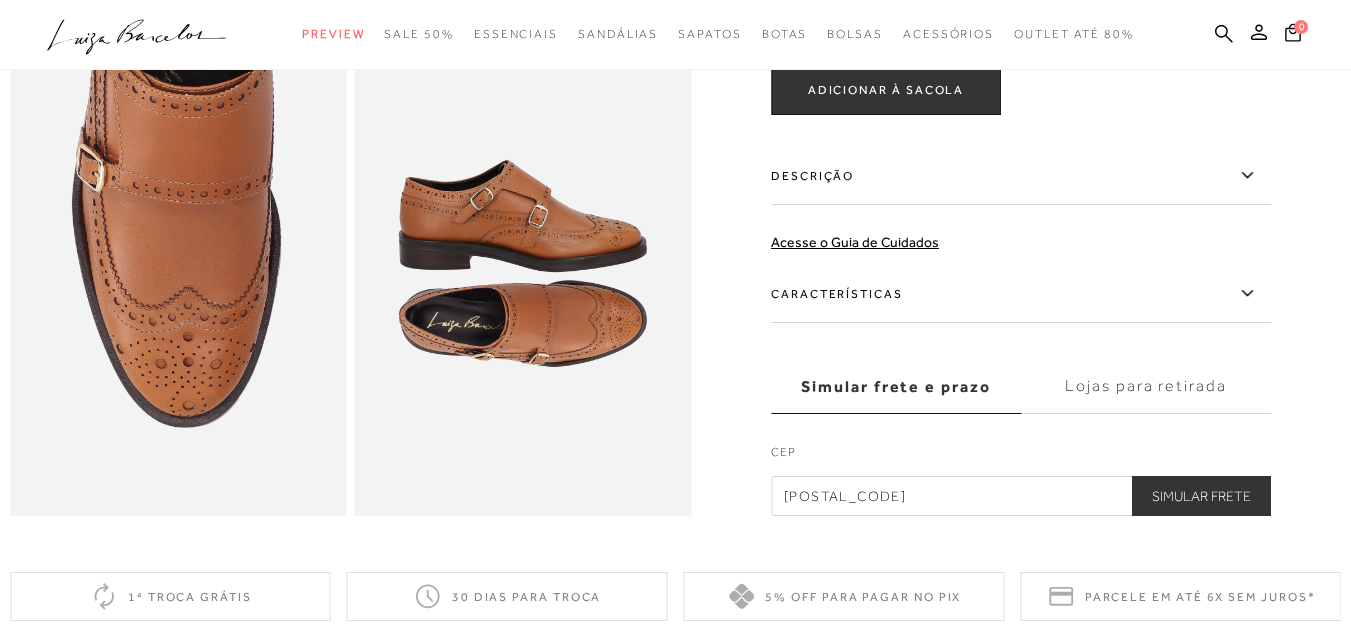 scroll, scrollTop: 800, scrollLeft: 0, axis: vertical 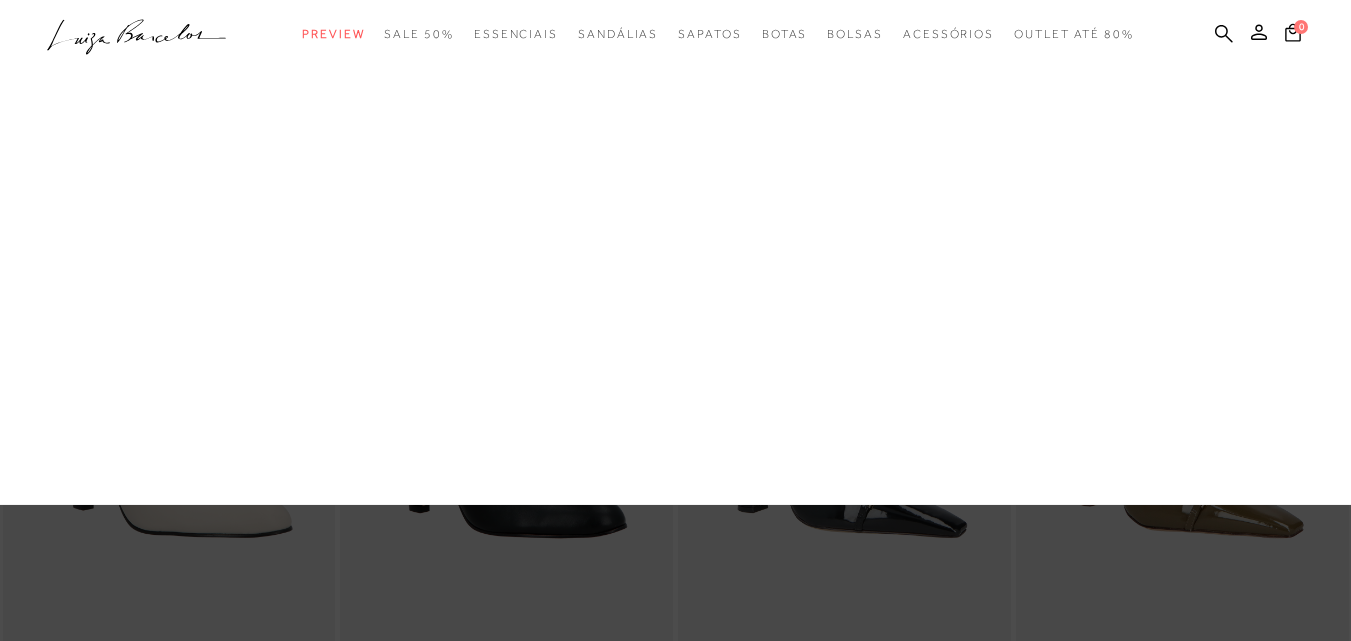 click on "Sapatos" at bounding box center [0, 0] 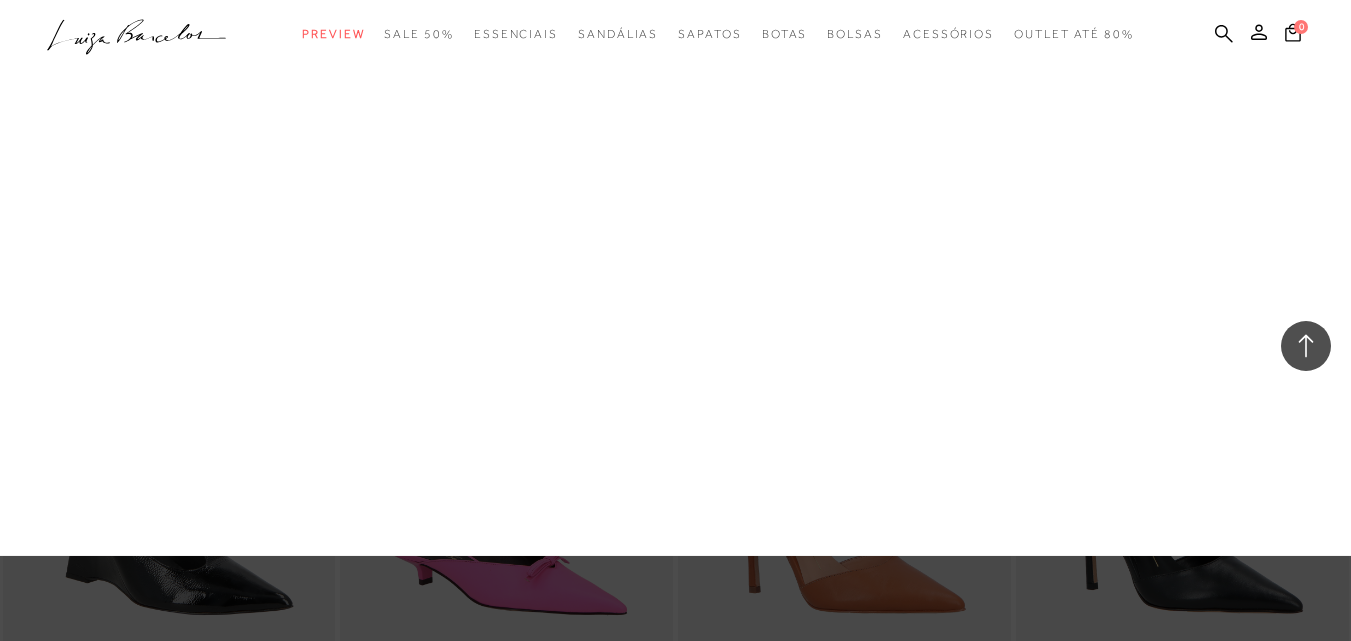 scroll, scrollTop: 4400, scrollLeft: 0, axis: vertical 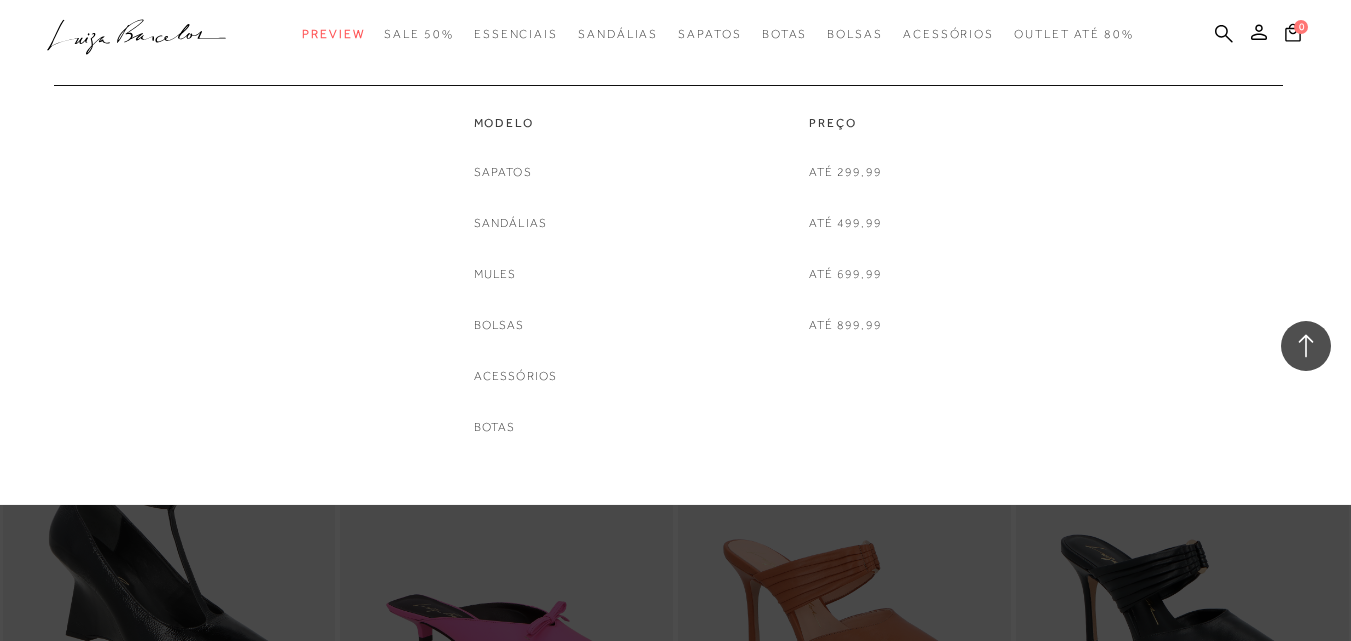 click on "Sapatos" at bounding box center [503, 172] 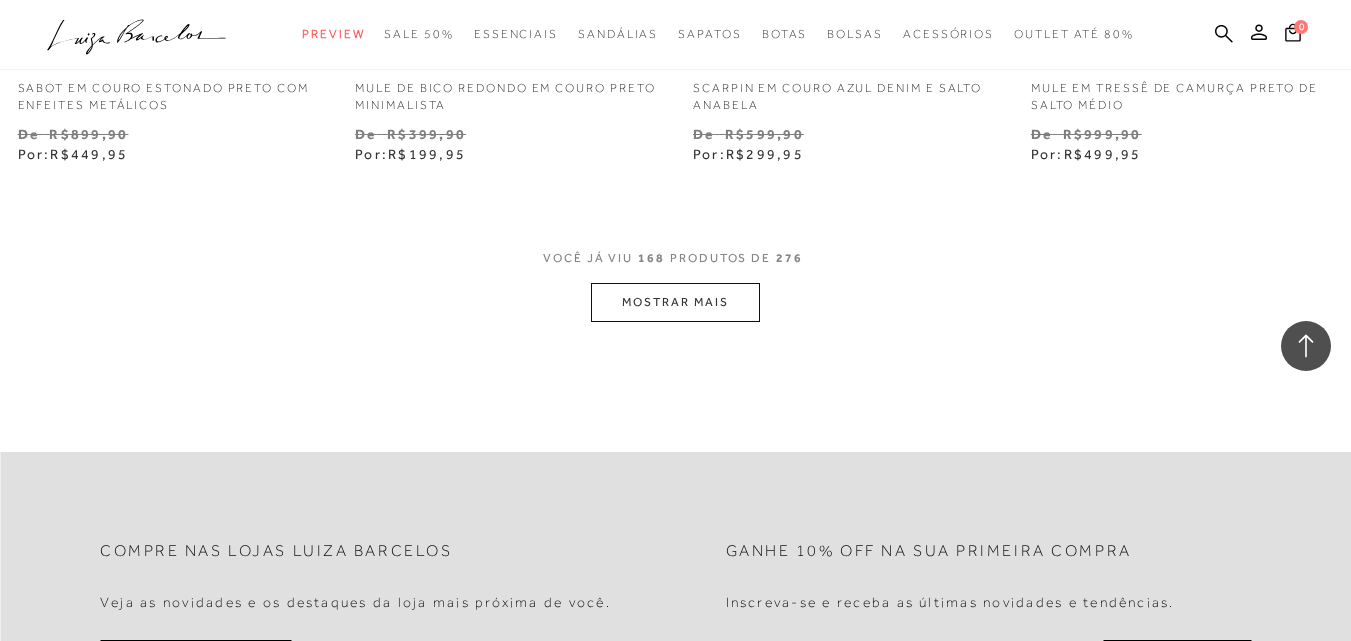 scroll, scrollTop: 27500, scrollLeft: 0, axis: vertical 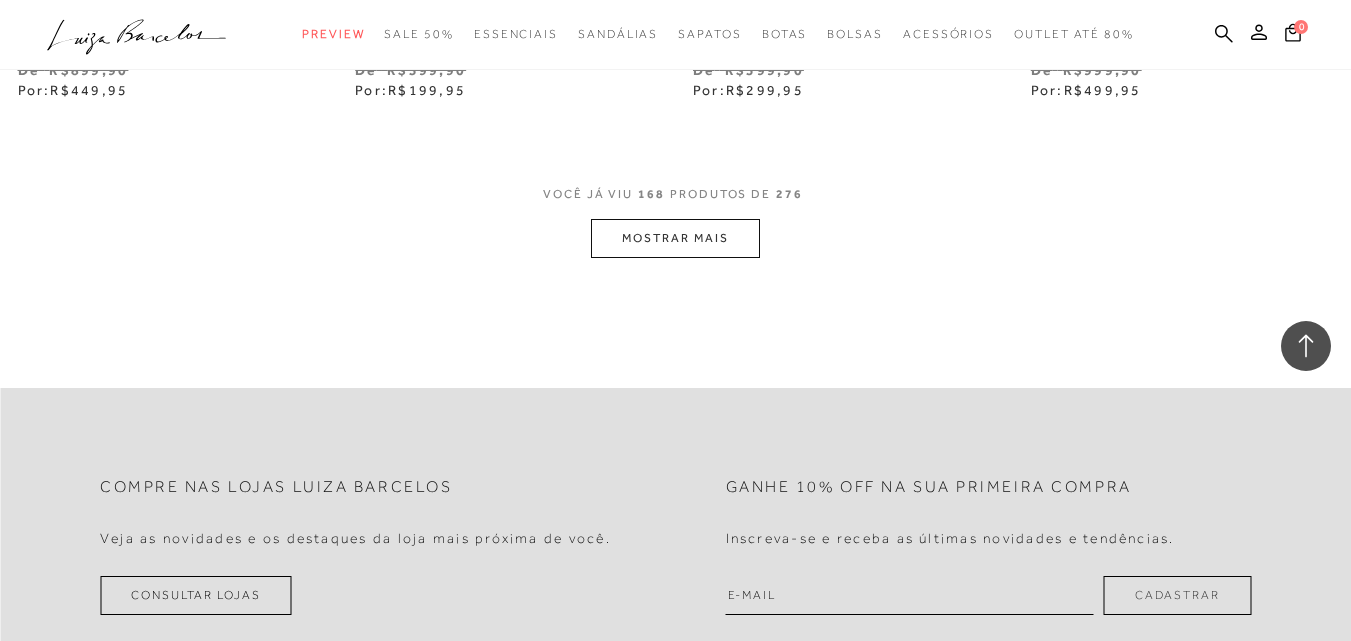 click on "MOSTRAR MAIS" at bounding box center [675, 238] 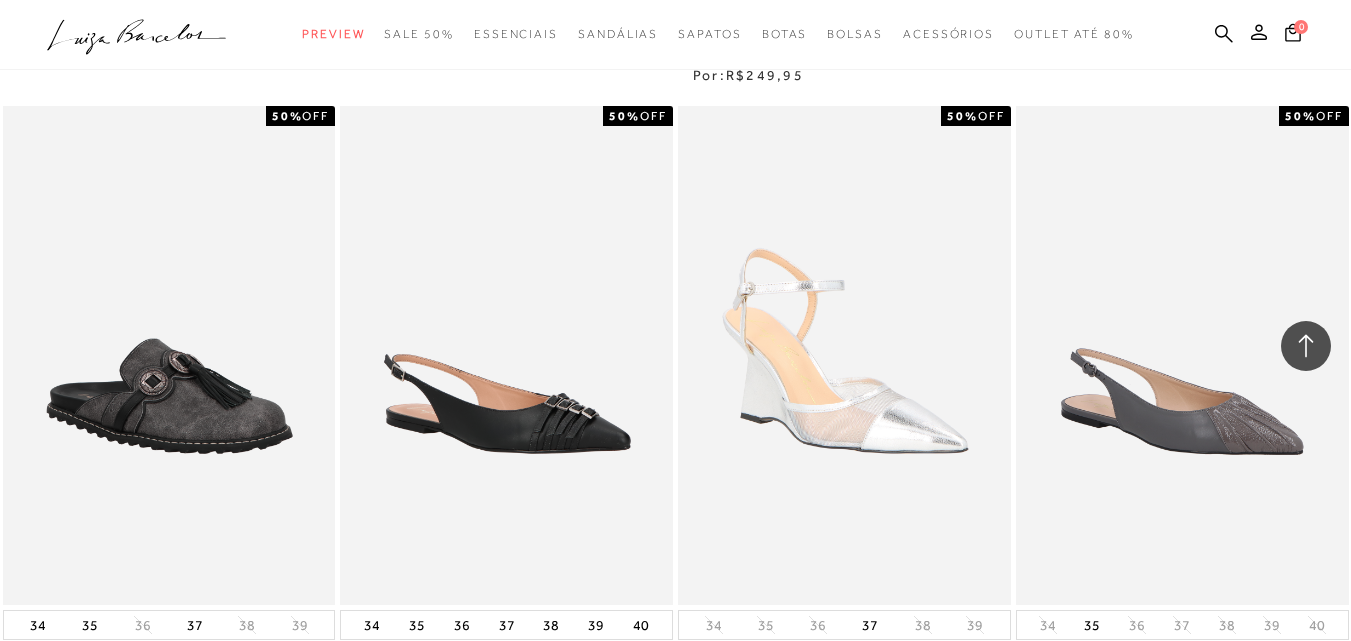 scroll, scrollTop: 31300, scrollLeft: 0, axis: vertical 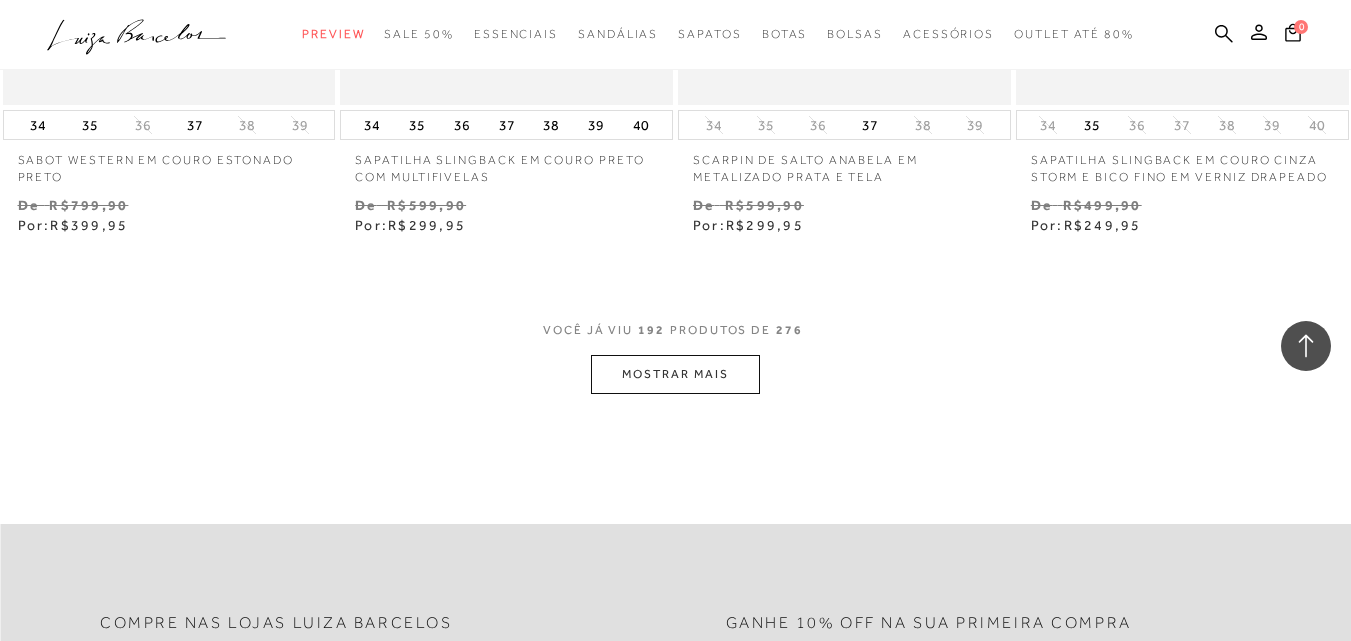 click on "MOSTRAR MAIS" at bounding box center [675, 374] 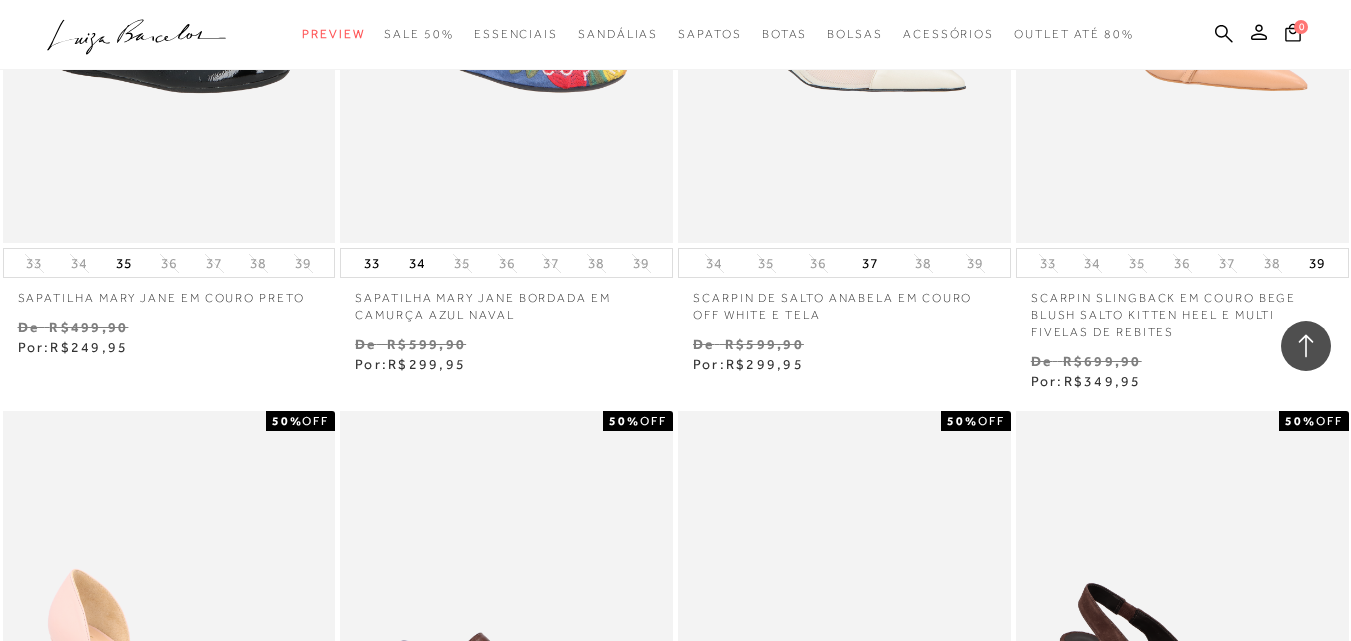 scroll, scrollTop: 32100, scrollLeft: 0, axis: vertical 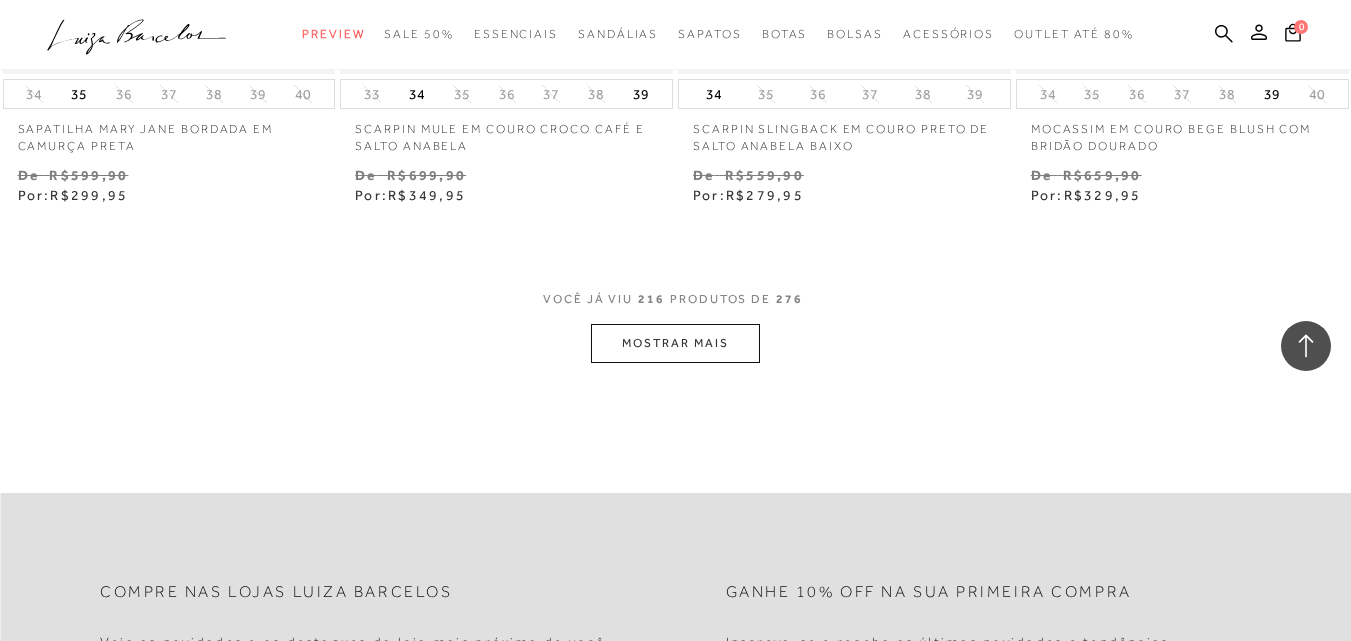 click on "MOSTRAR MAIS" at bounding box center (675, 343) 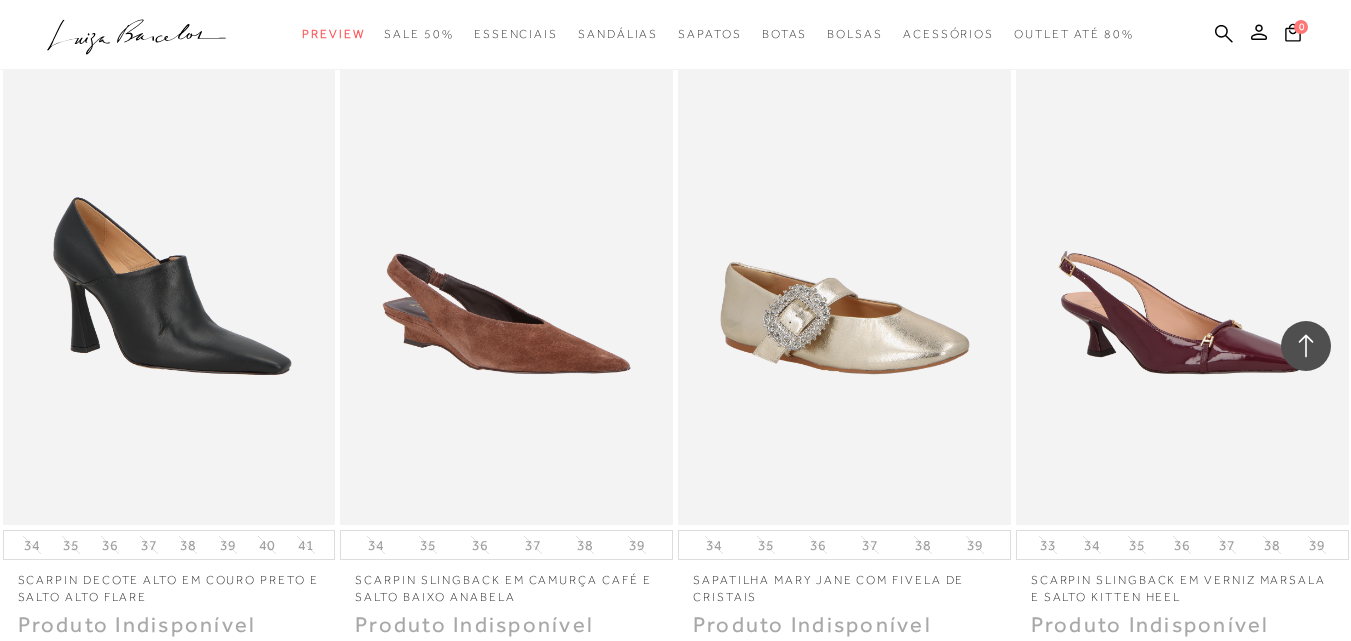 scroll, scrollTop: 37908, scrollLeft: 0, axis: vertical 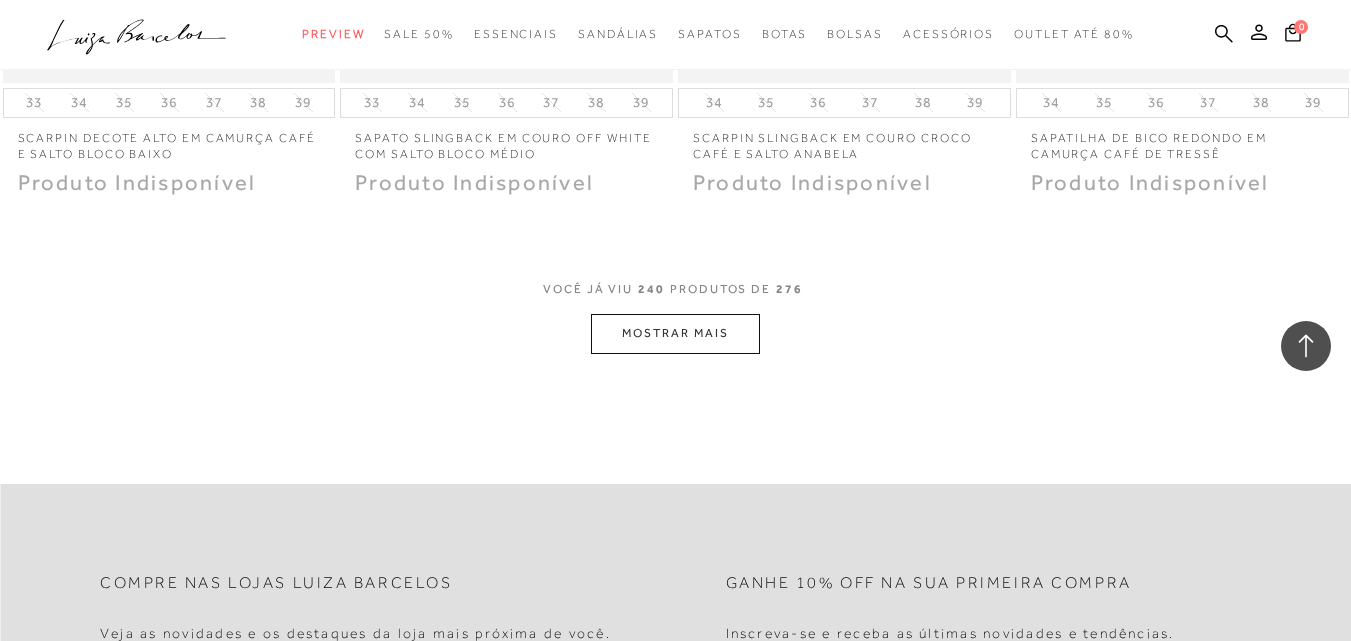 click on "MOSTRAR MAIS" at bounding box center (675, 333) 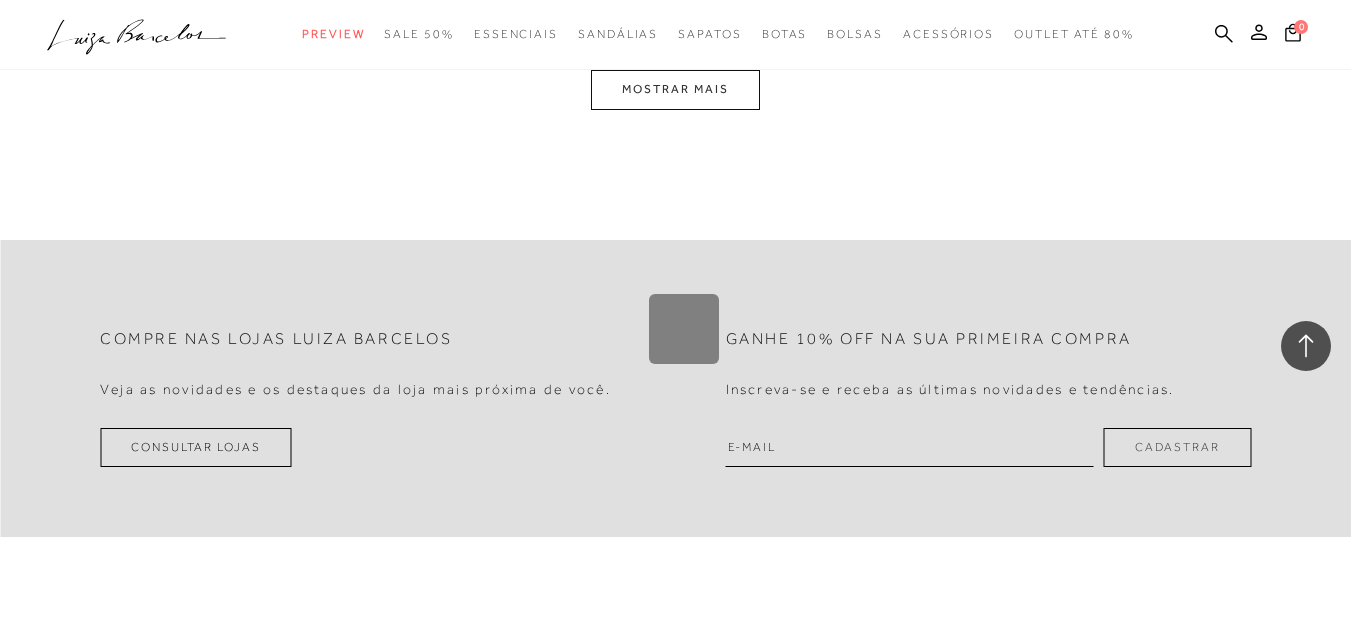 click on "MOSTRAR MAIS" at bounding box center [675, 89] 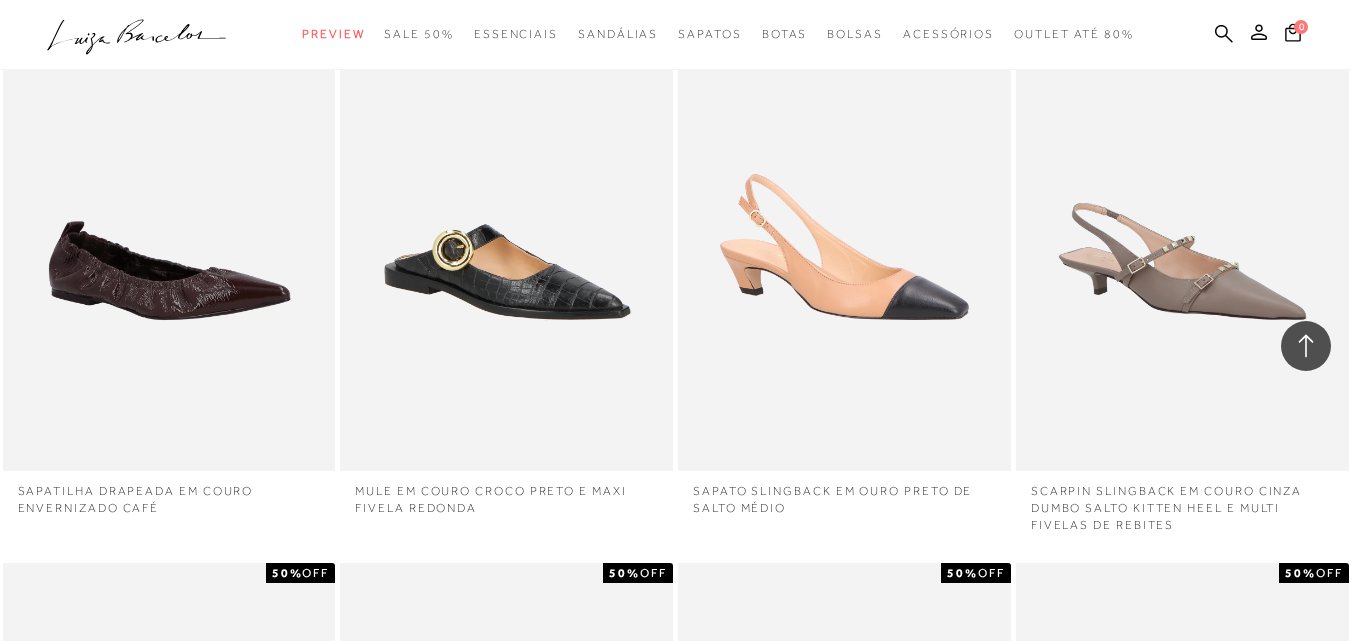 scroll, scrollTop: 42799, scrollLeft: 0, axis: vertical 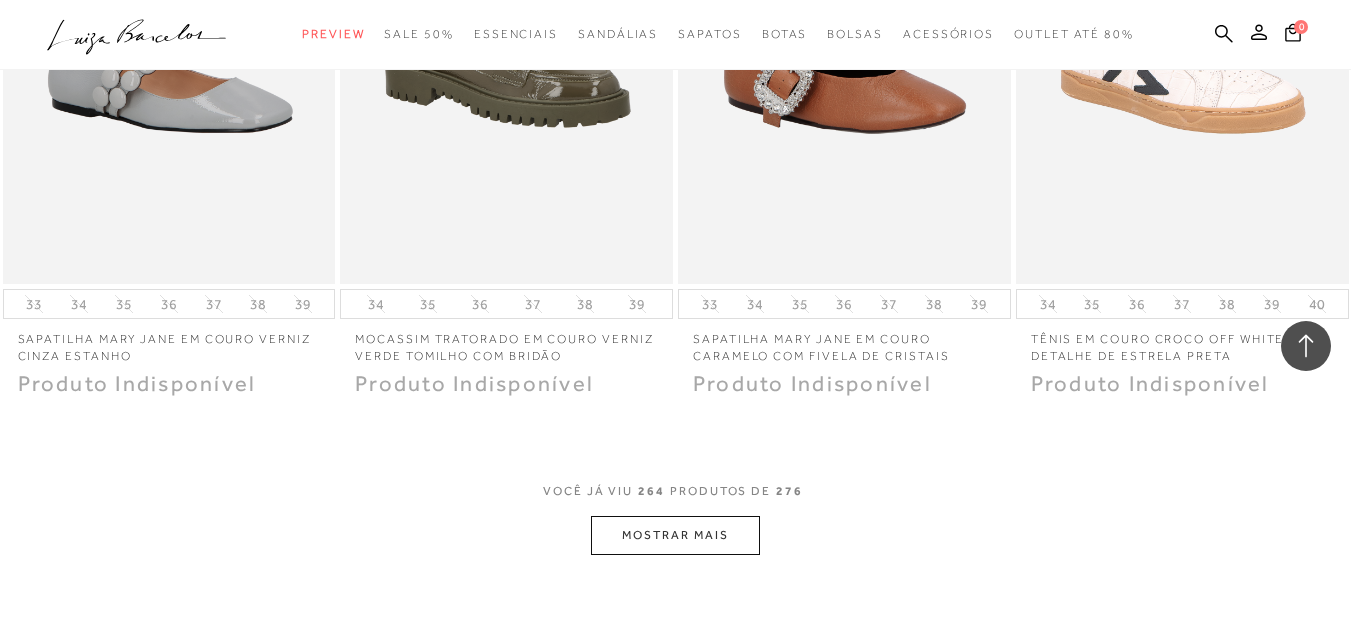 click on "VOCÊ JÁ VIU  264   PRODUTOS DE  276" at bounding box center (675, 491) 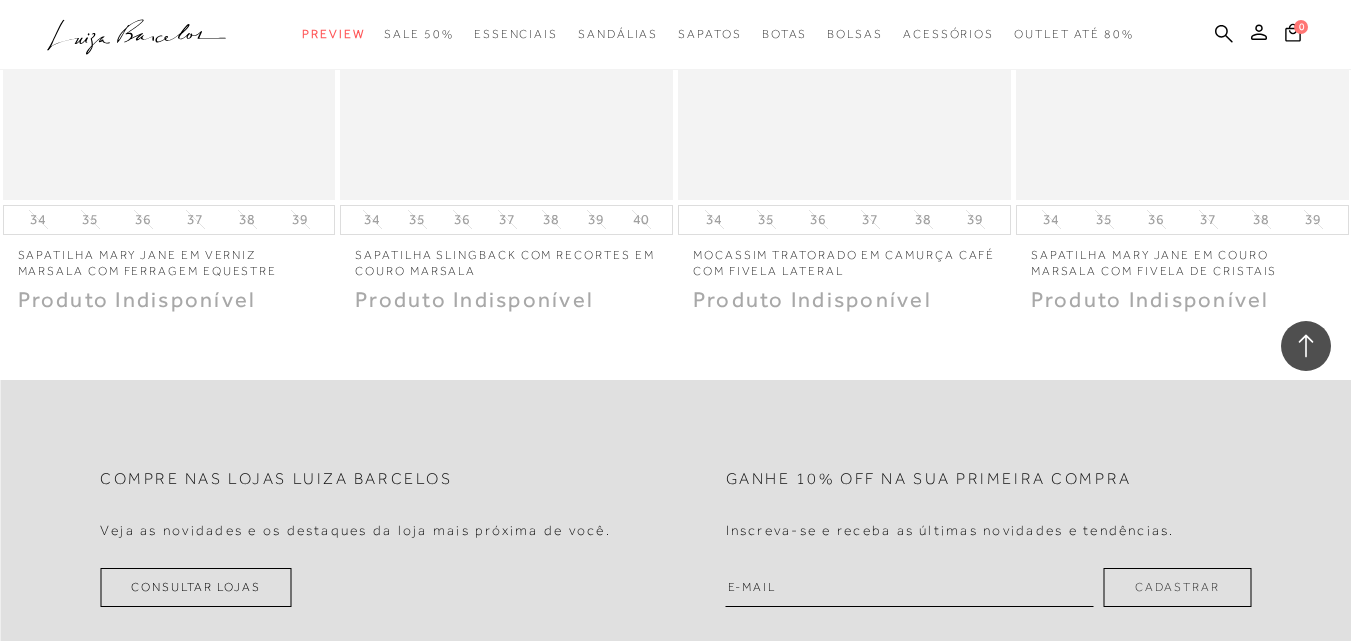 scroll, scrollTop: 44033, scrollLeft: 0, axis: vertical 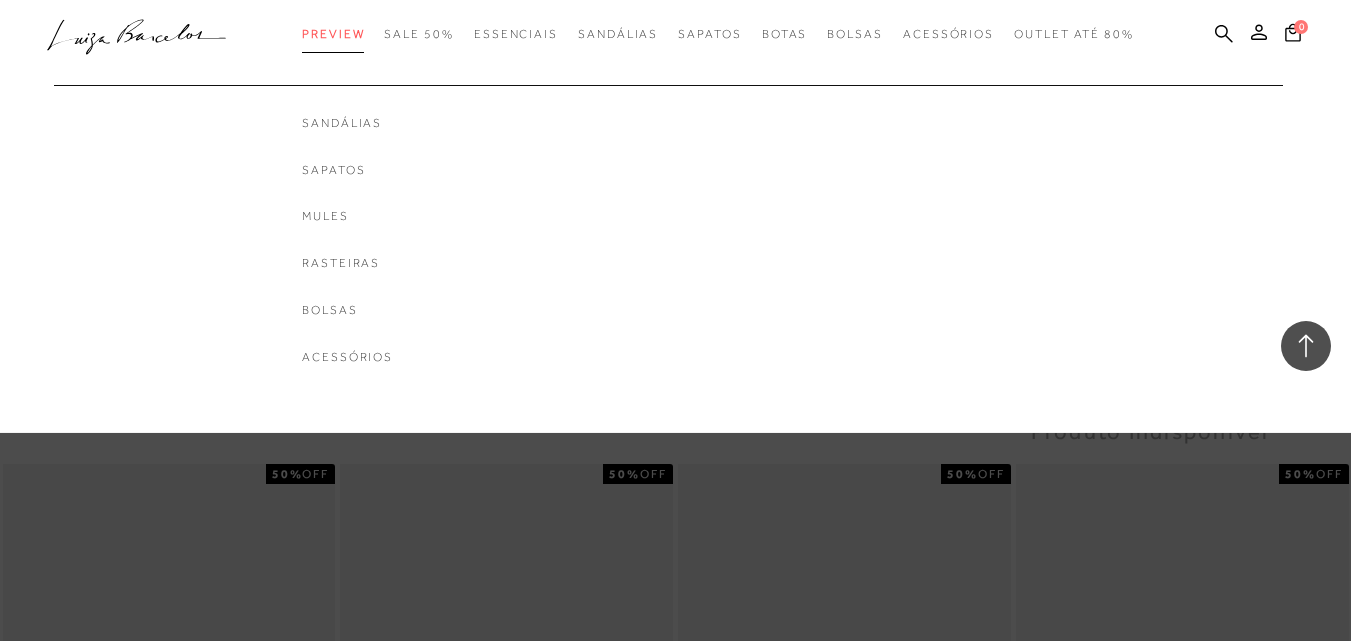click on "Preview" at bounding box center [333, 34] 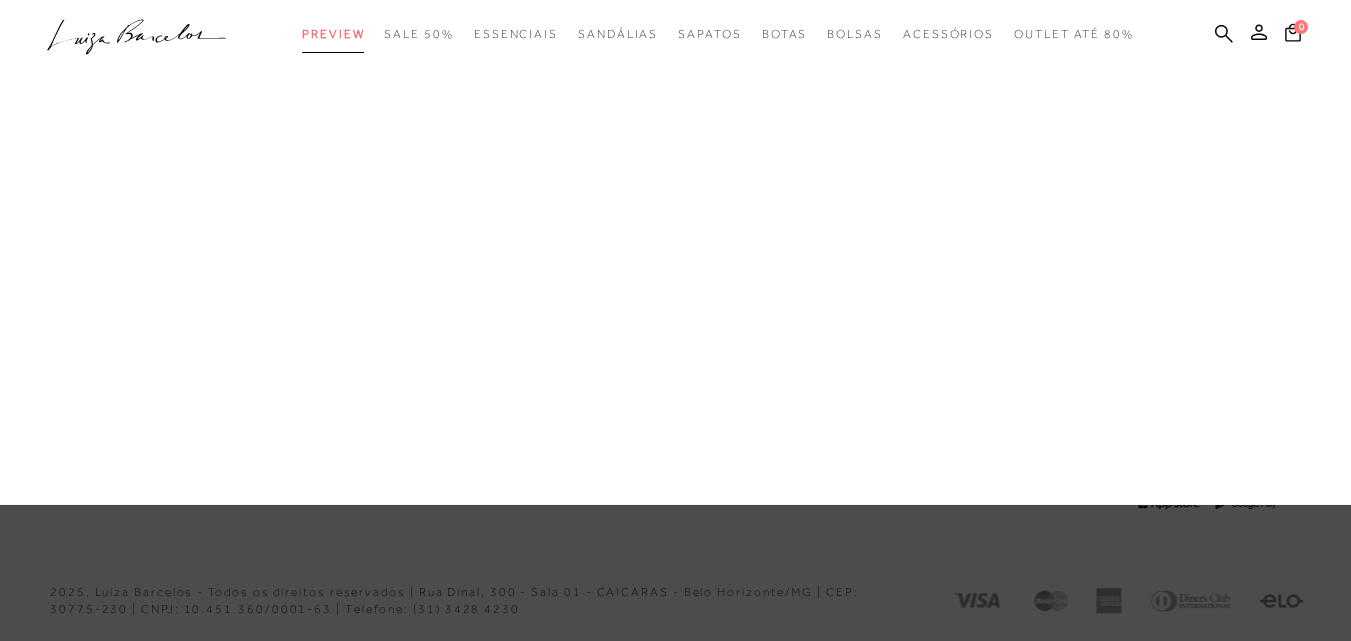 scroll, scrollTop: 0, scrollLeft: 0, axis: both 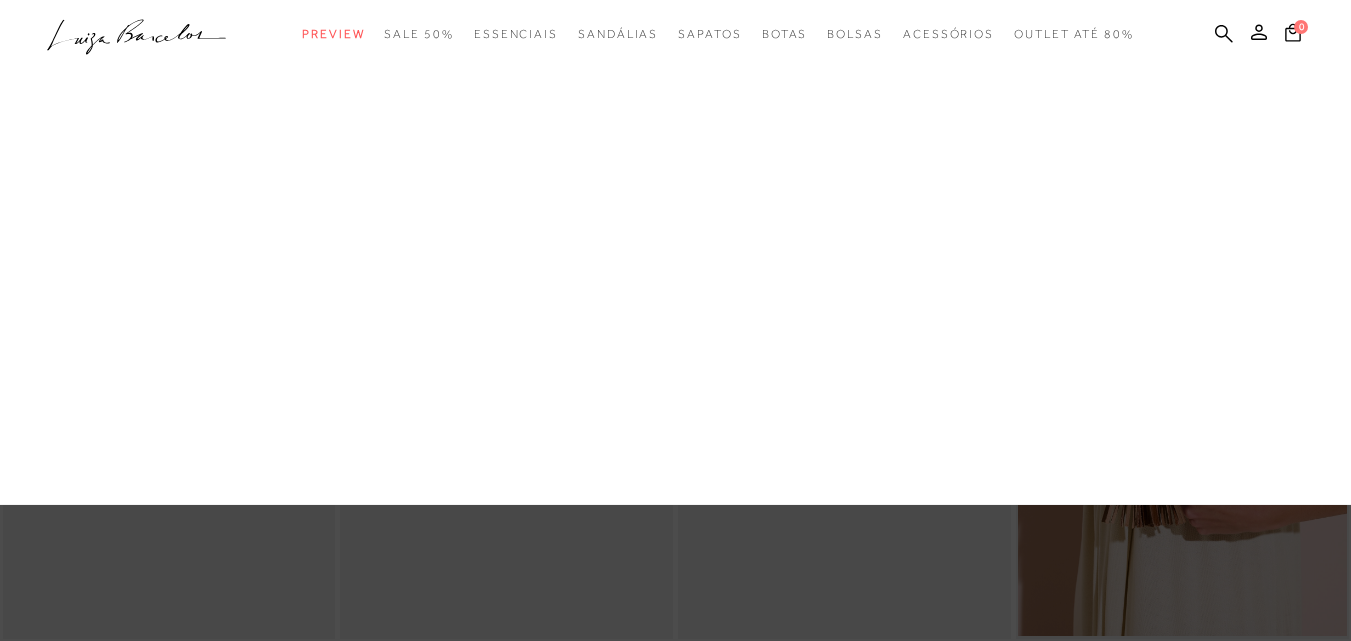 click on "Sapatos" at bounding box center [0, 0] 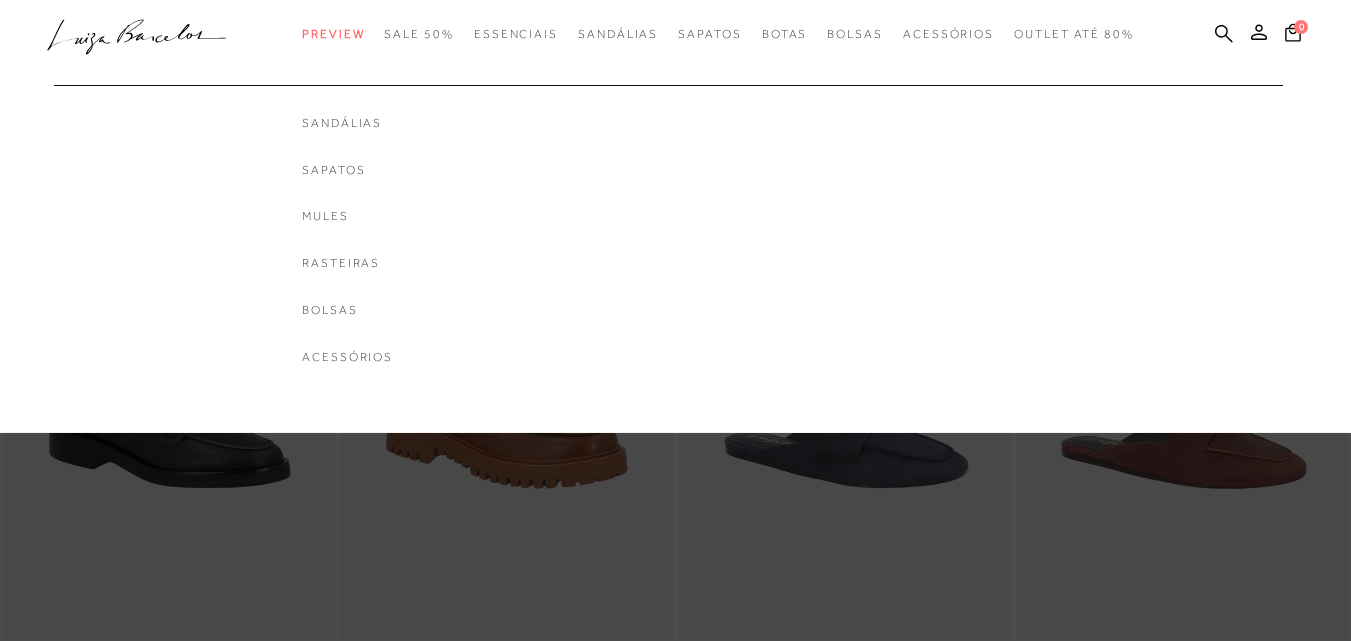 click on "Sapatos" at bounding box center (347, 170) 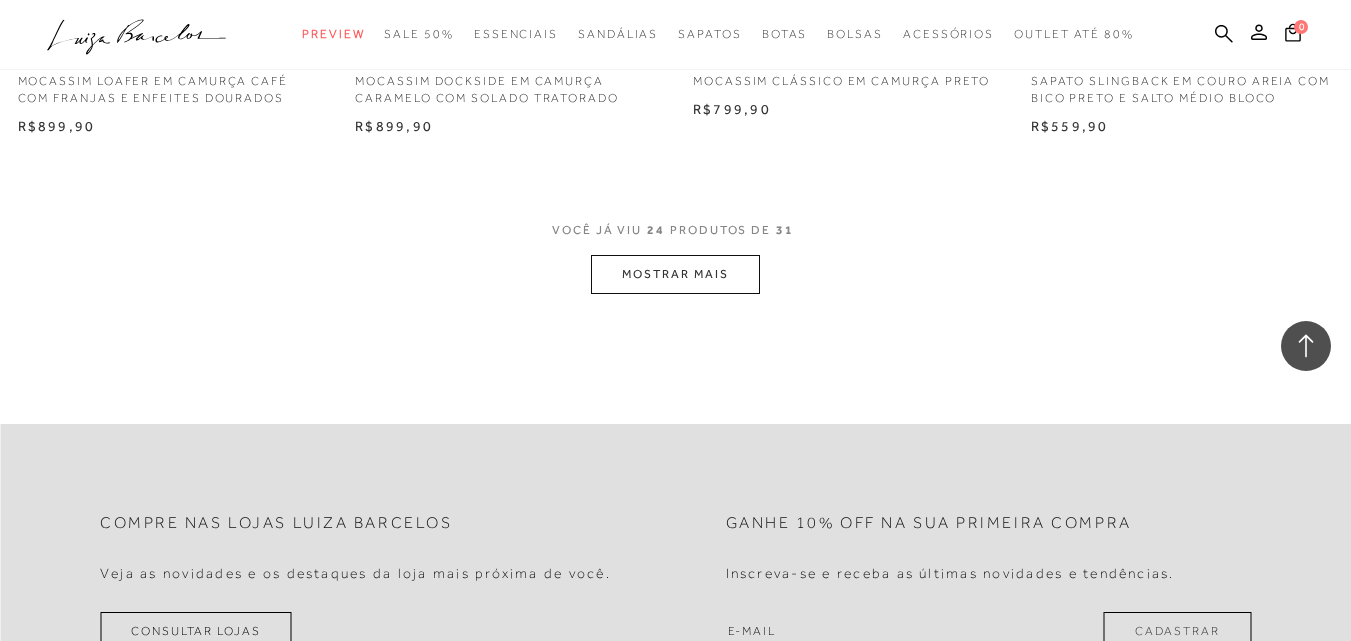 scroll, scrollTop: 3900, scrollLeft: 0, axis: vertical 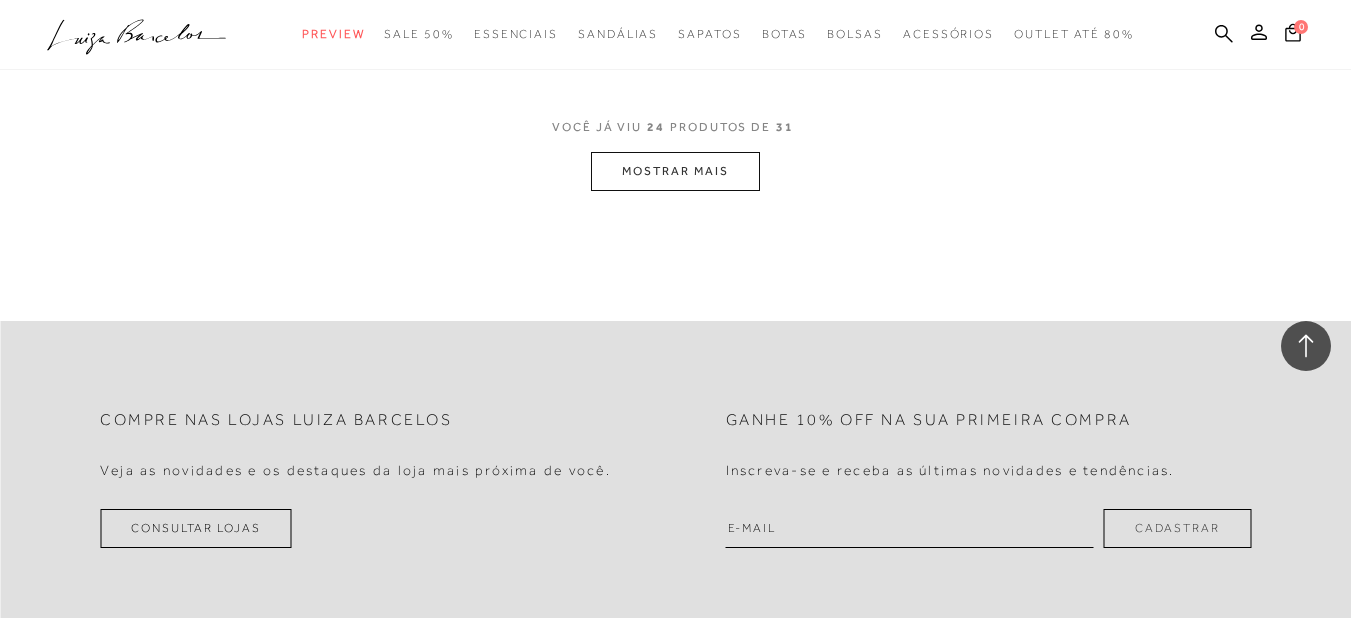 click on "MOSTRAR MAIS" at bounding box center (675, 171) 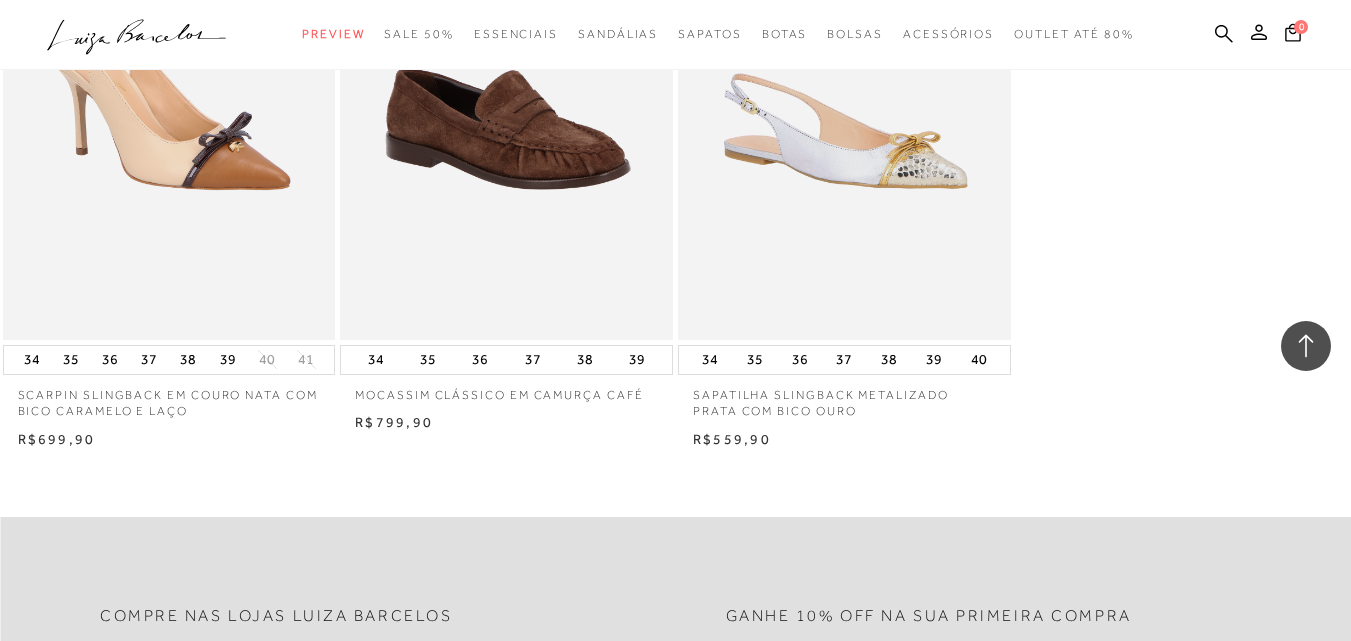 scroll, scrollTop: 4600, scrollLeft: 0, axis: vertical 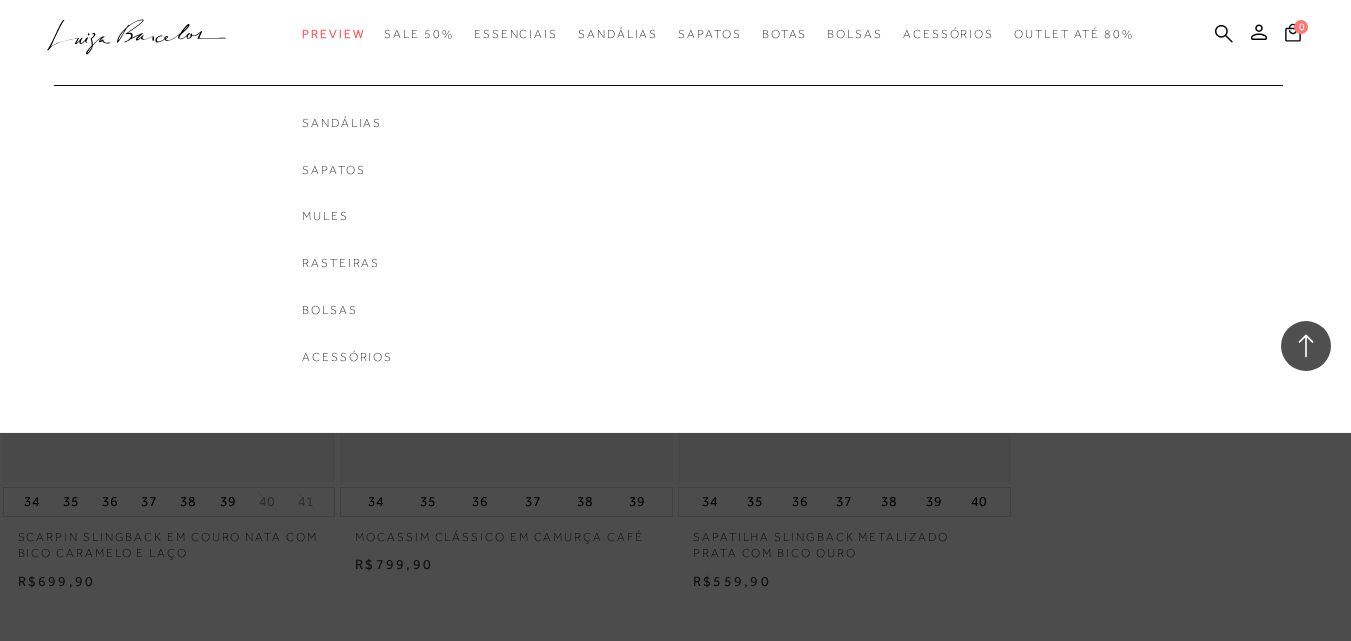 click on "Acessórios" at bounding box center (347, 357) 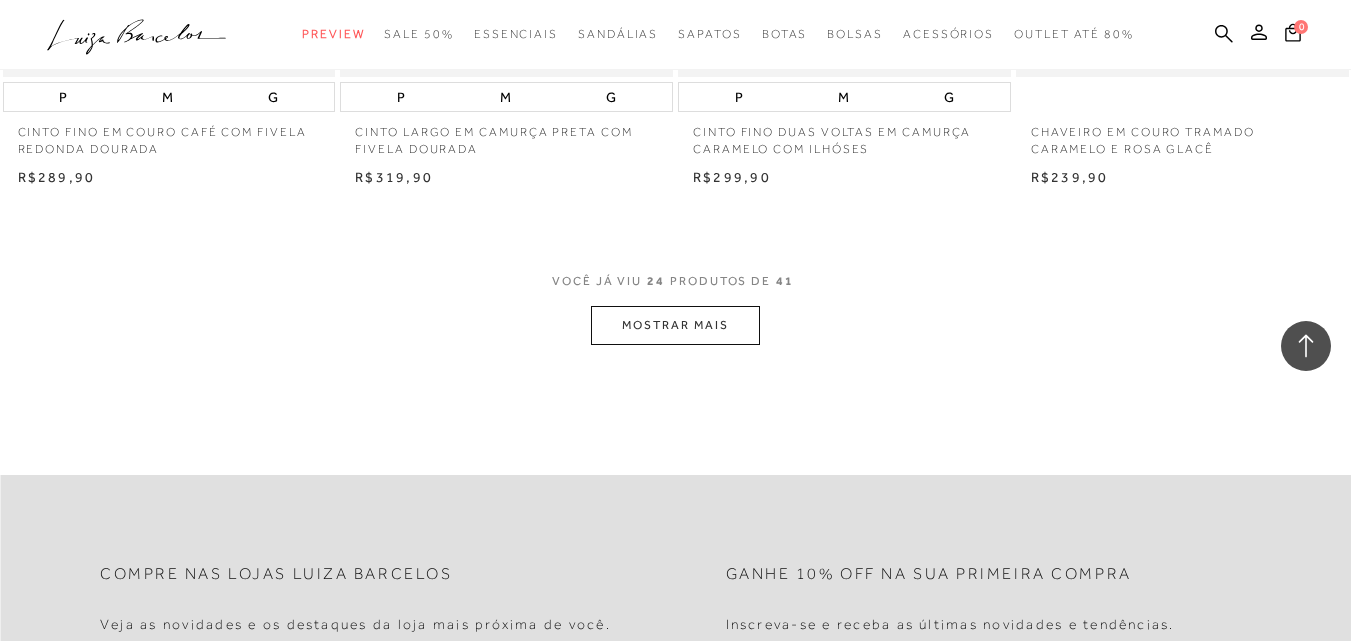 scroll, scrollTop: 3700, scrollLeft: 0, axis: vertical 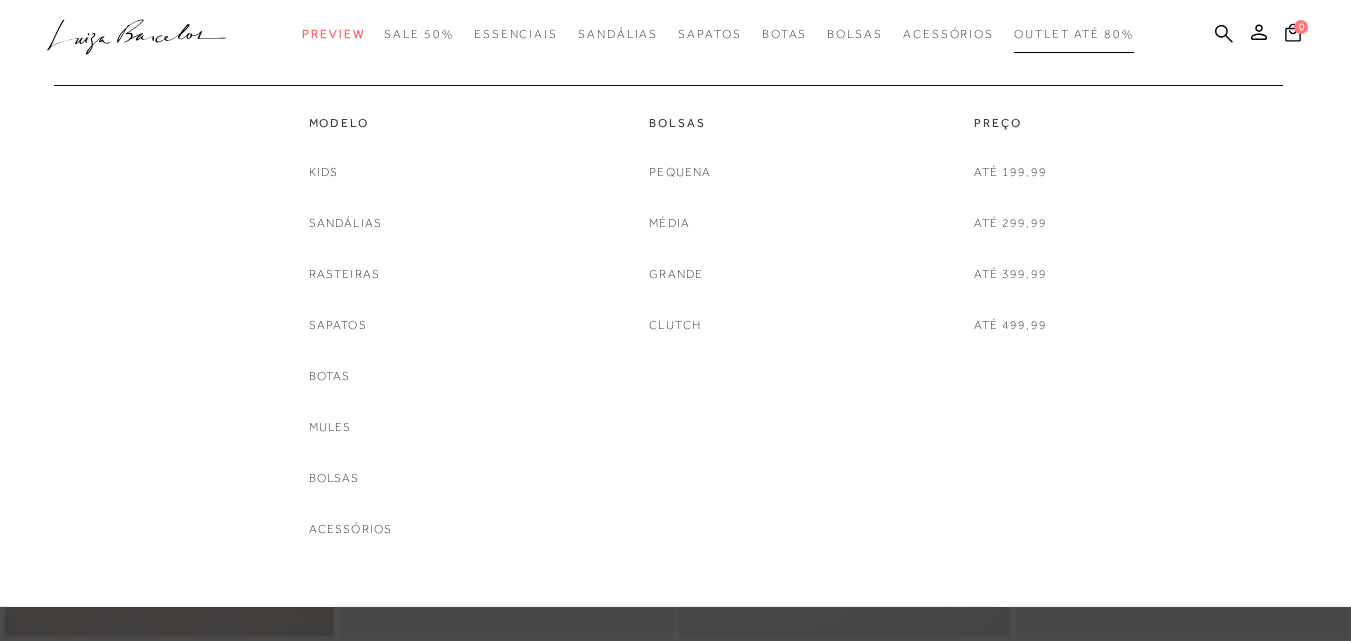 click on "Outlet até 80%" at bounding box center (1074, 34) 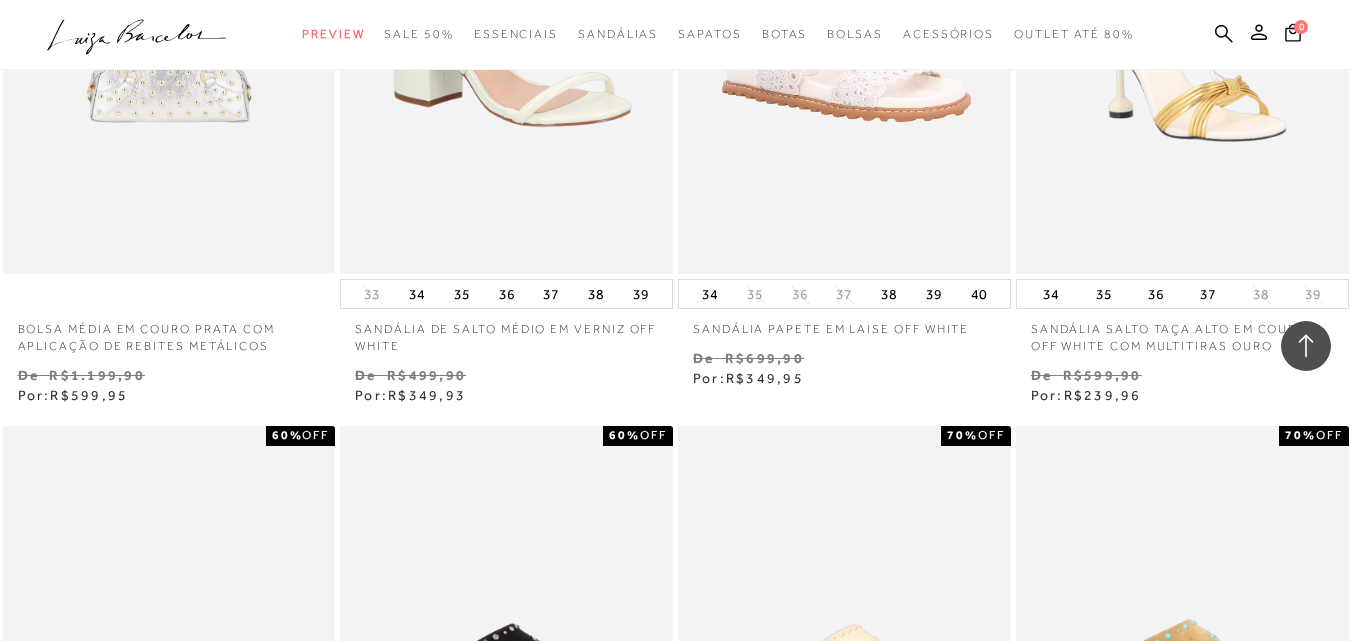 scroll, scrollTop: 3000, scrollLeft: 0, axis: vertical 